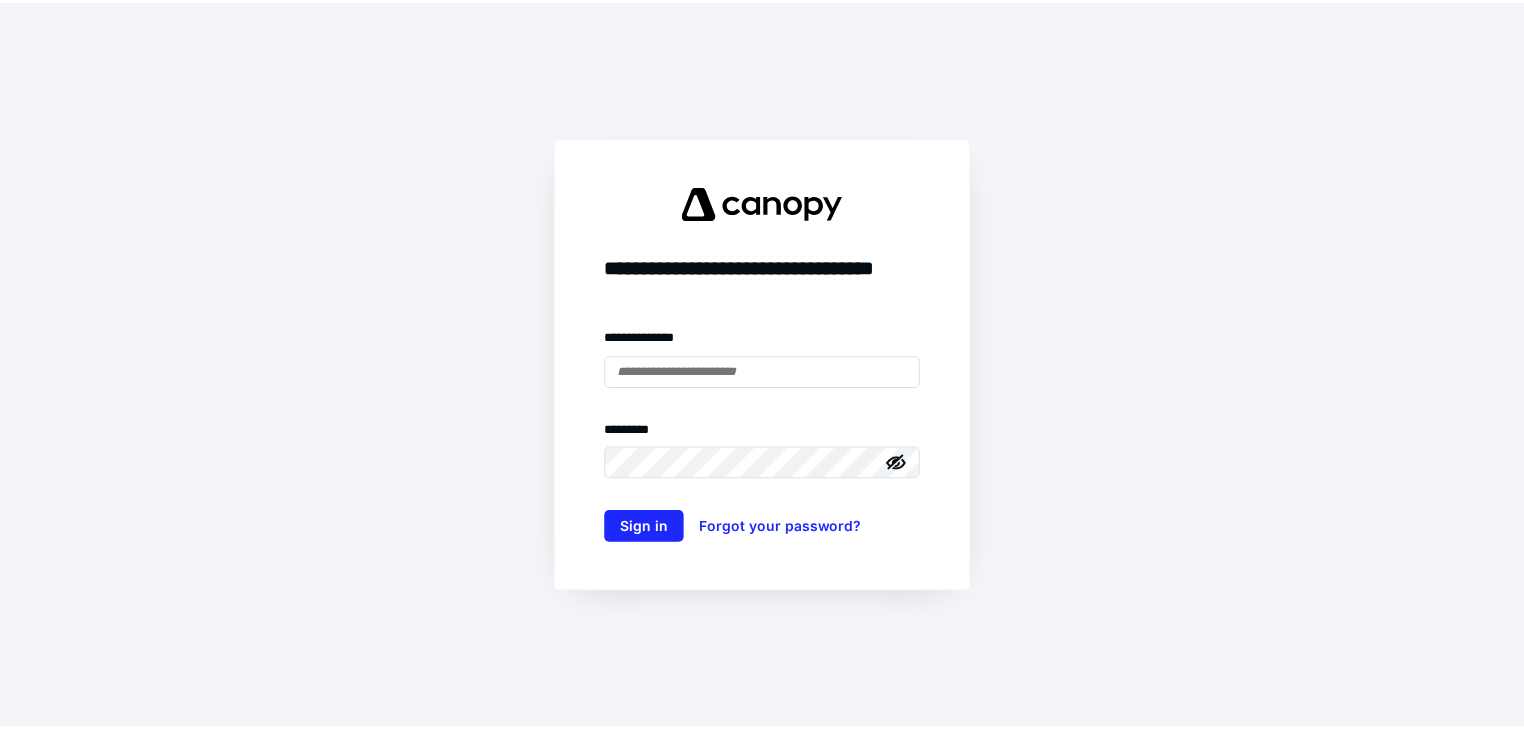 scroll, scrollTop: 0, scrollLeft: 0, axis: both 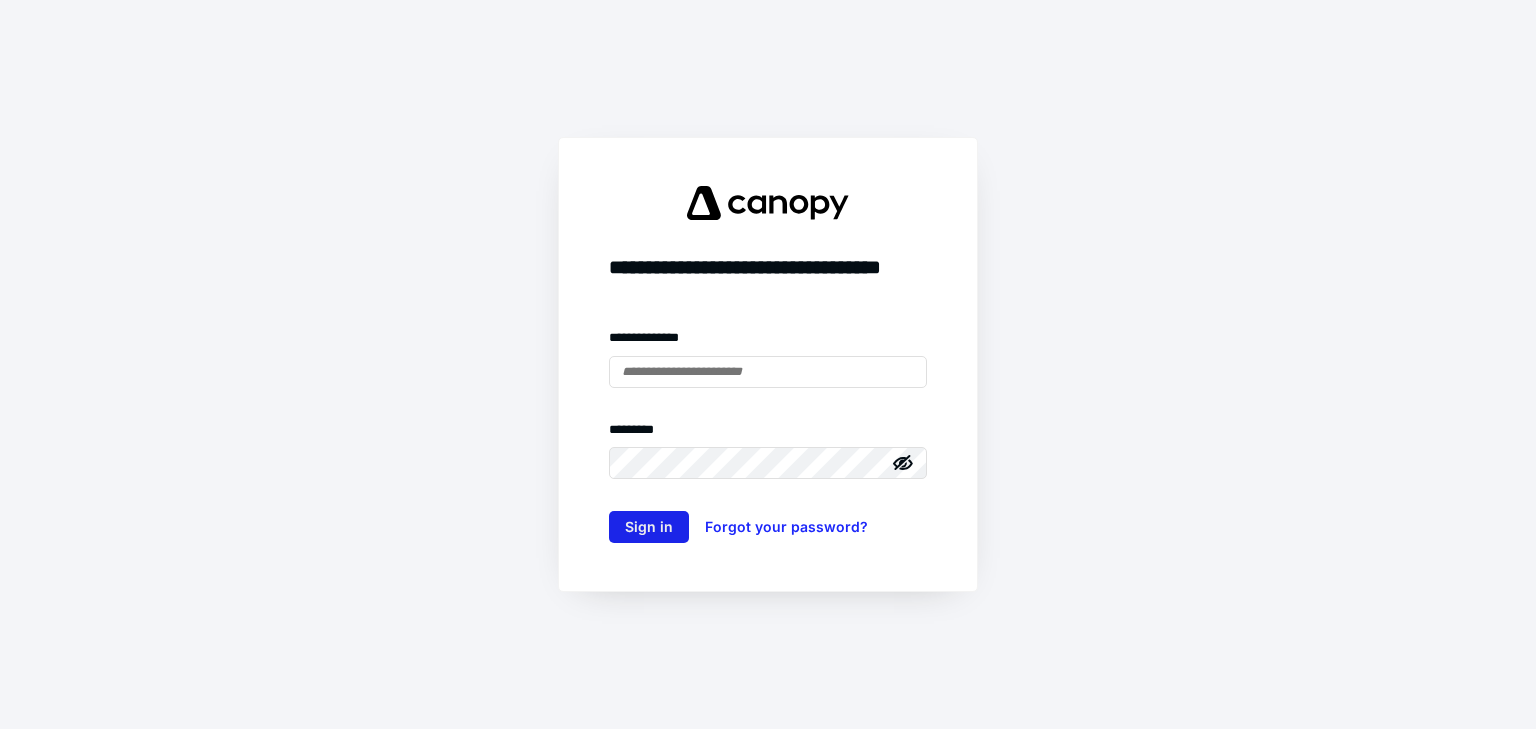 type on "**********" 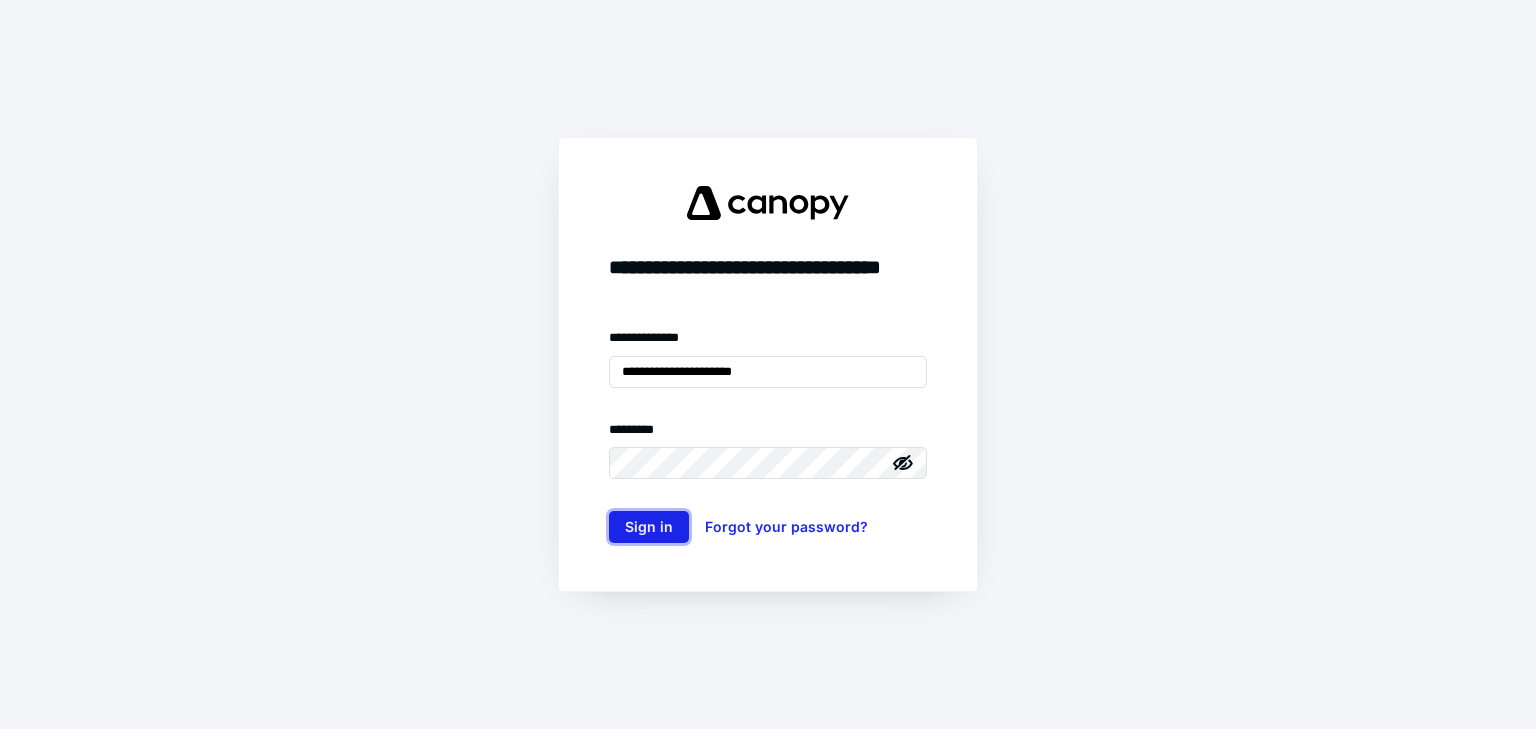 click on "Sign in" at bounding box center (649, 527) 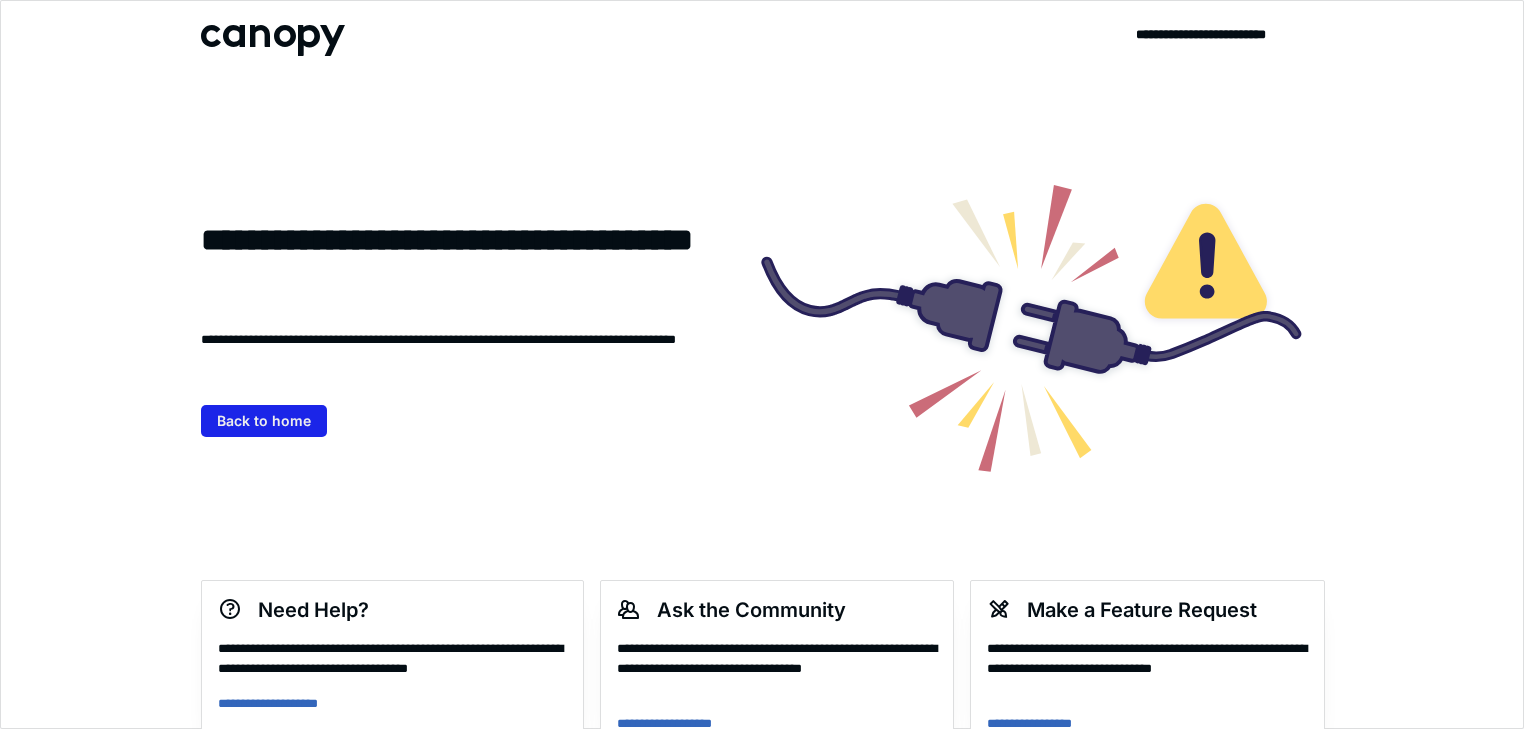 click on "Back to home" at bounding box center (264, 421) 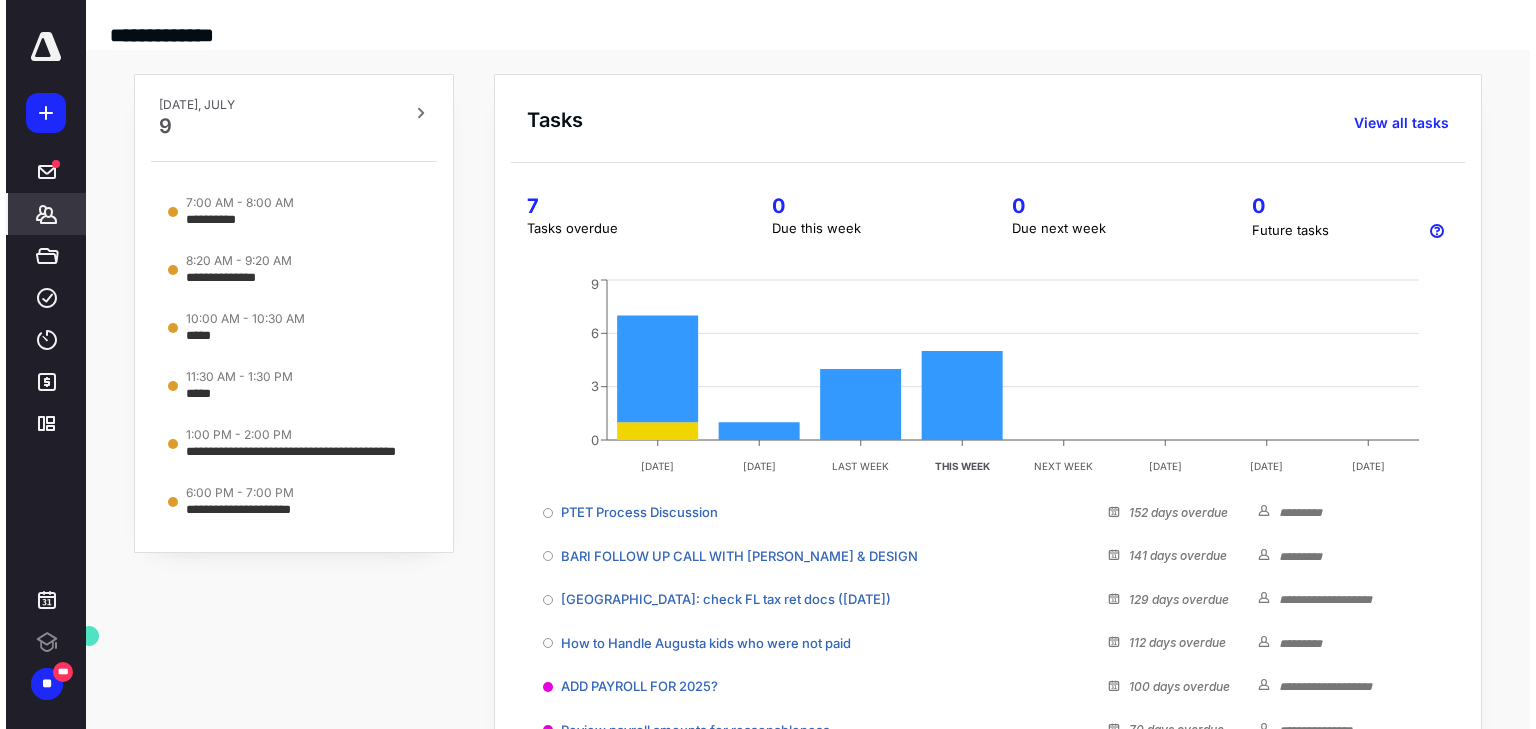 scroll, scrollTop: 0, scrollLeft: 0, axis: both 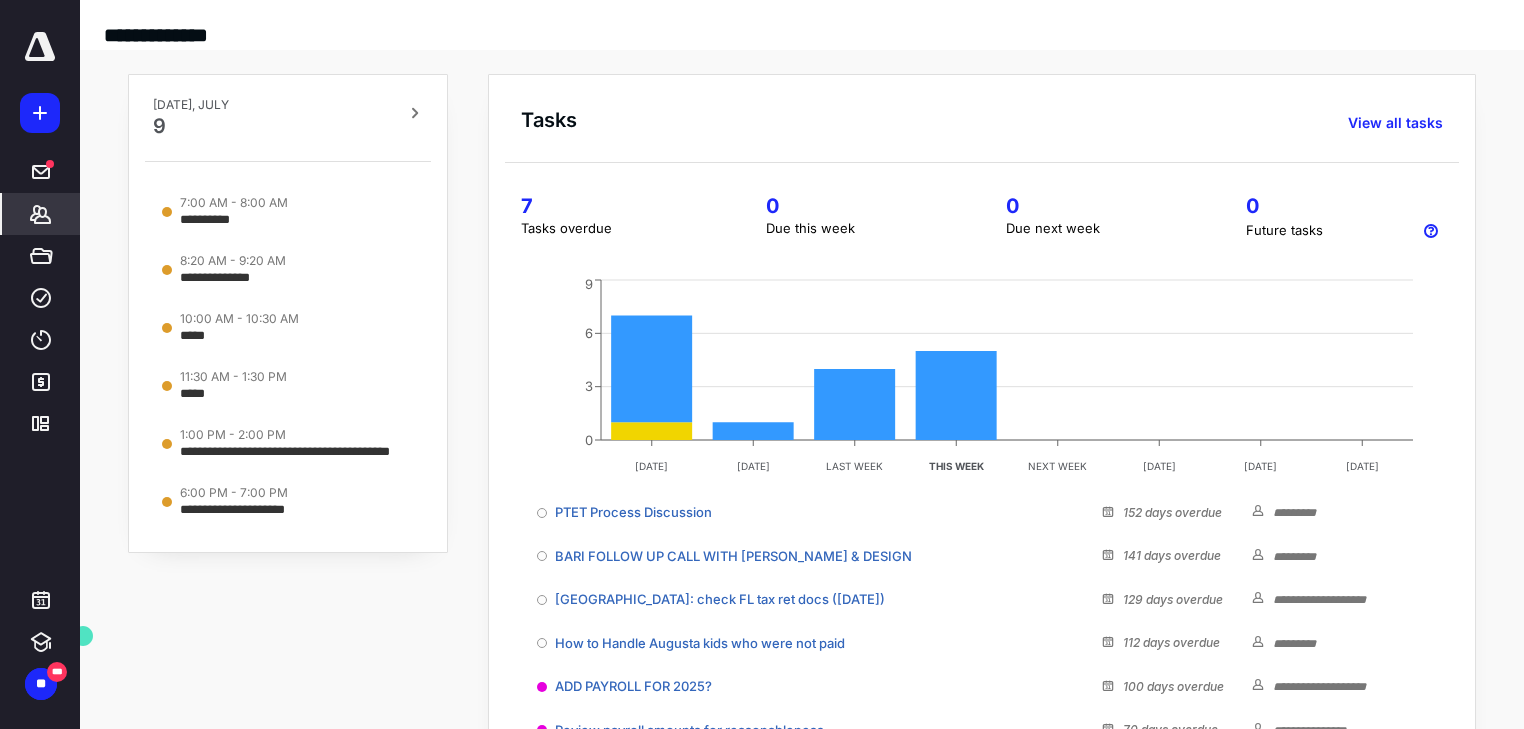 click 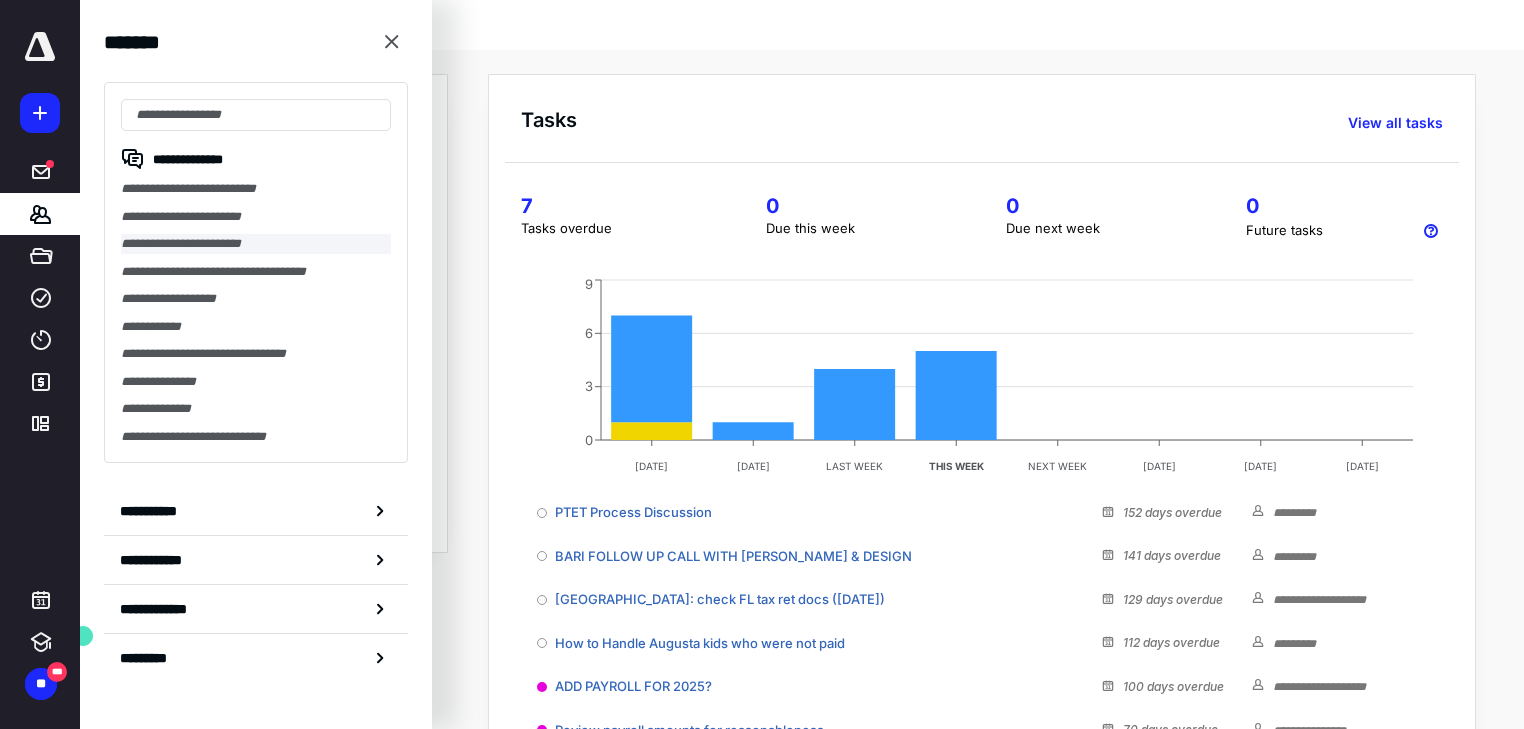 click on "**********" at bounding box center (256, 244) 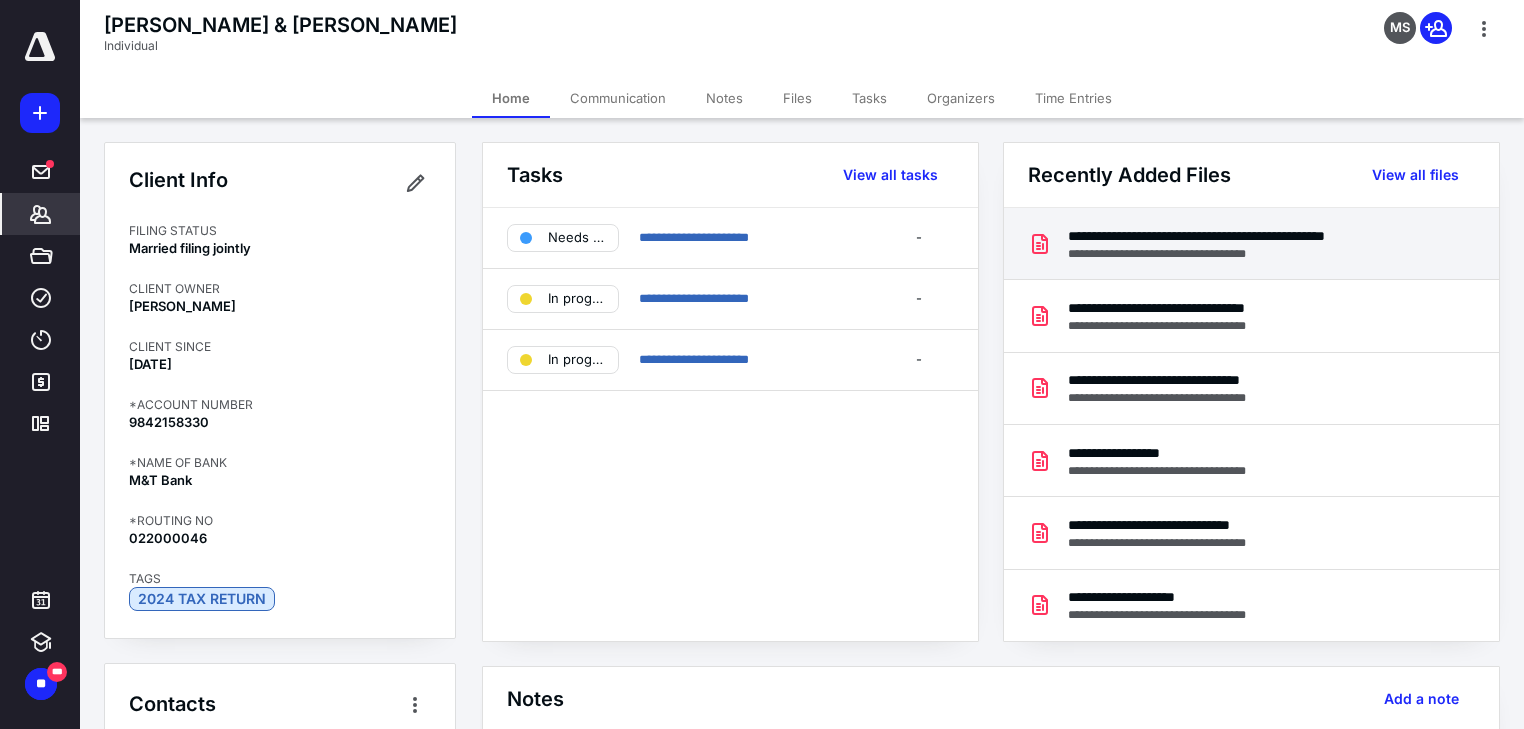 click on "**********" at bounding box center [1246, 236] 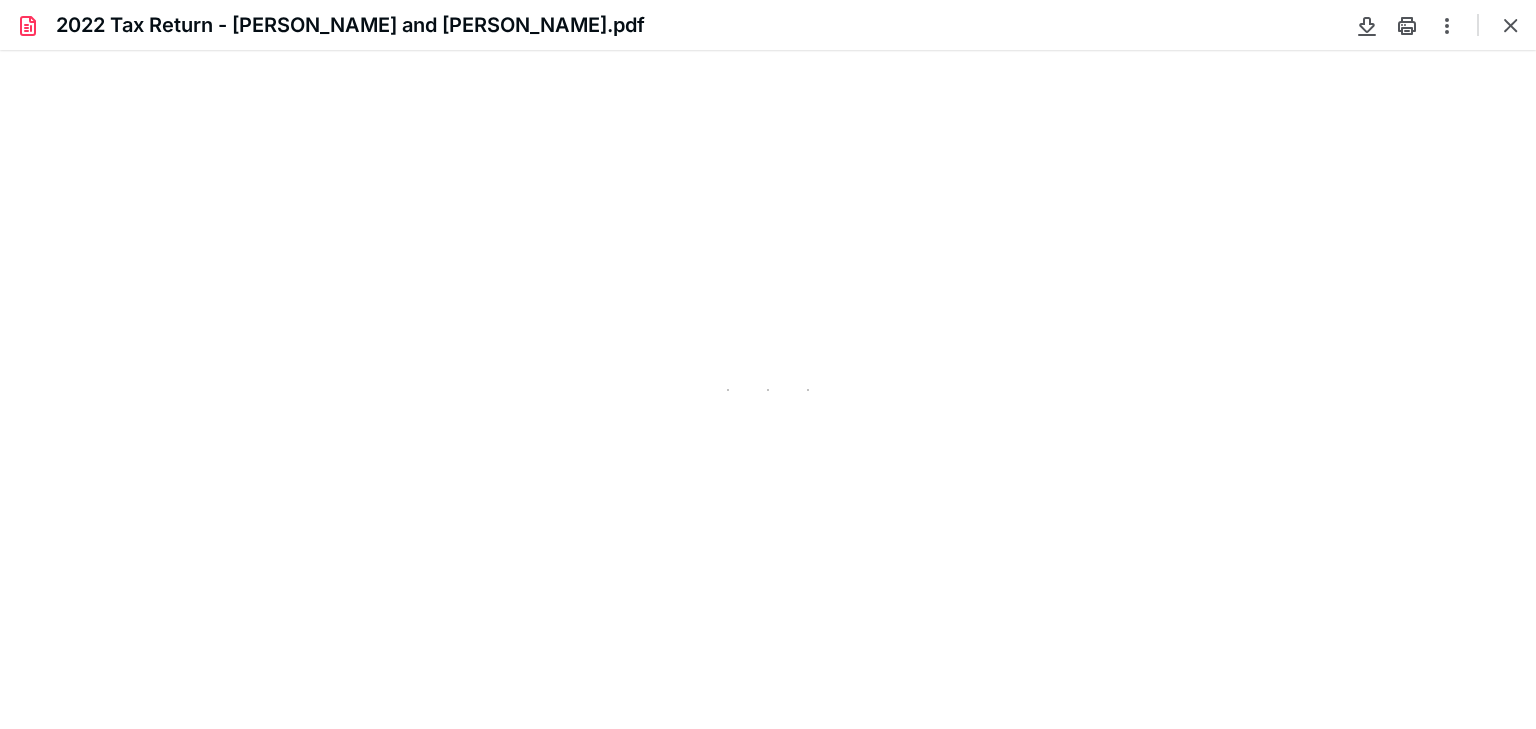 scroll, scrollTop: 0, scrollLeft: 0, axis: both 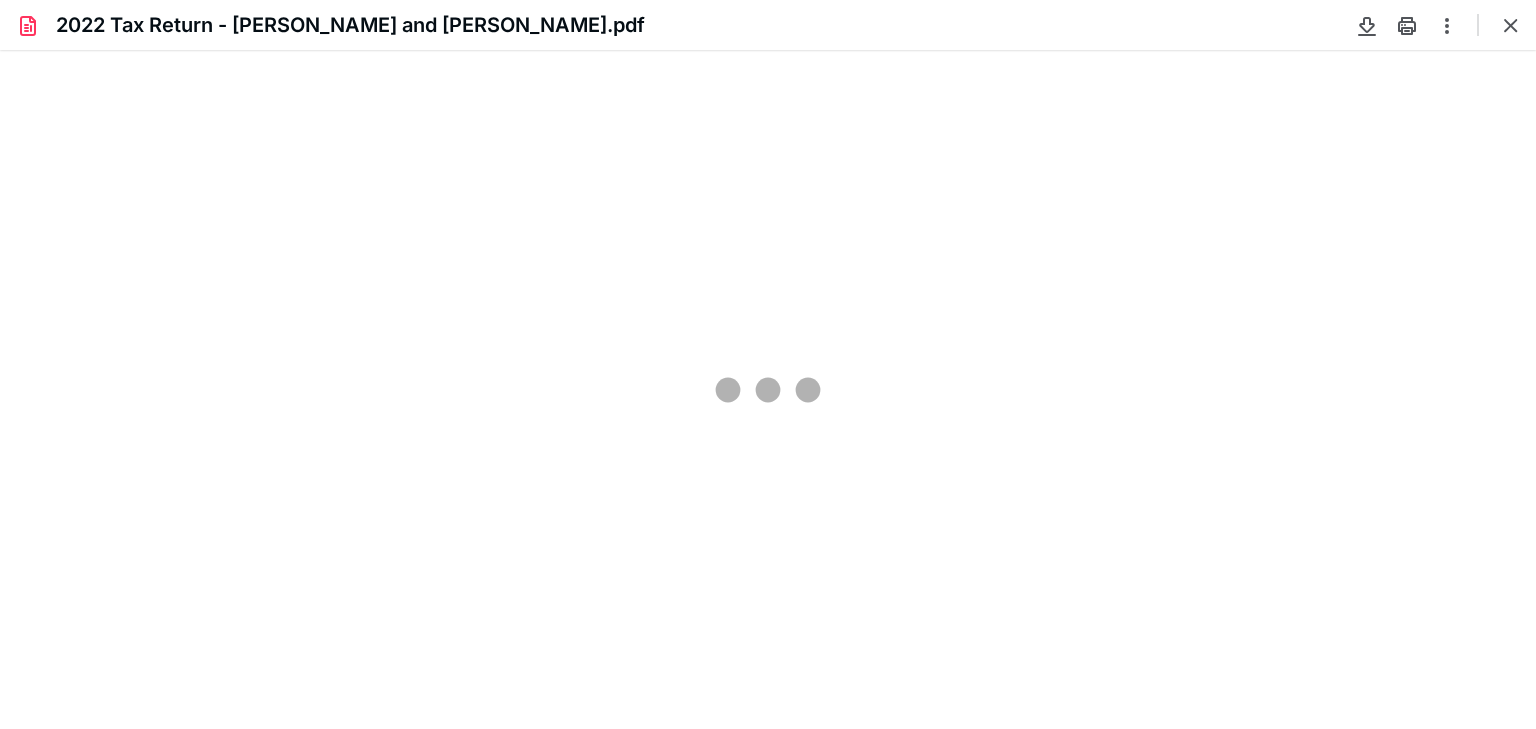type on "81" 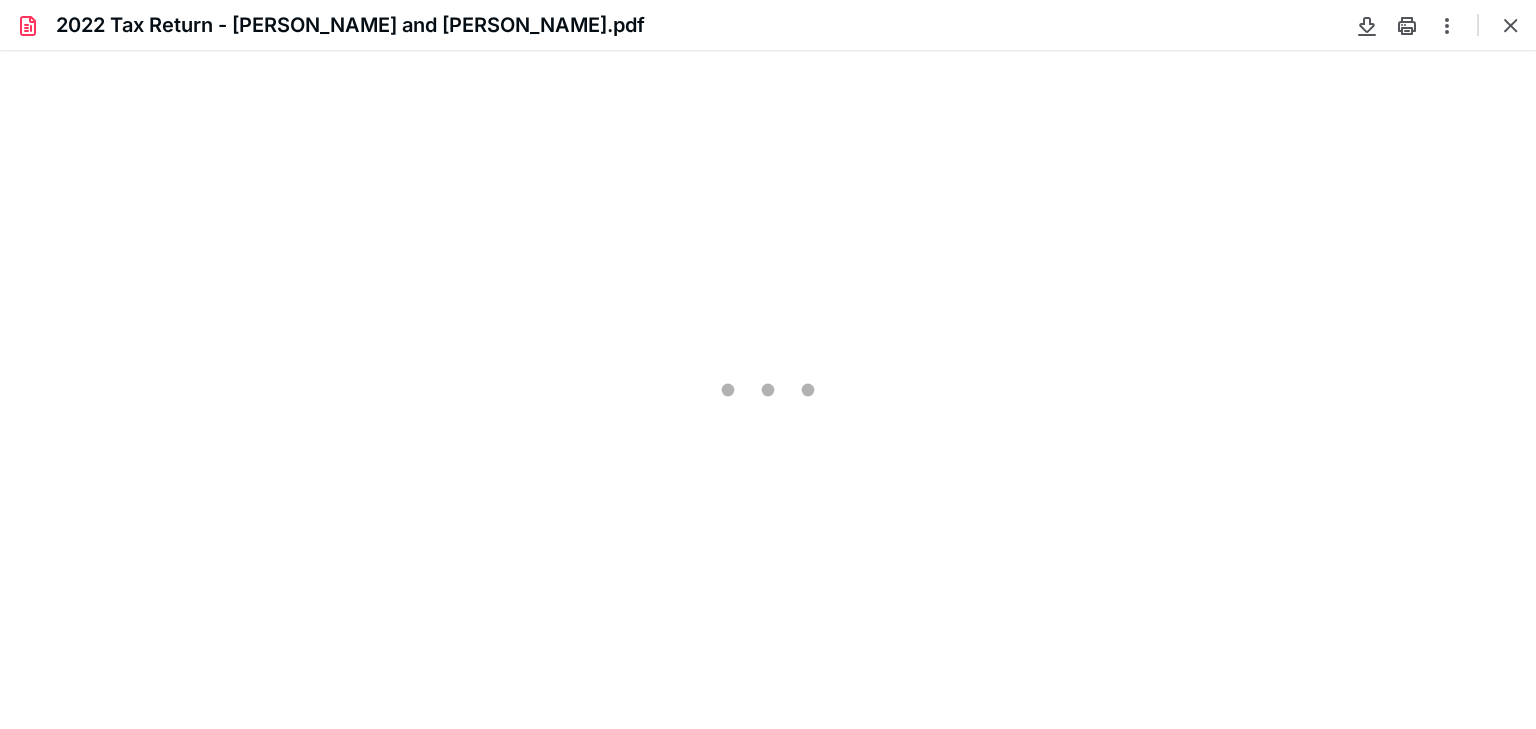 scroll, scrollTop: 39, scrollLeft: 0, axis: vertical 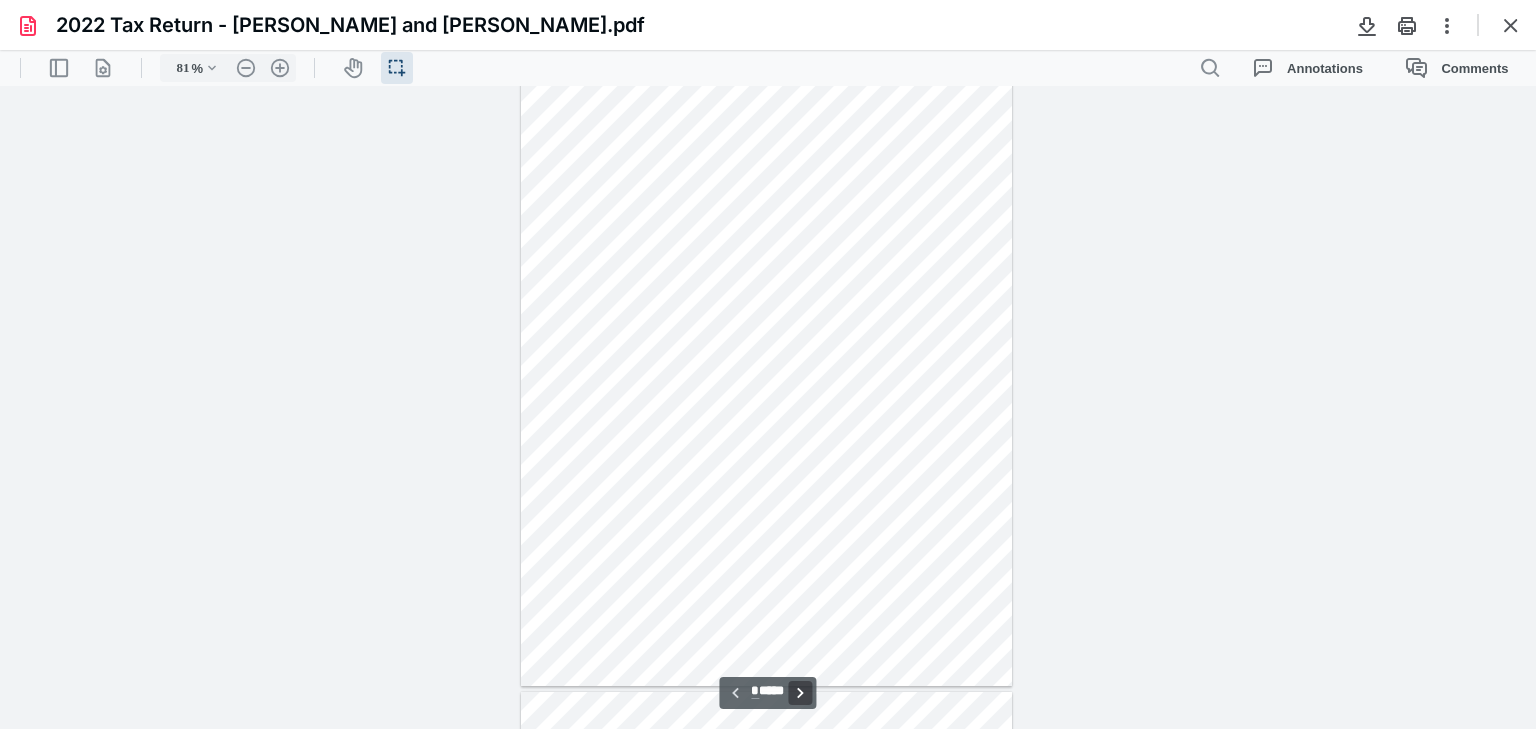 click on "**********" at bounding box center (801, 693) 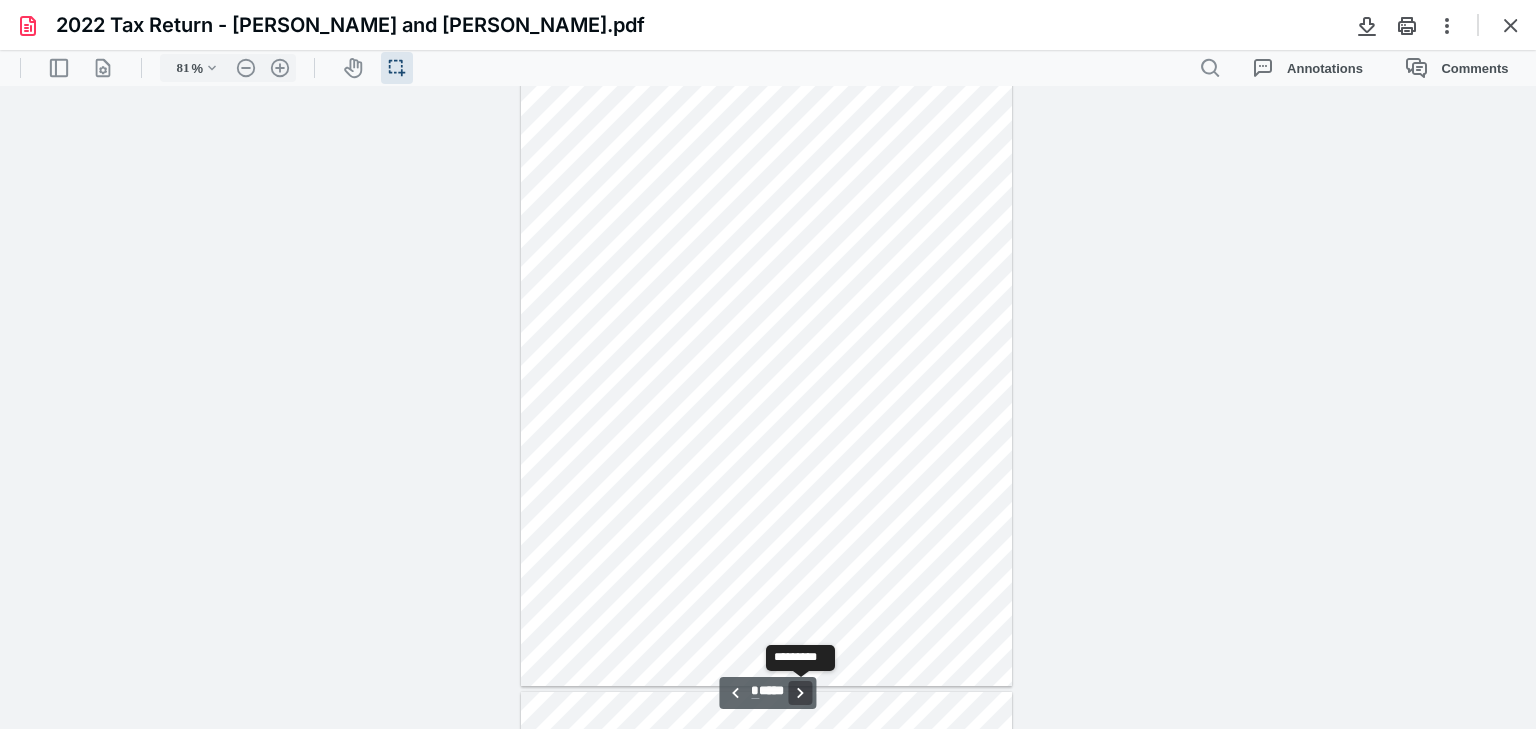 scroll, scrollTop: 642, scrollLeft: 0, axis: vertical 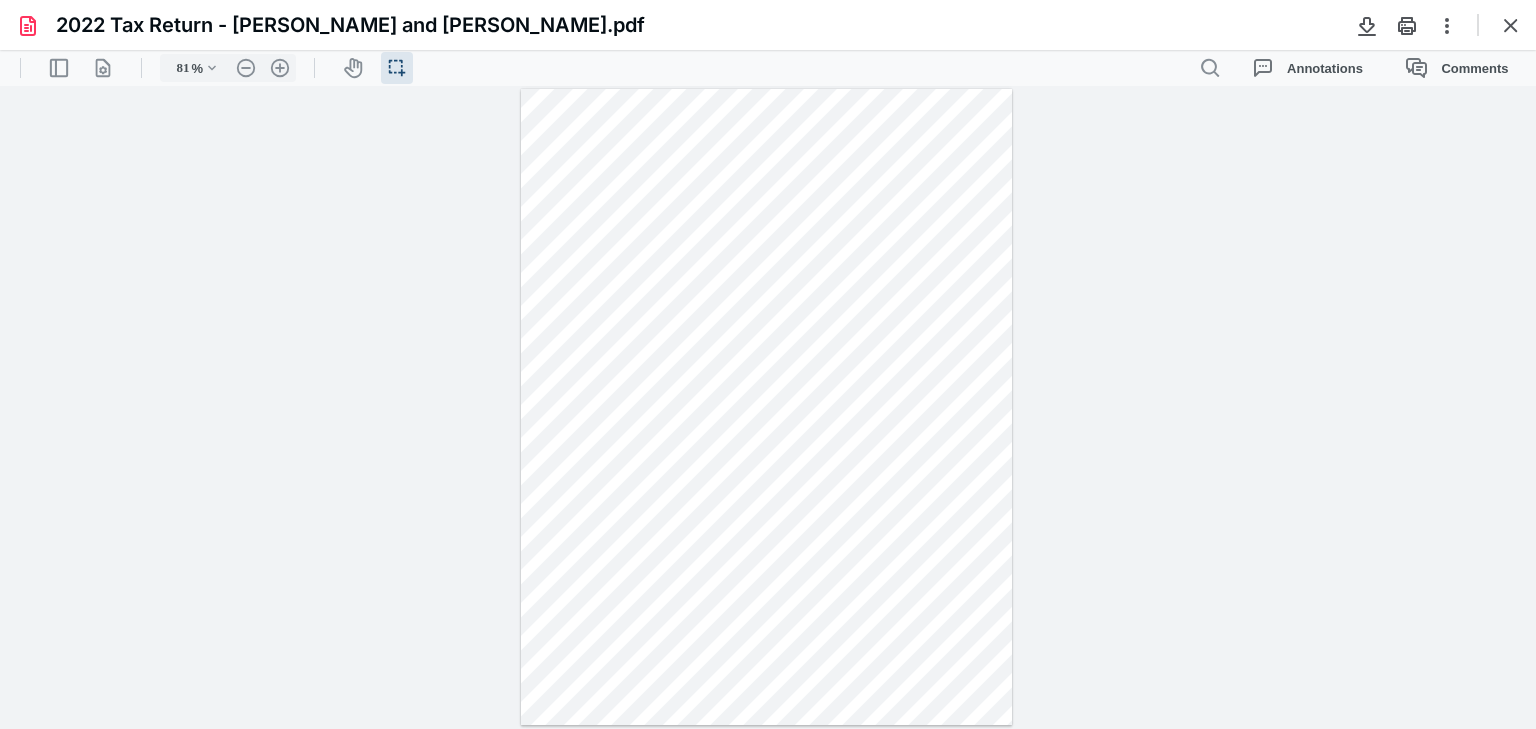 type 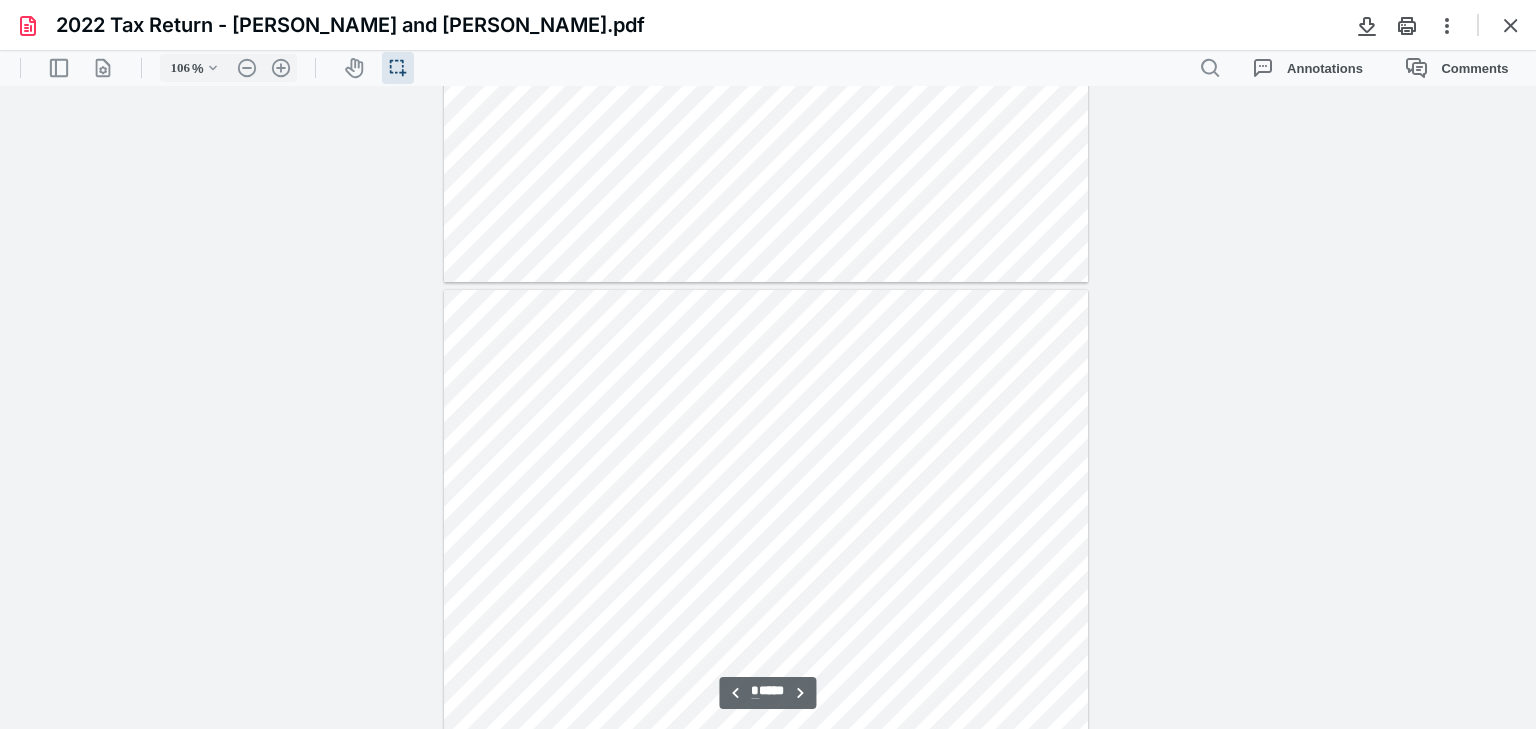 type on "131" 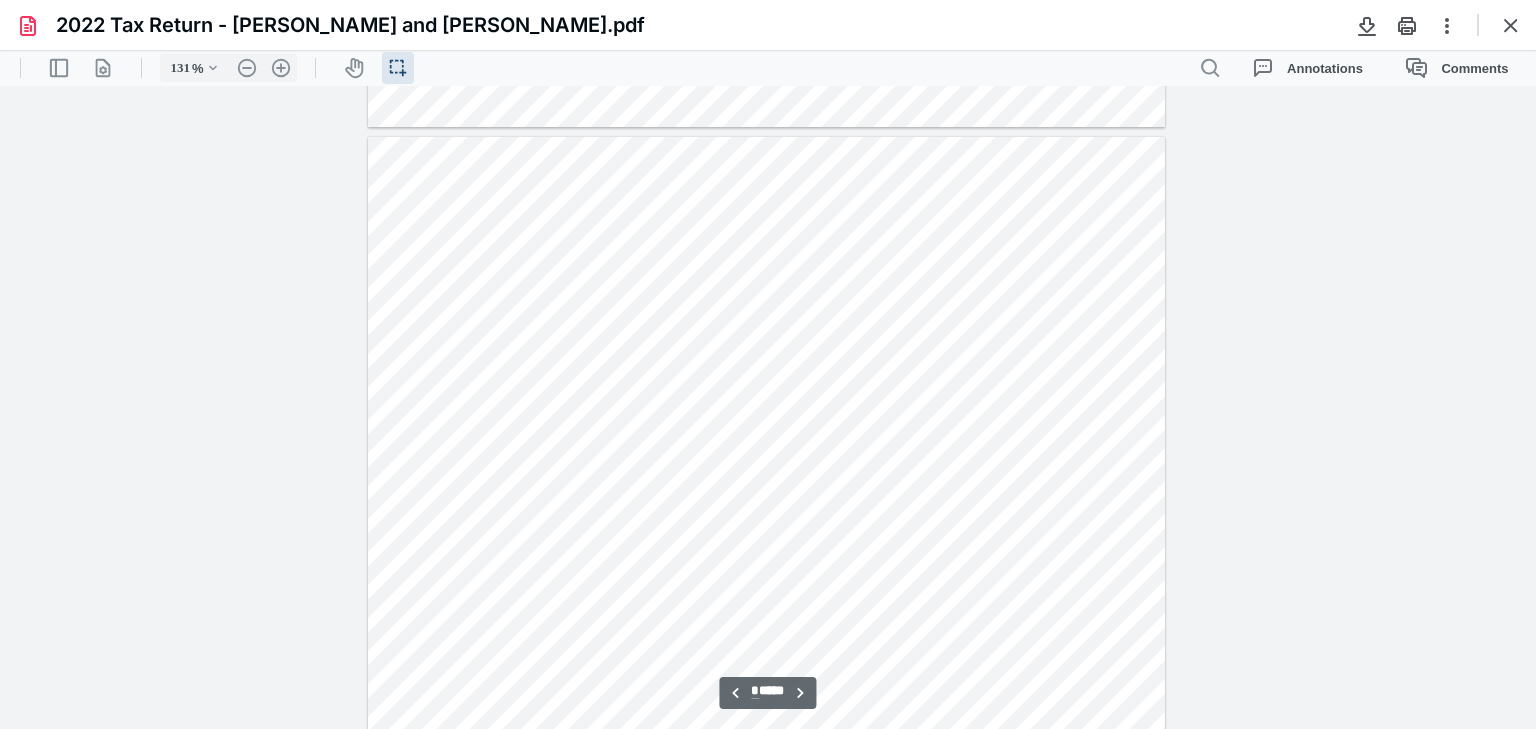 scroll, scrollTop: 3093, scrollLeft: 0, axis: vertical 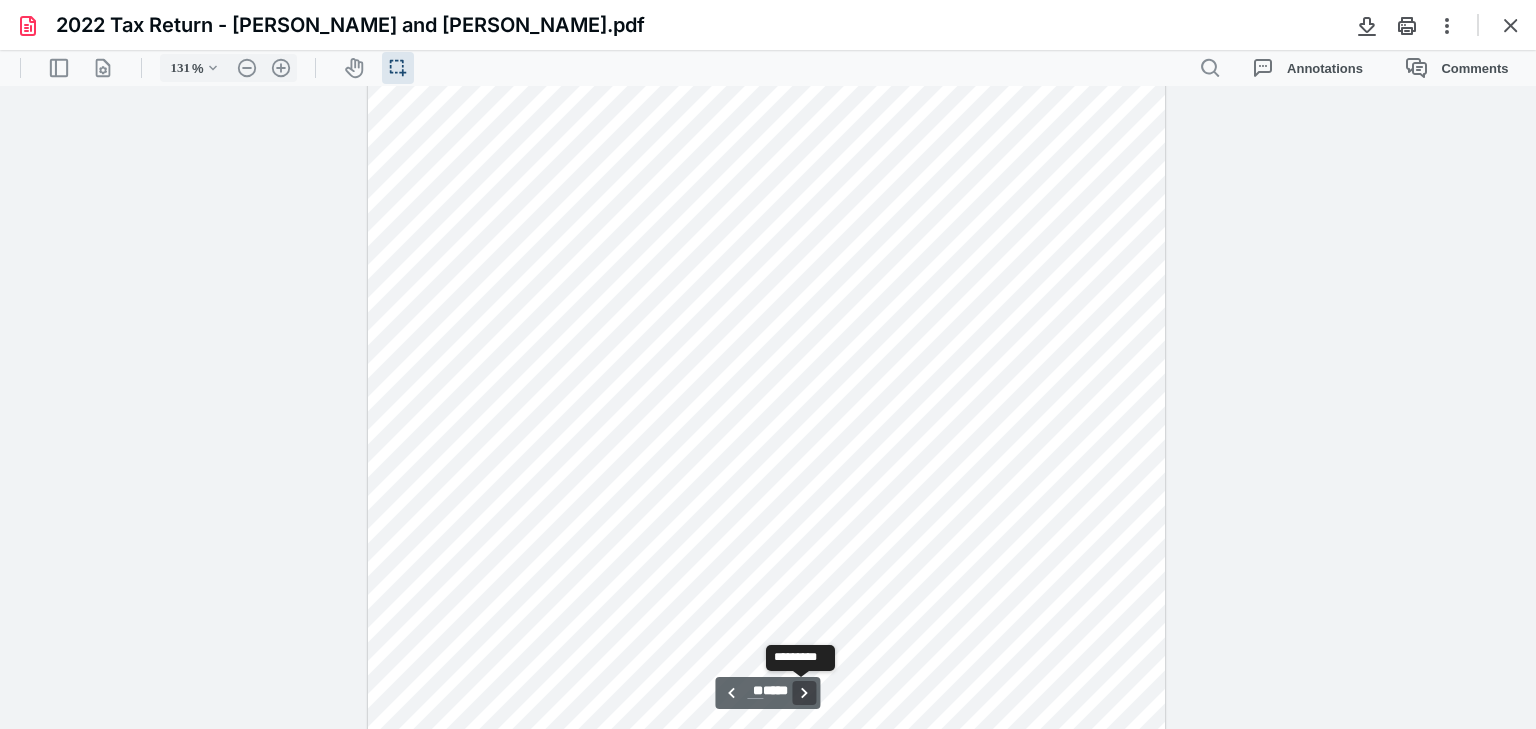 click on "**********" at bounding box center [805, 693] 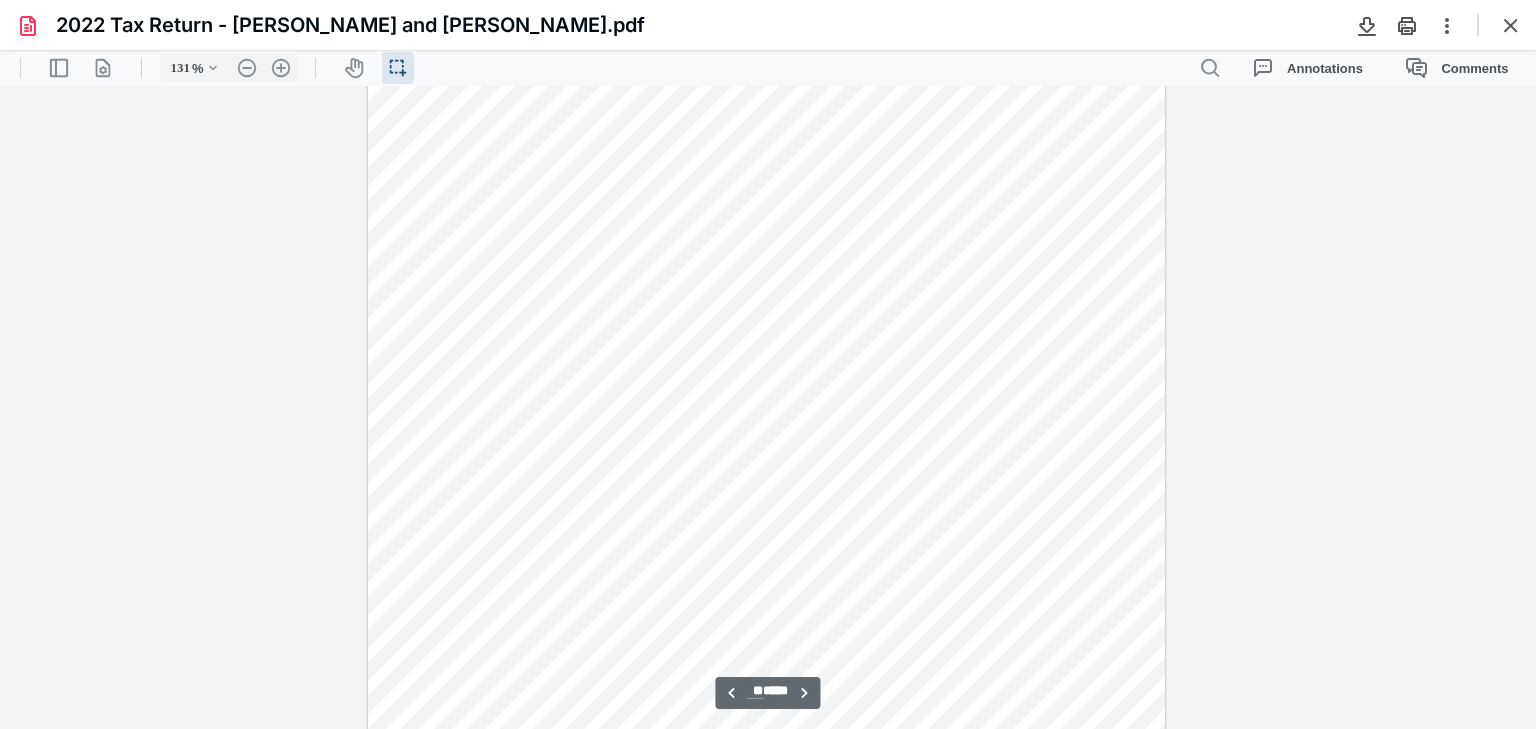 scroll, scrollTop: 14028, scrollLeft: 0, axis: vertical 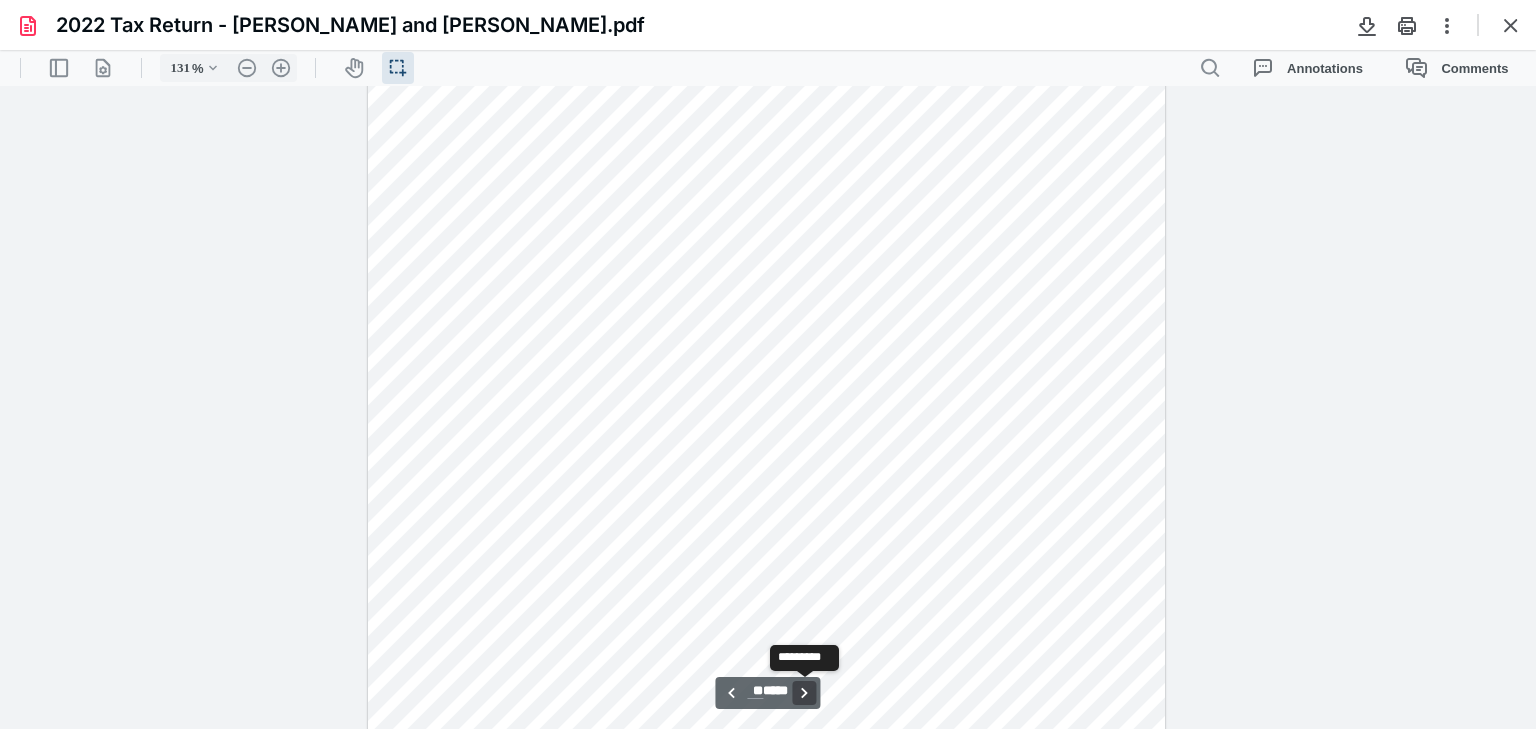 click on "**********" at bounding box center (805, 693) 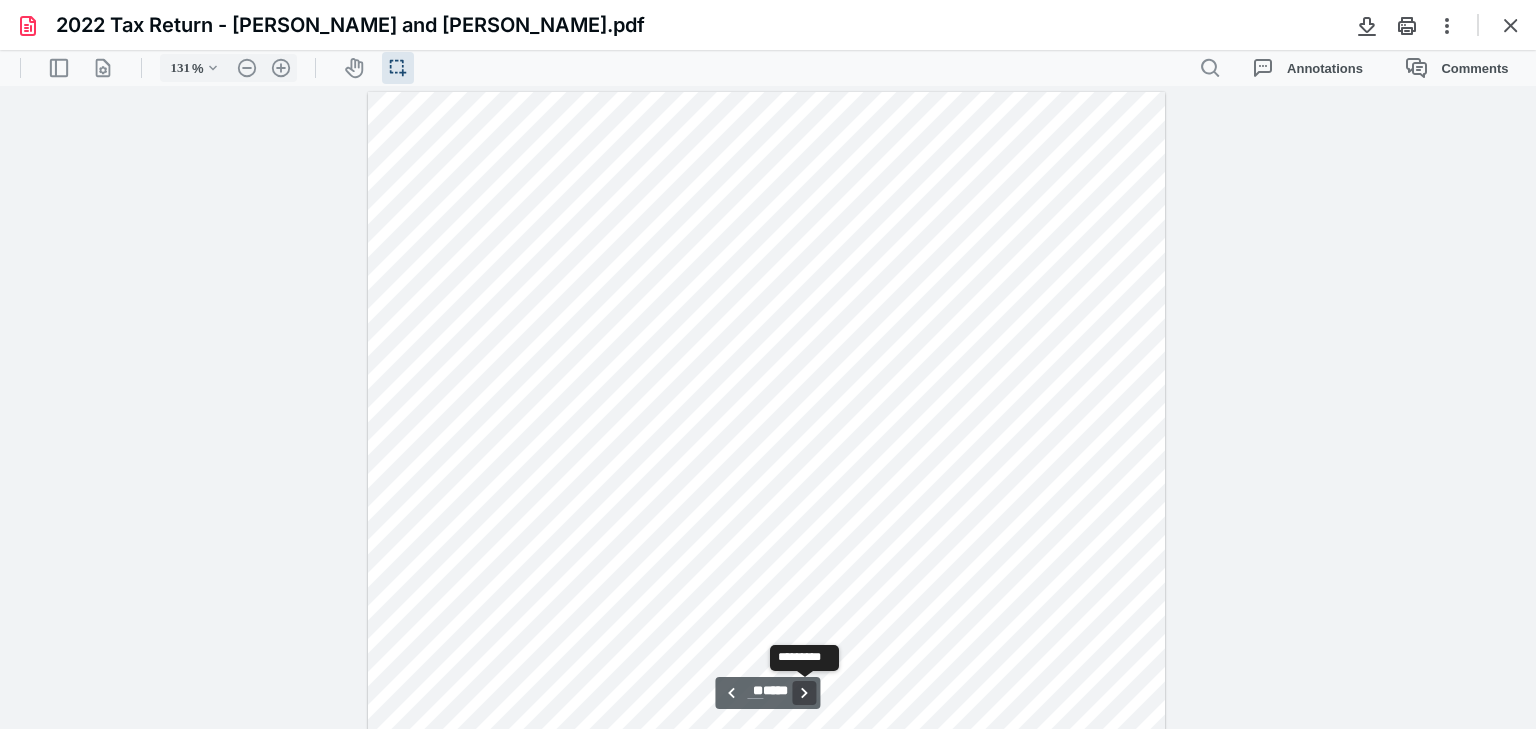 click on "**********" at bounding box center (805, 693) 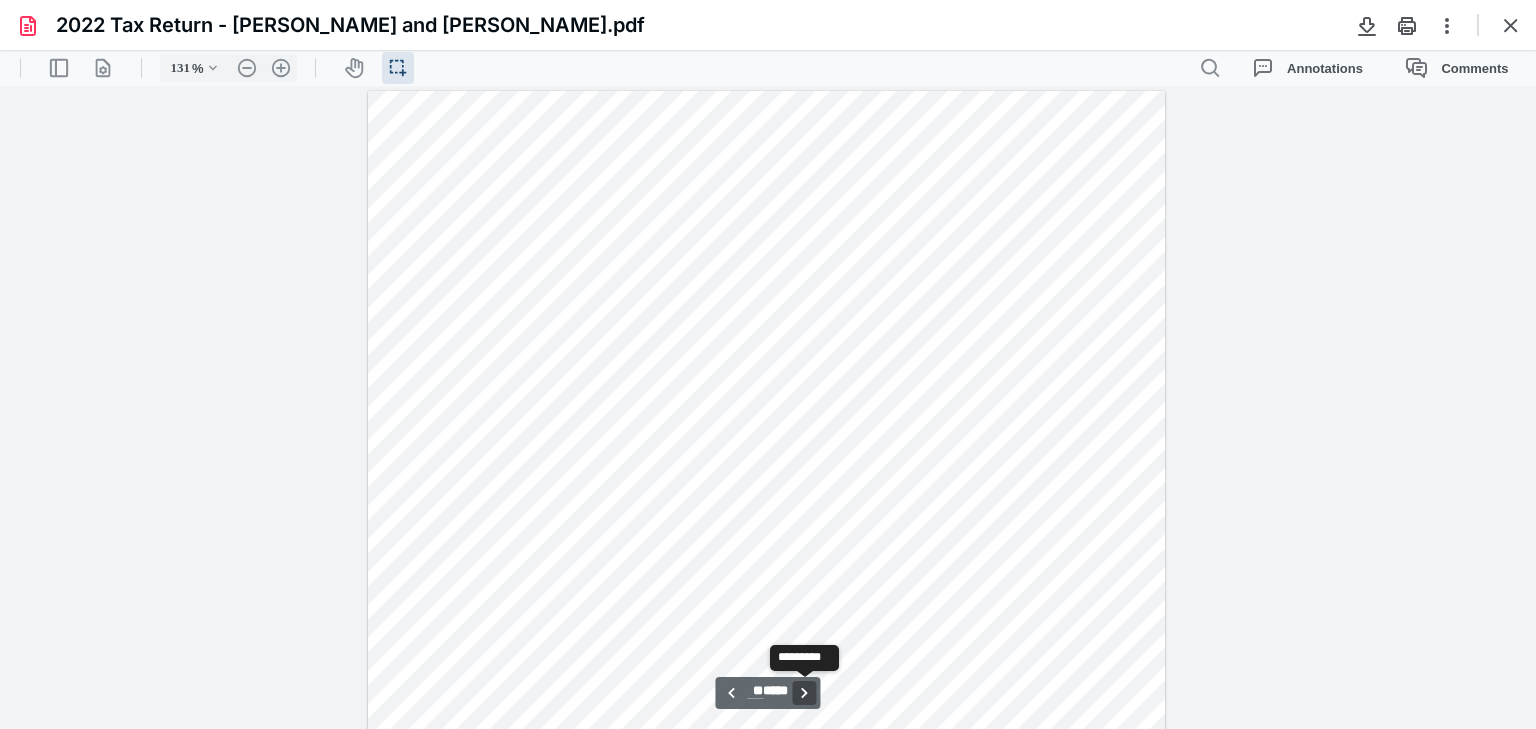 click on "**********" at bounding box center [805, 693] 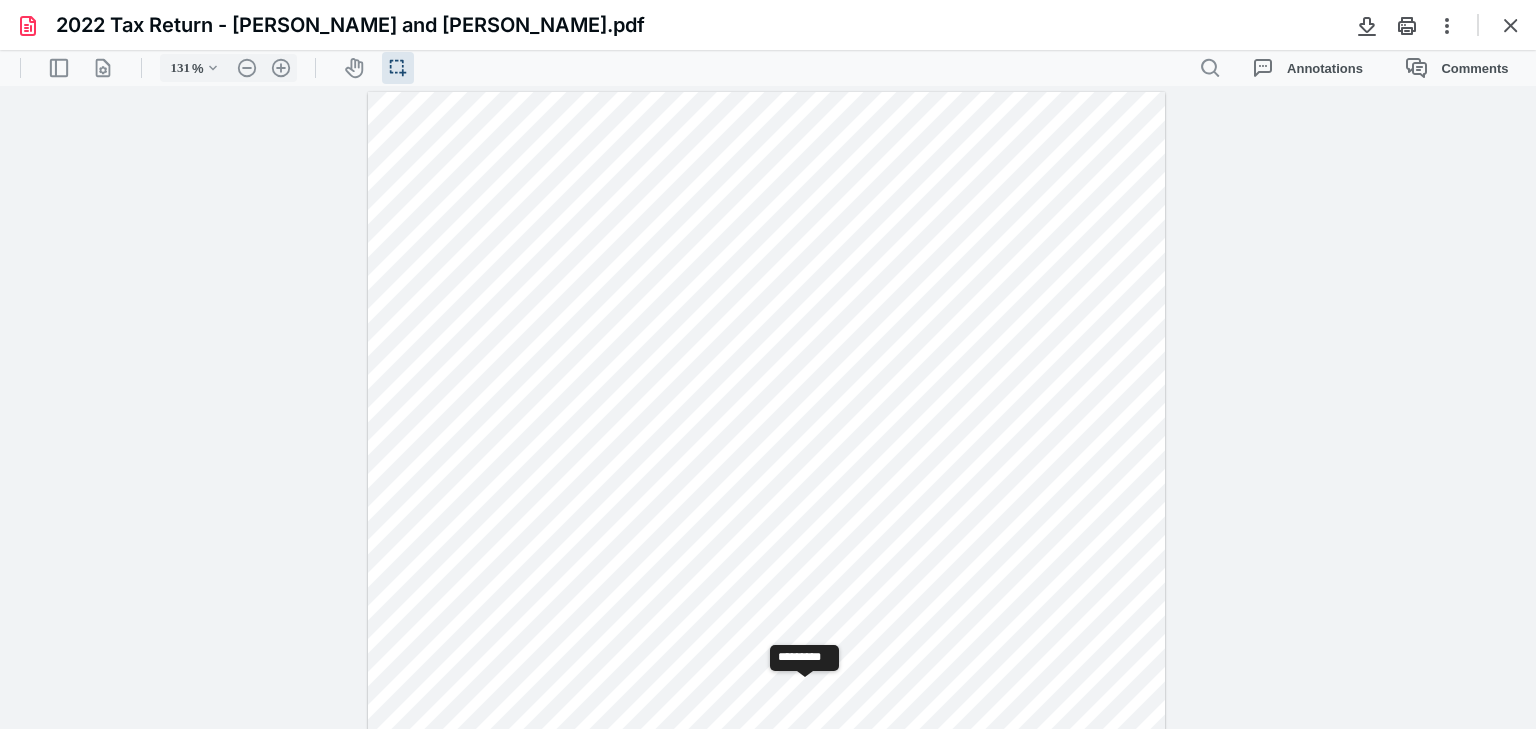 click on "**********" at bounding box center [805, 693] 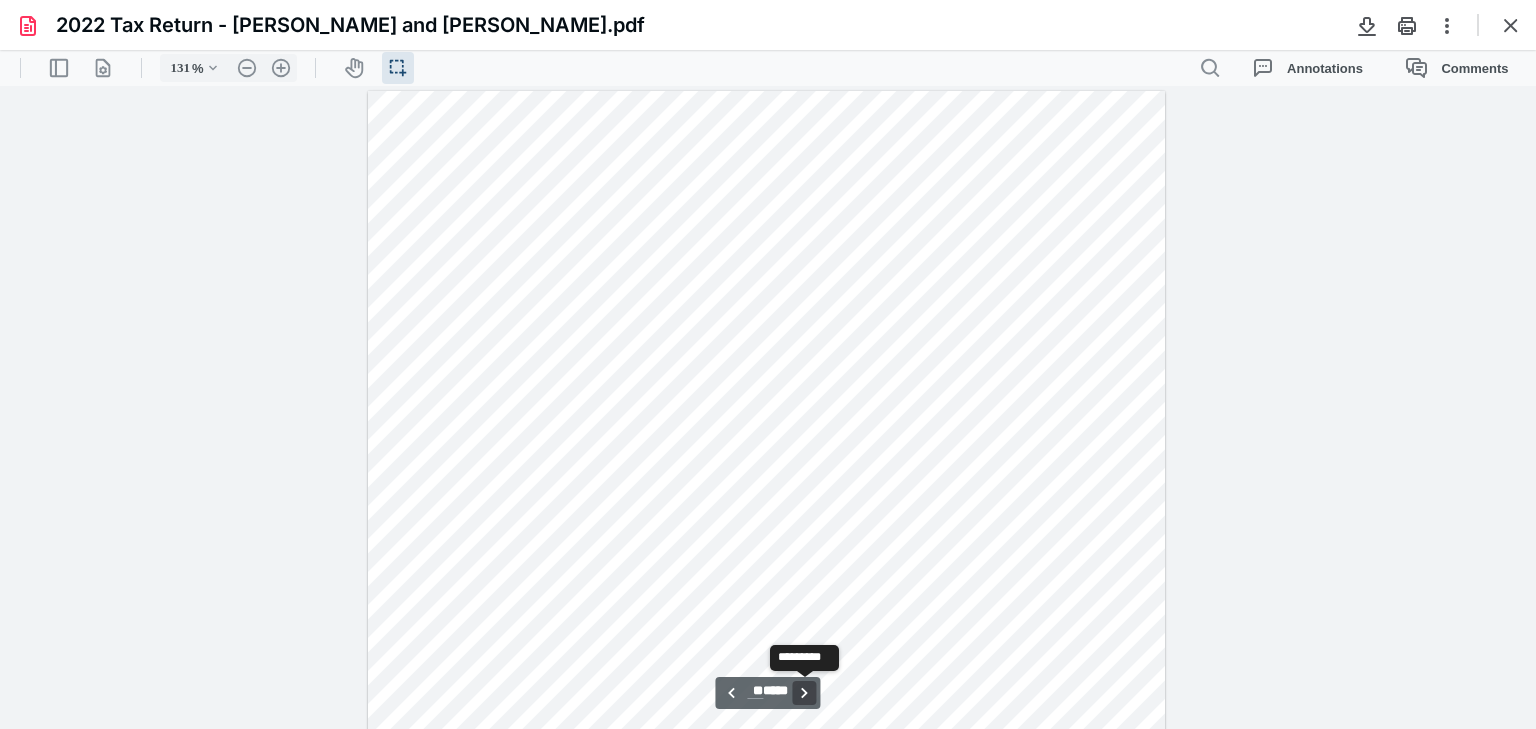 click on "**********" at bounding box center (805, 693) 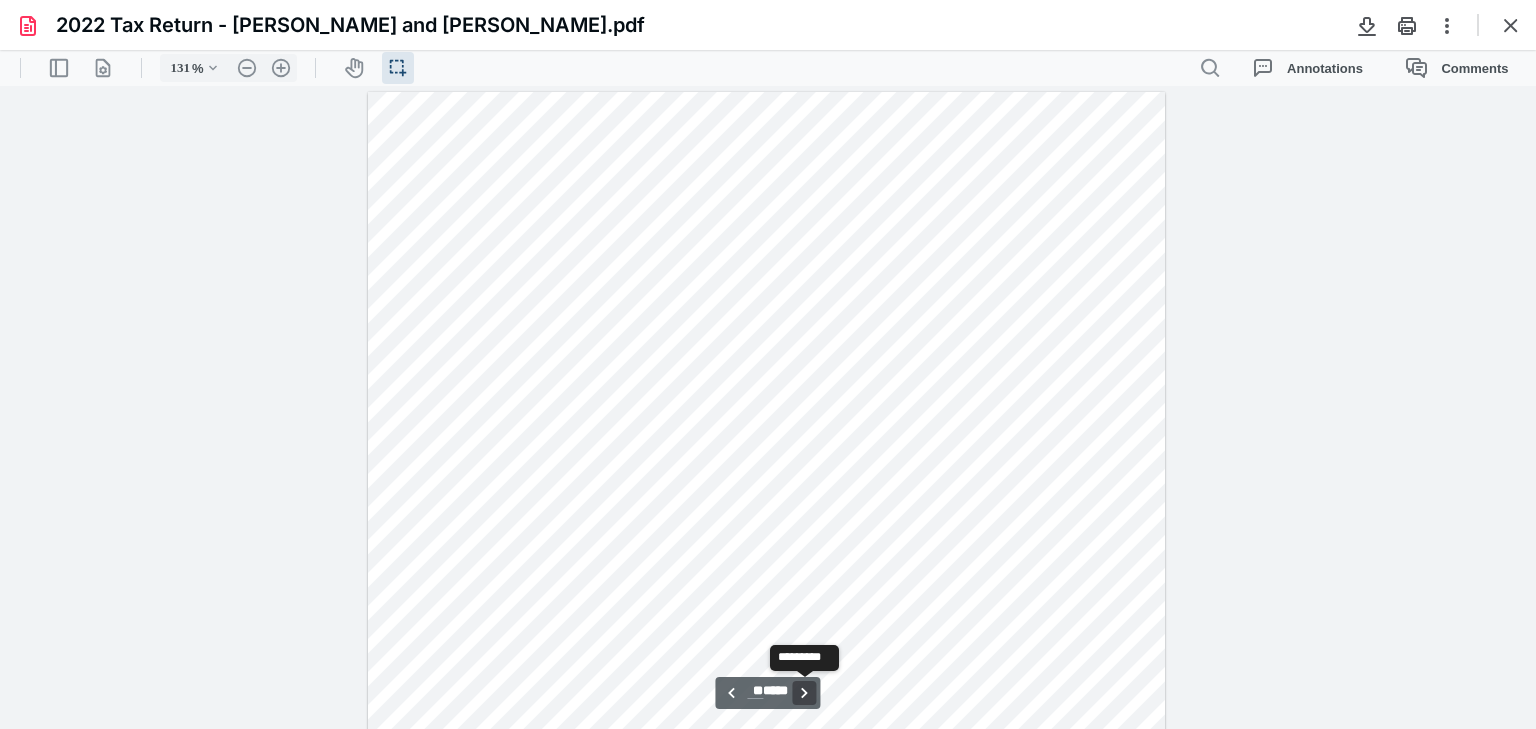 click on "**********" at bounding box center [805, 693] 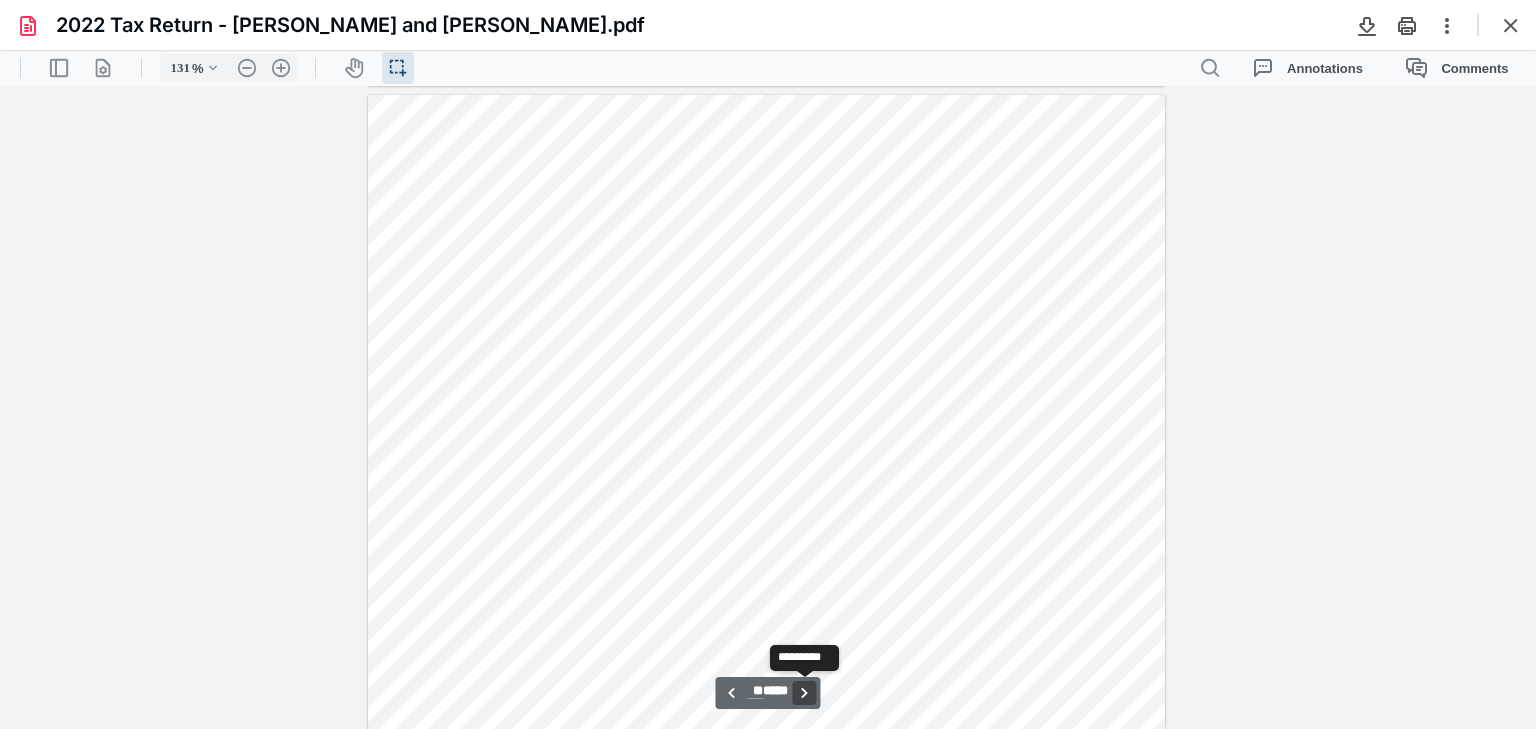 click on "**********" at bounding box center (805, 693) 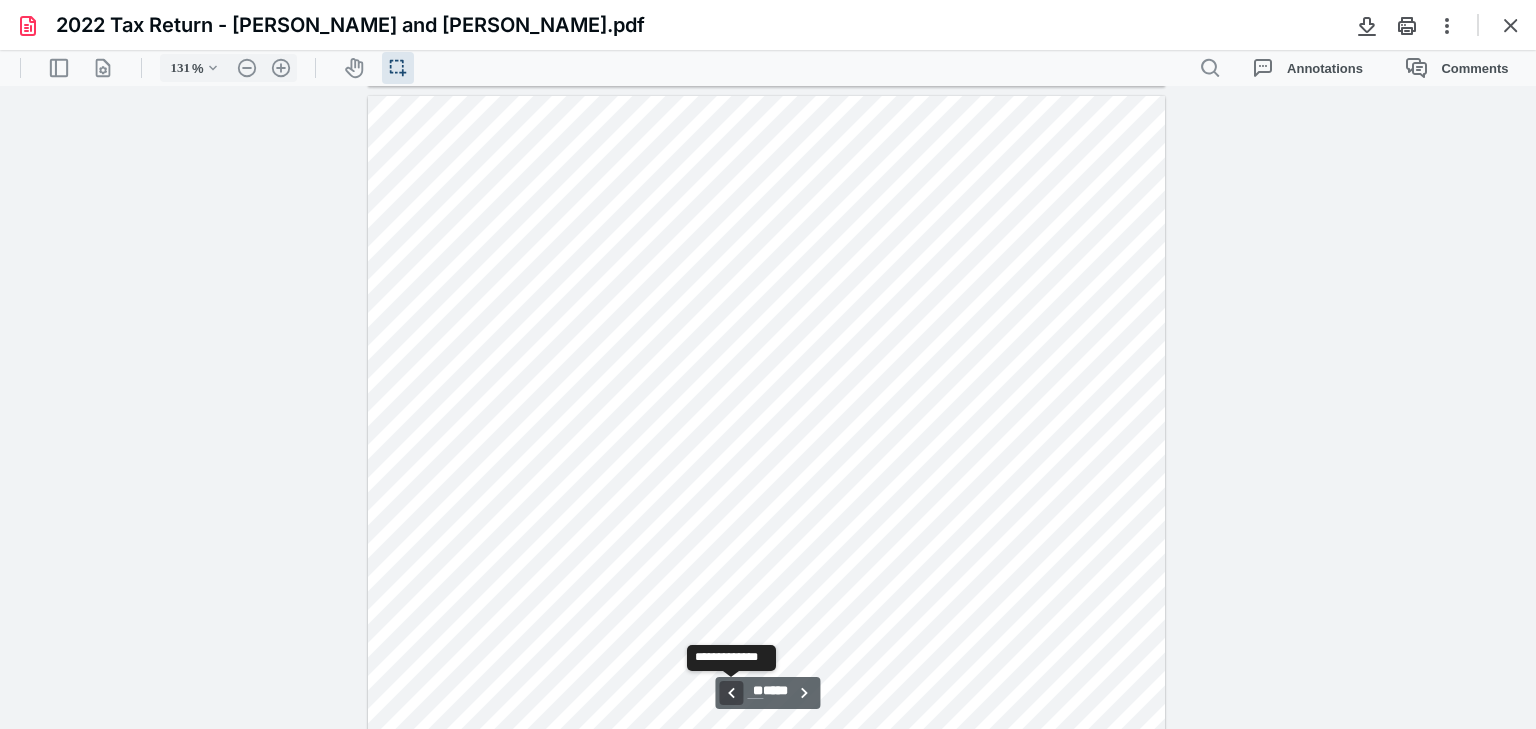 click on "**********" at bounding box center (731, 693) 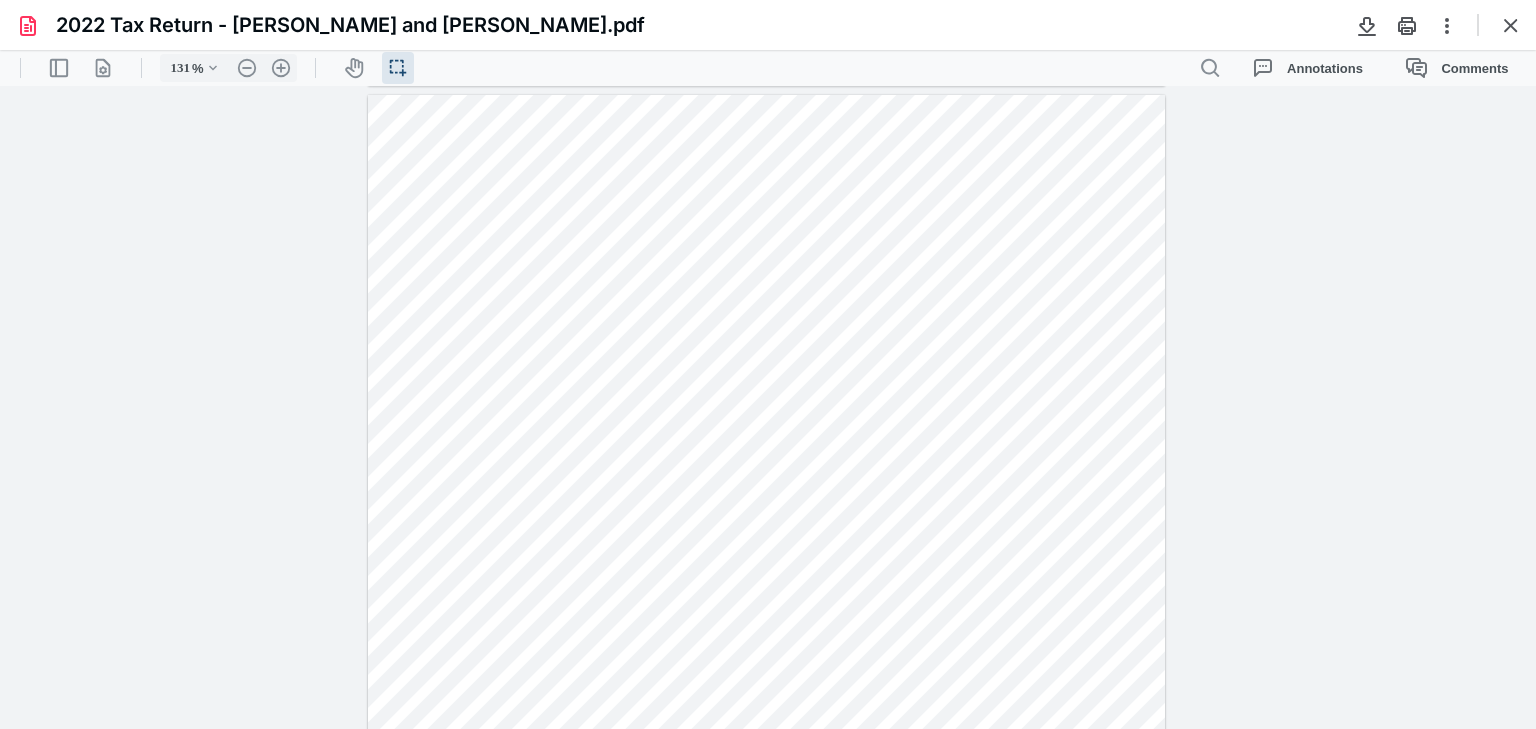 click at bounding box center [767, 611] 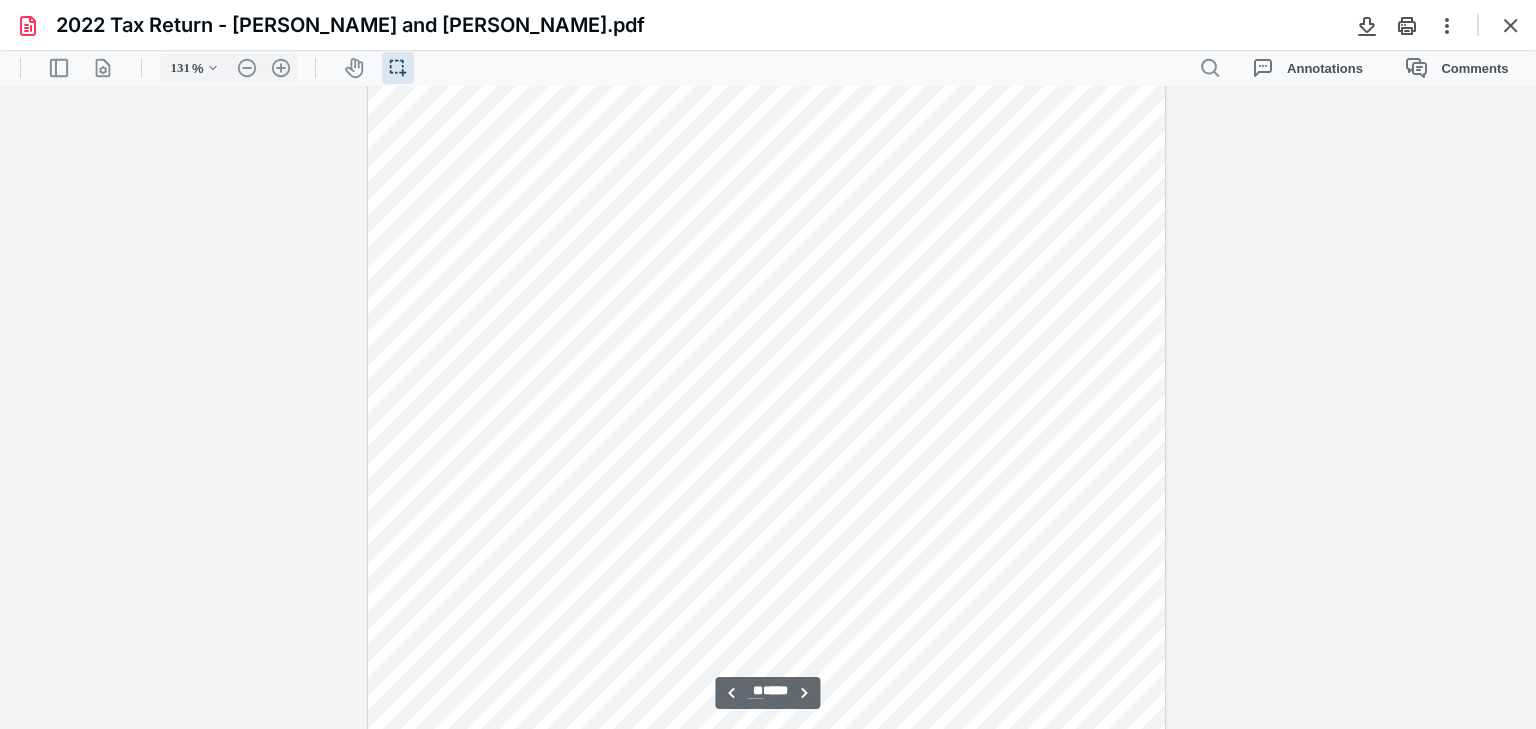 scroll, scrollTop: 21963, scrollLeft: 0, axis: vertical 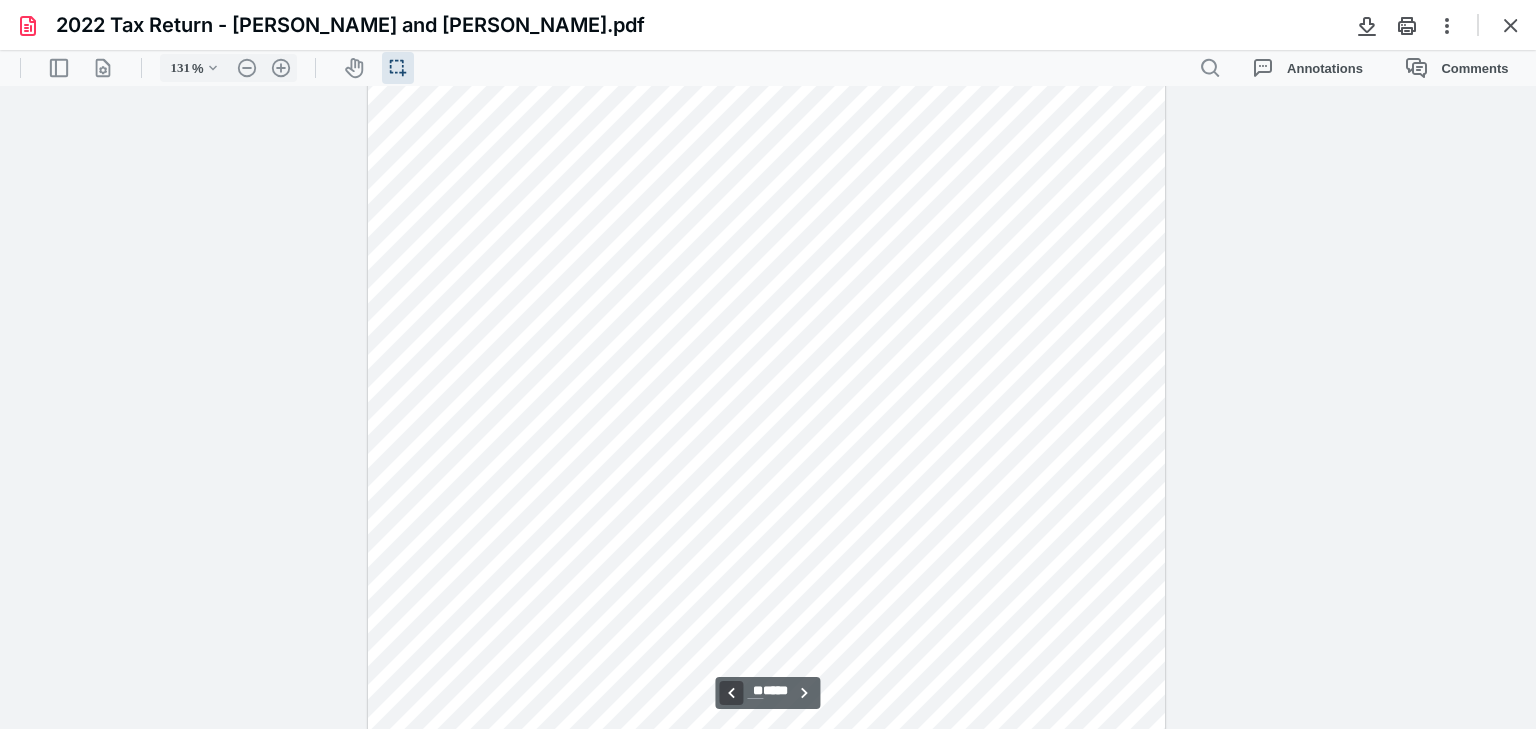click on "**********" at bounding box center (731, 693) 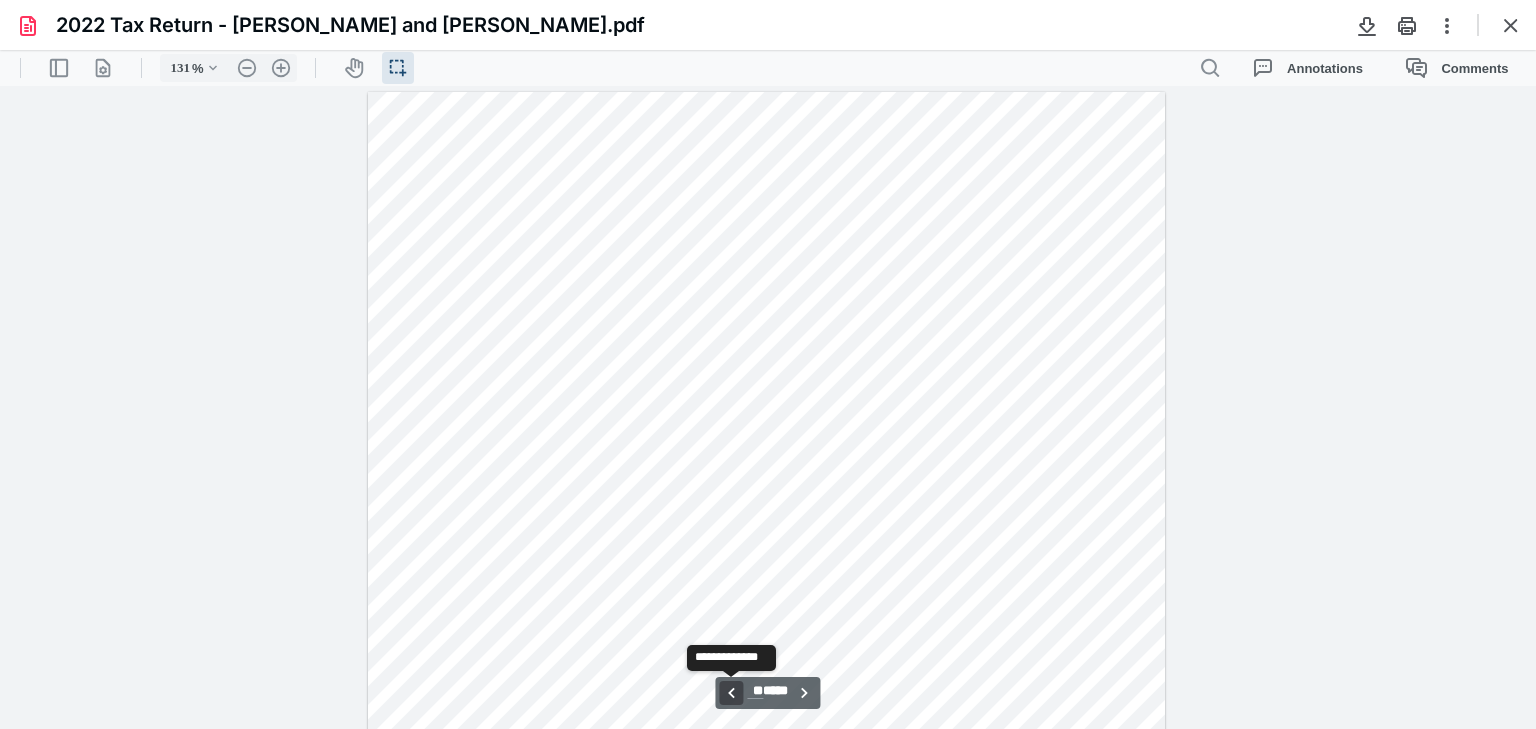 click on "**********" at bounding box center [731, 693] 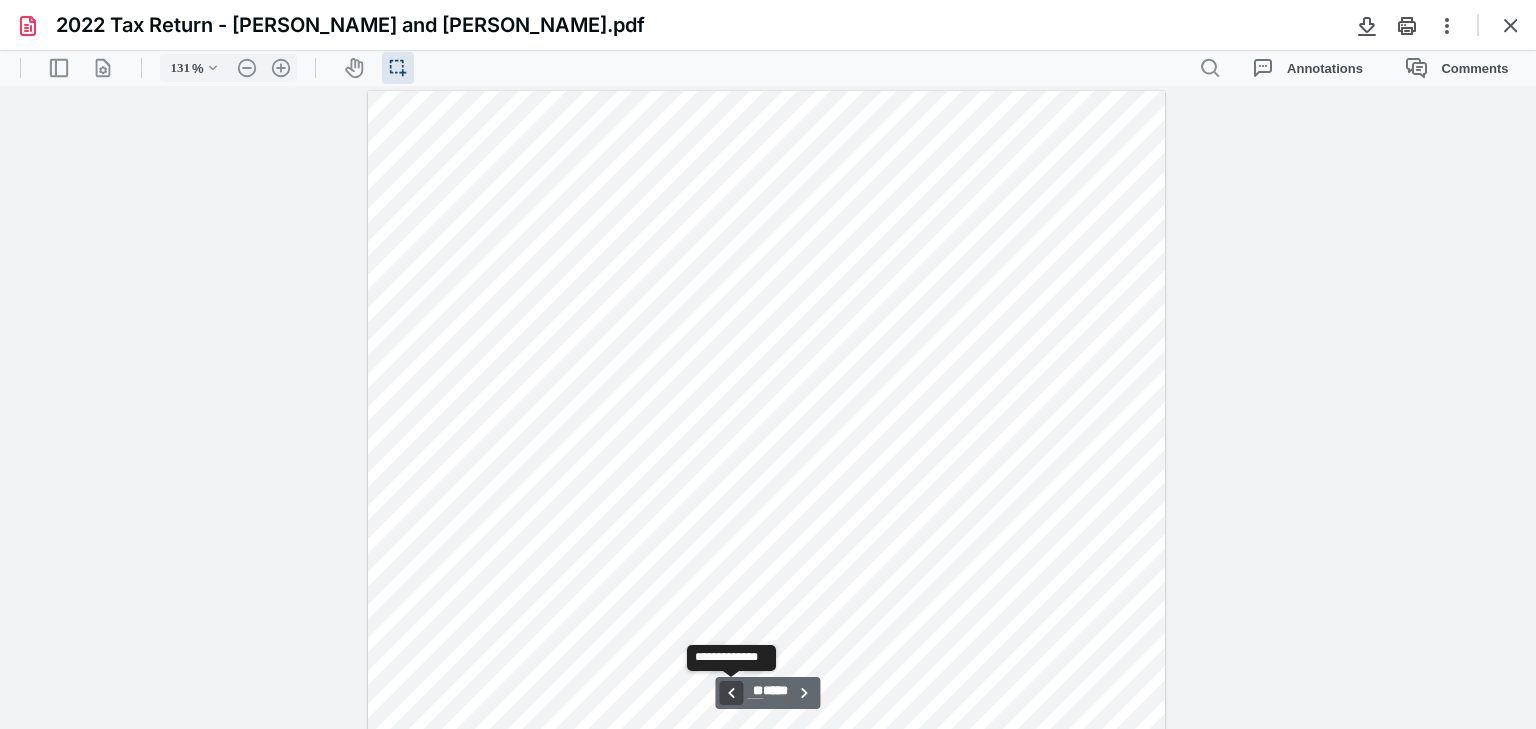 click on "**********" at bounding box center (731, 693) 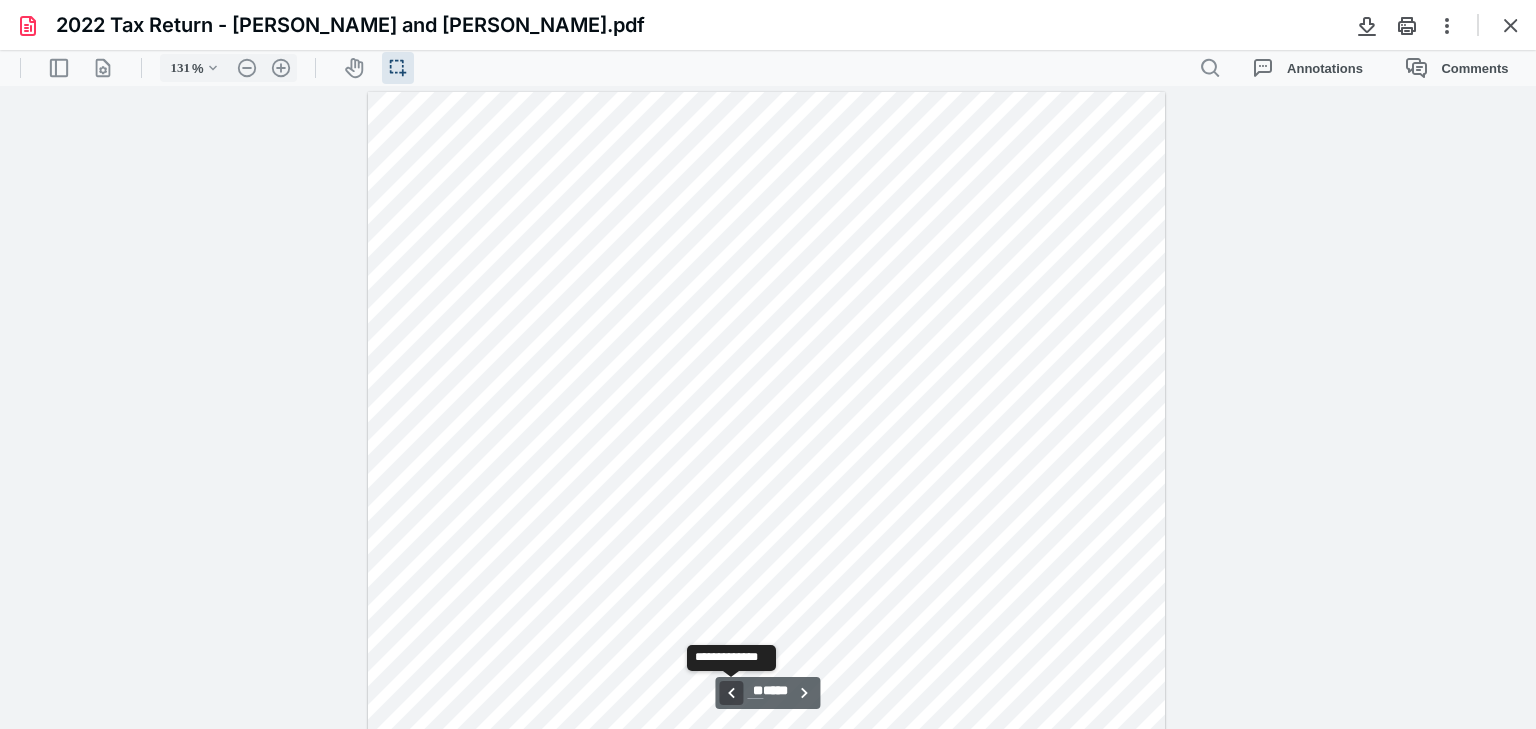 click on "**********" at bounding box center [731, 693] 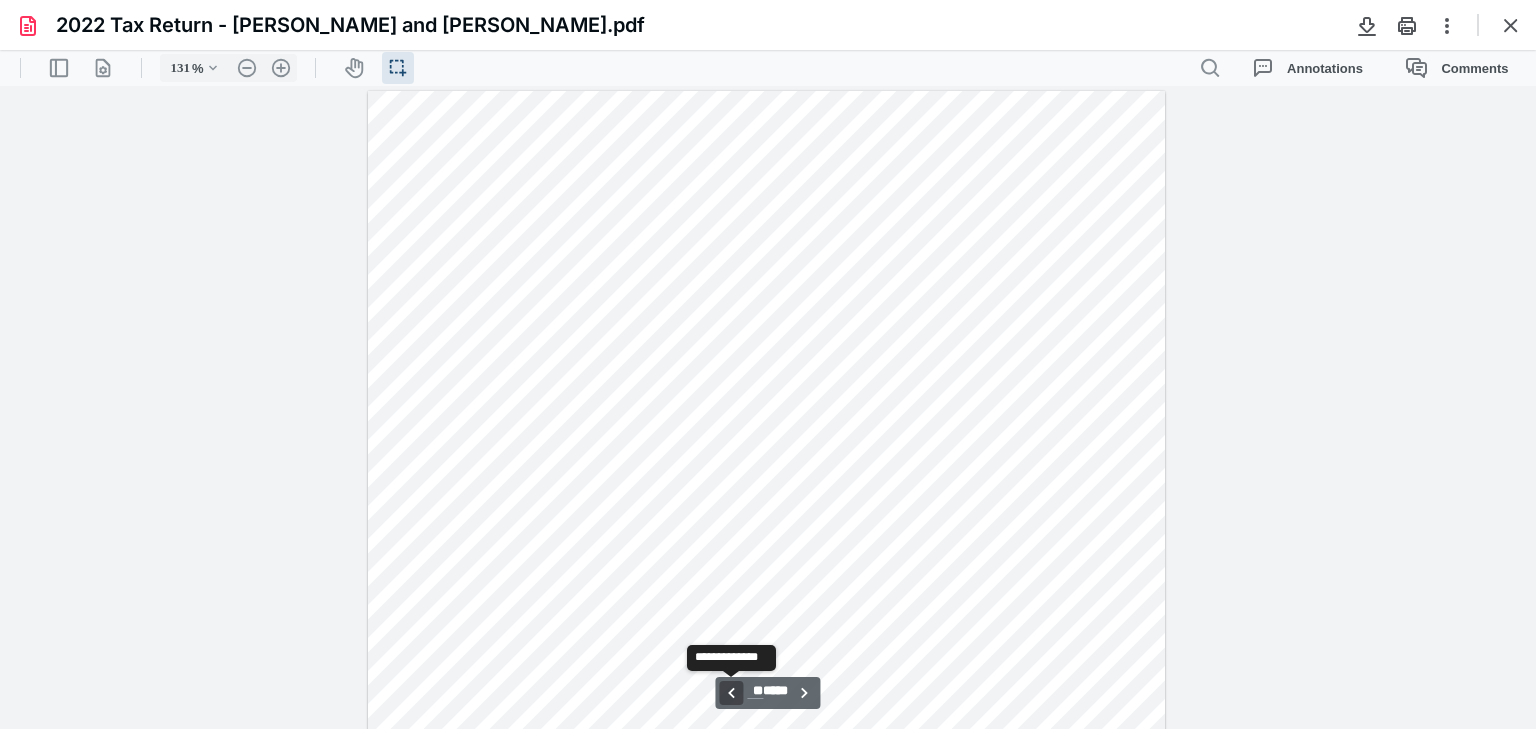 click on "**********" at bounding box center (731, 693) 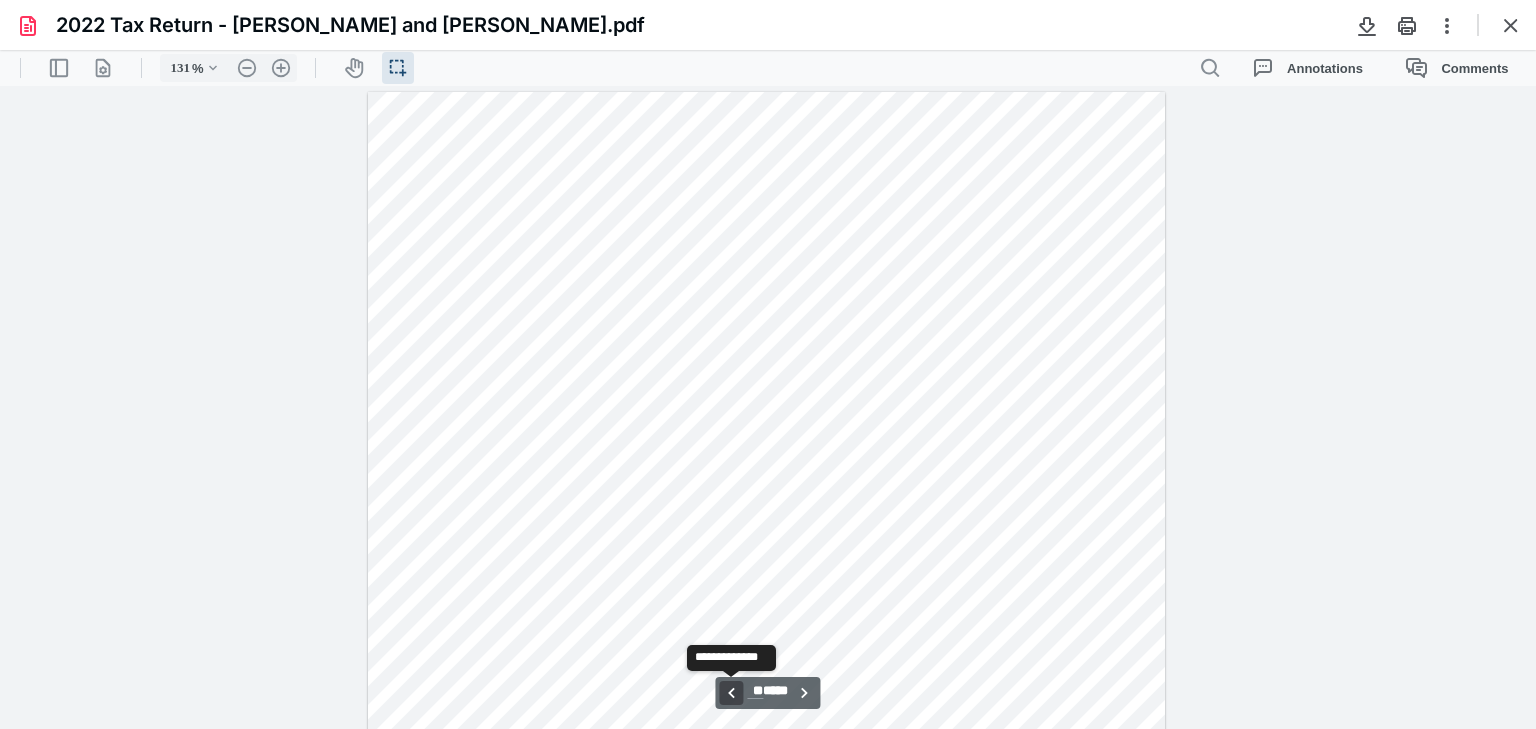 click on "**********" at bounding box center [731, 693] 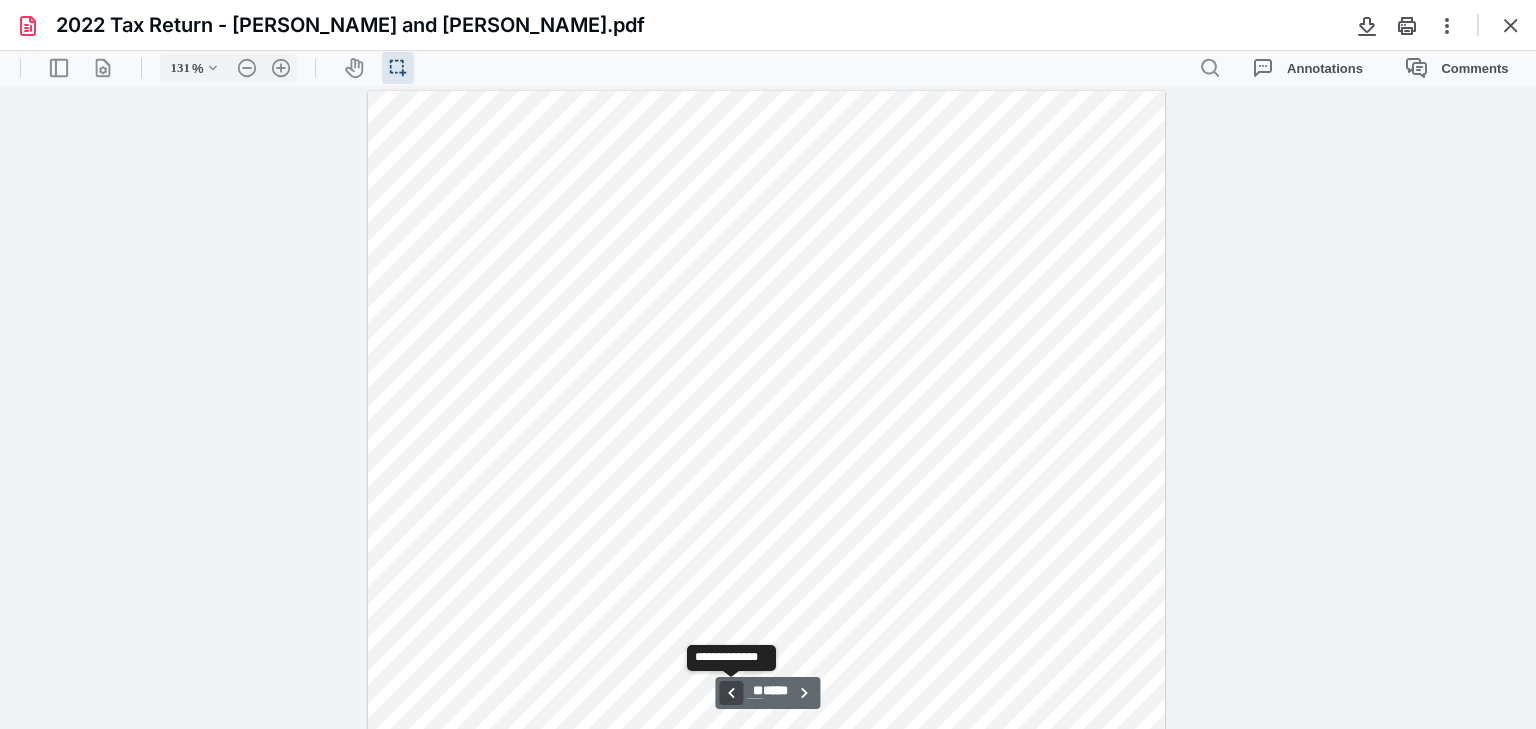 click on "**********" at bounding box center [731, 693] 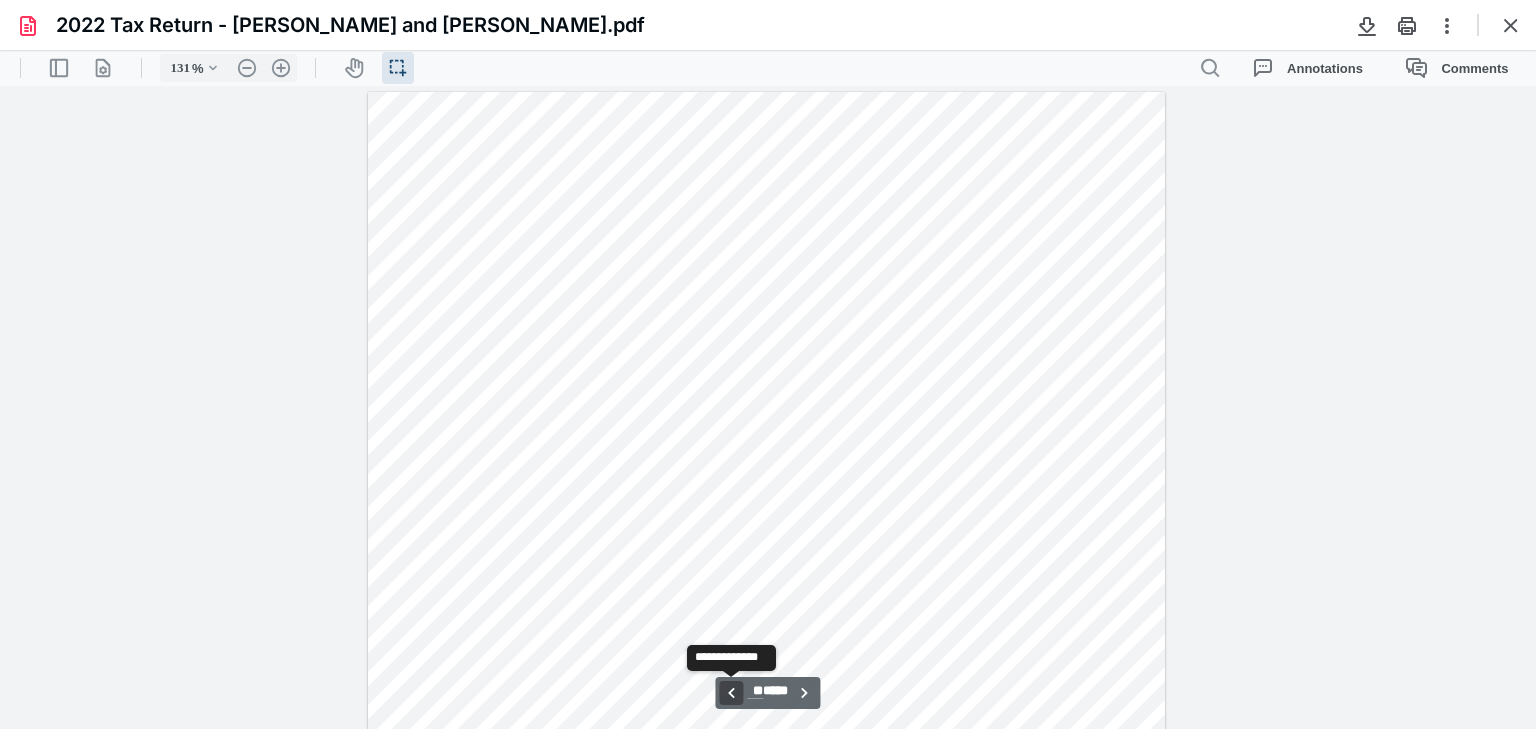 click on "**********" at bounding box center (731, 693) 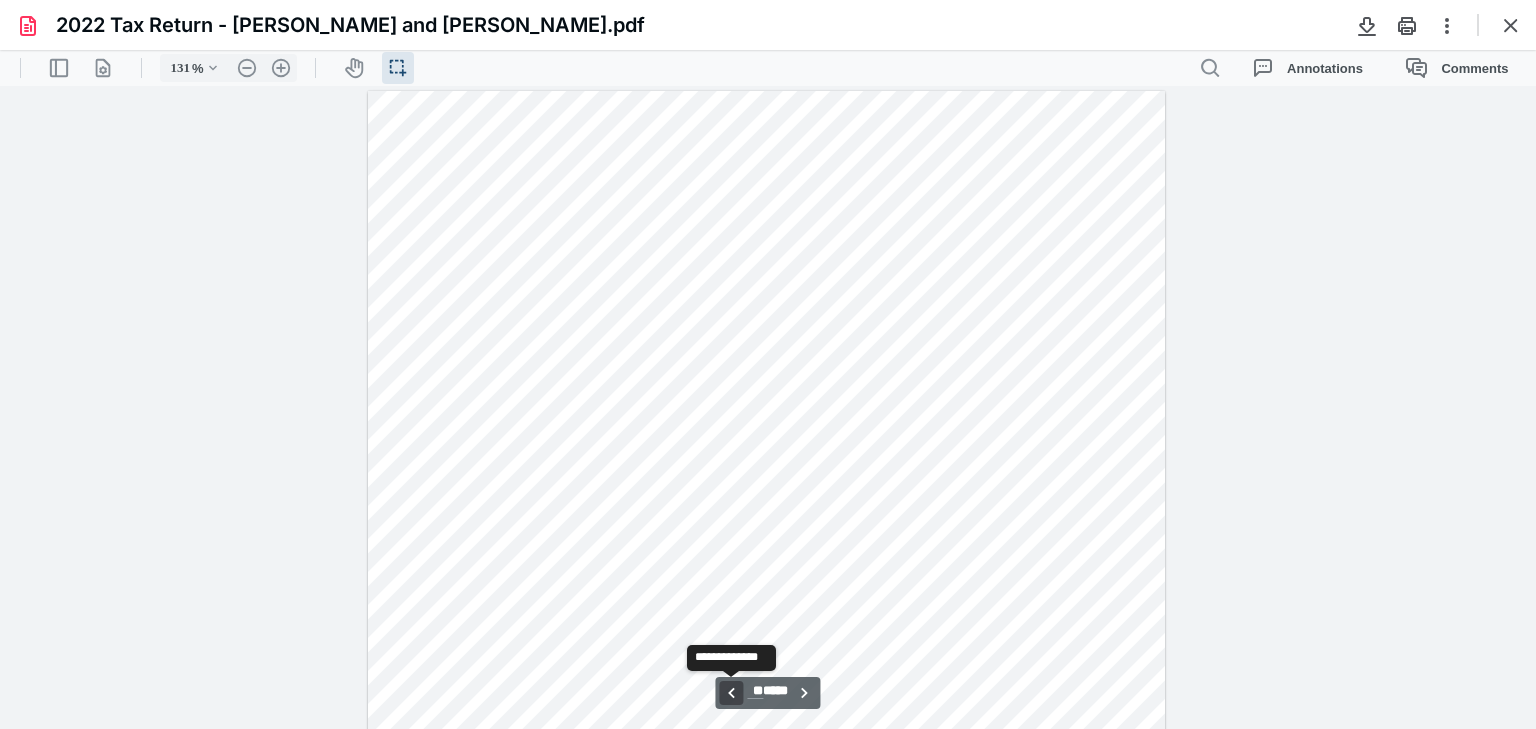 click on "**********" at bounding box center (731, 693) 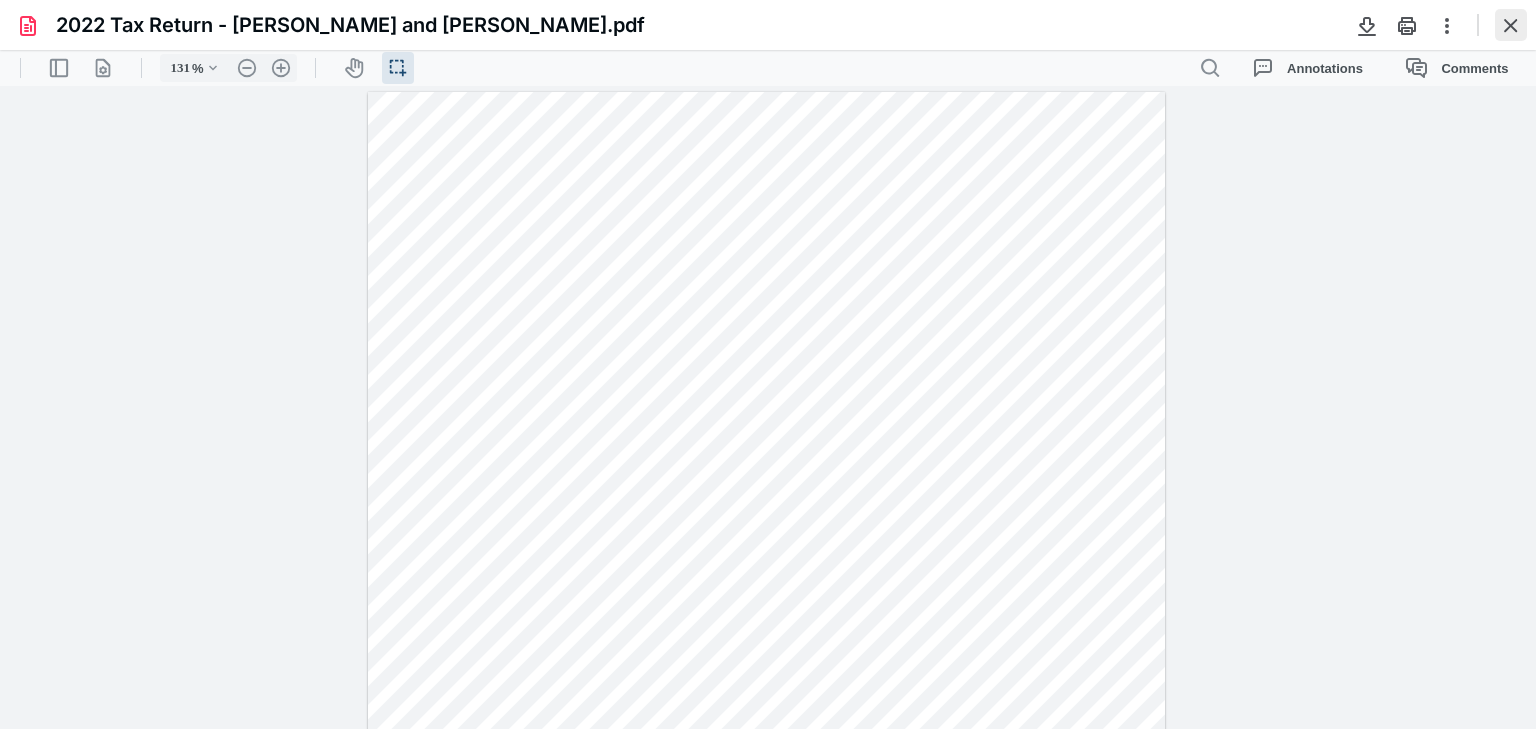 click at bounding box center (1511, 25) 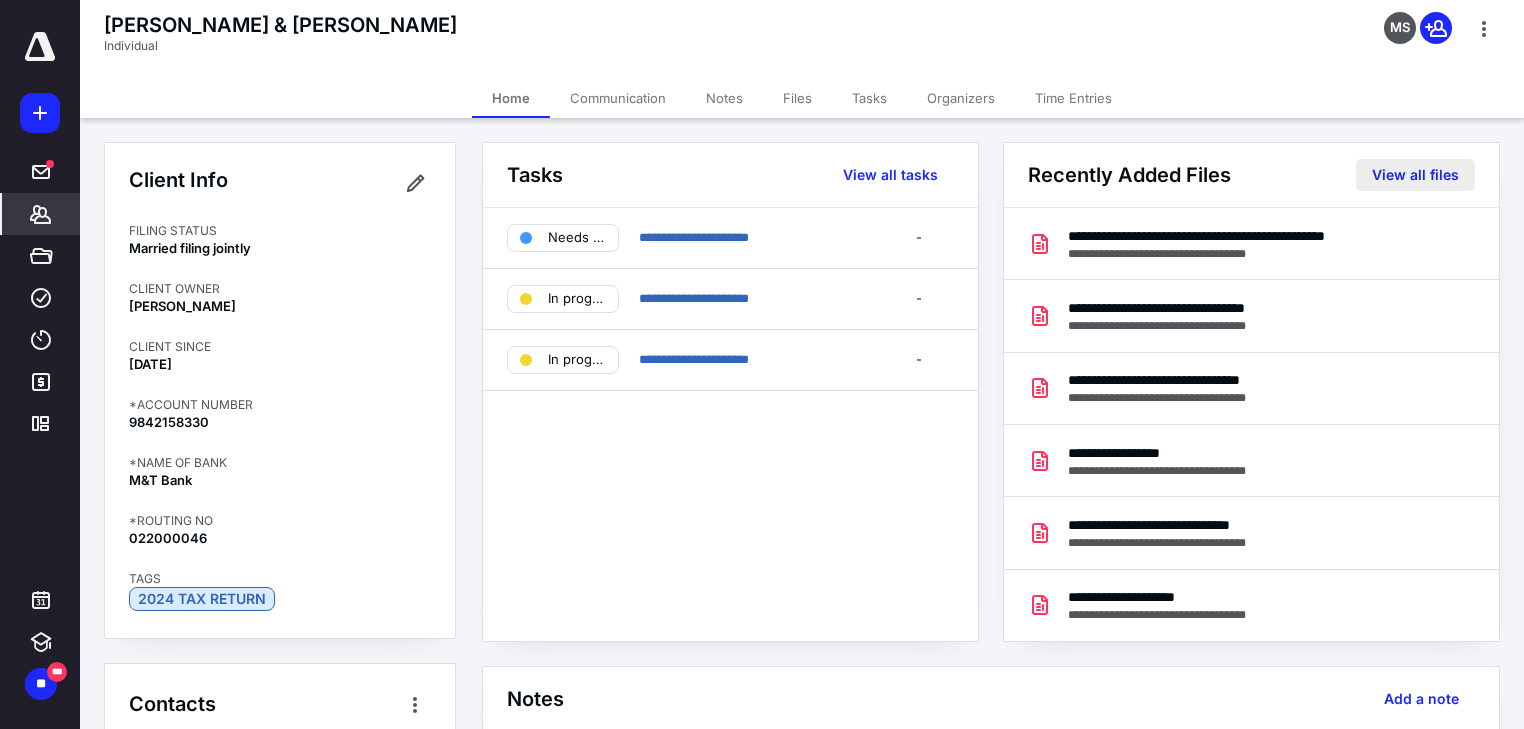 click on "View all files" at bounding box center [1415, 175] 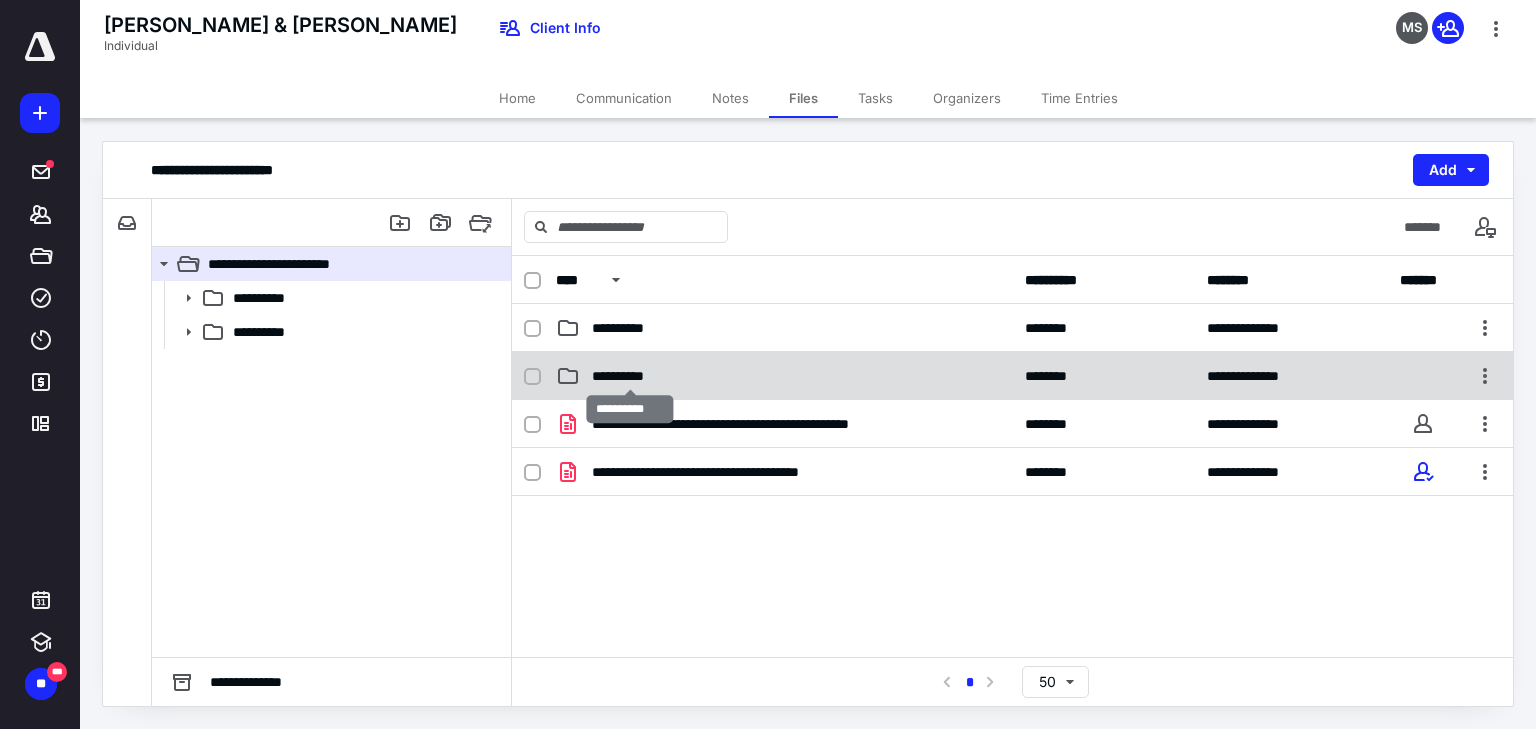 click on "**********" at bounding box center (630, 376) 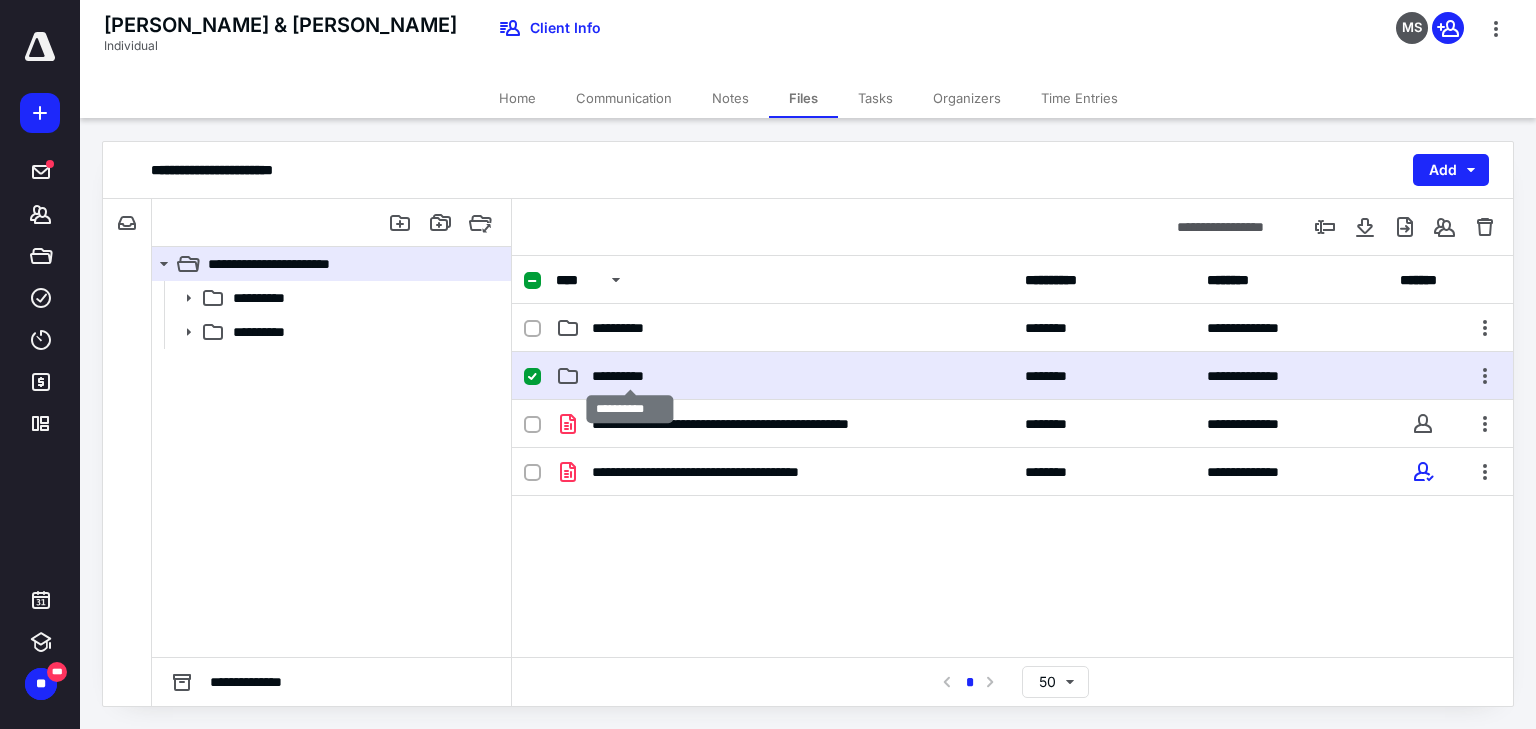 click on "**********" at bounding box center [630, 376] 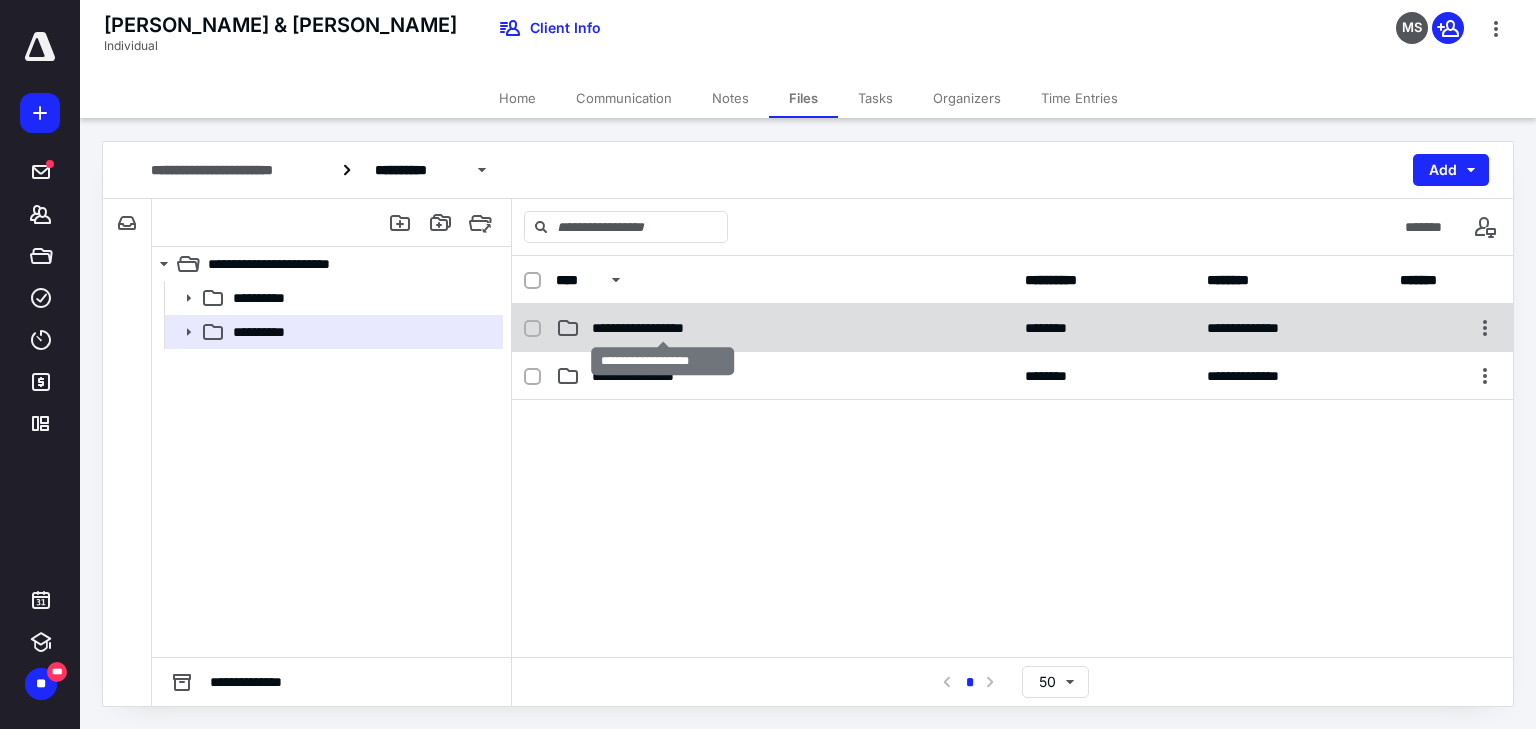 click on "**********" at bounding box center (662, 328) 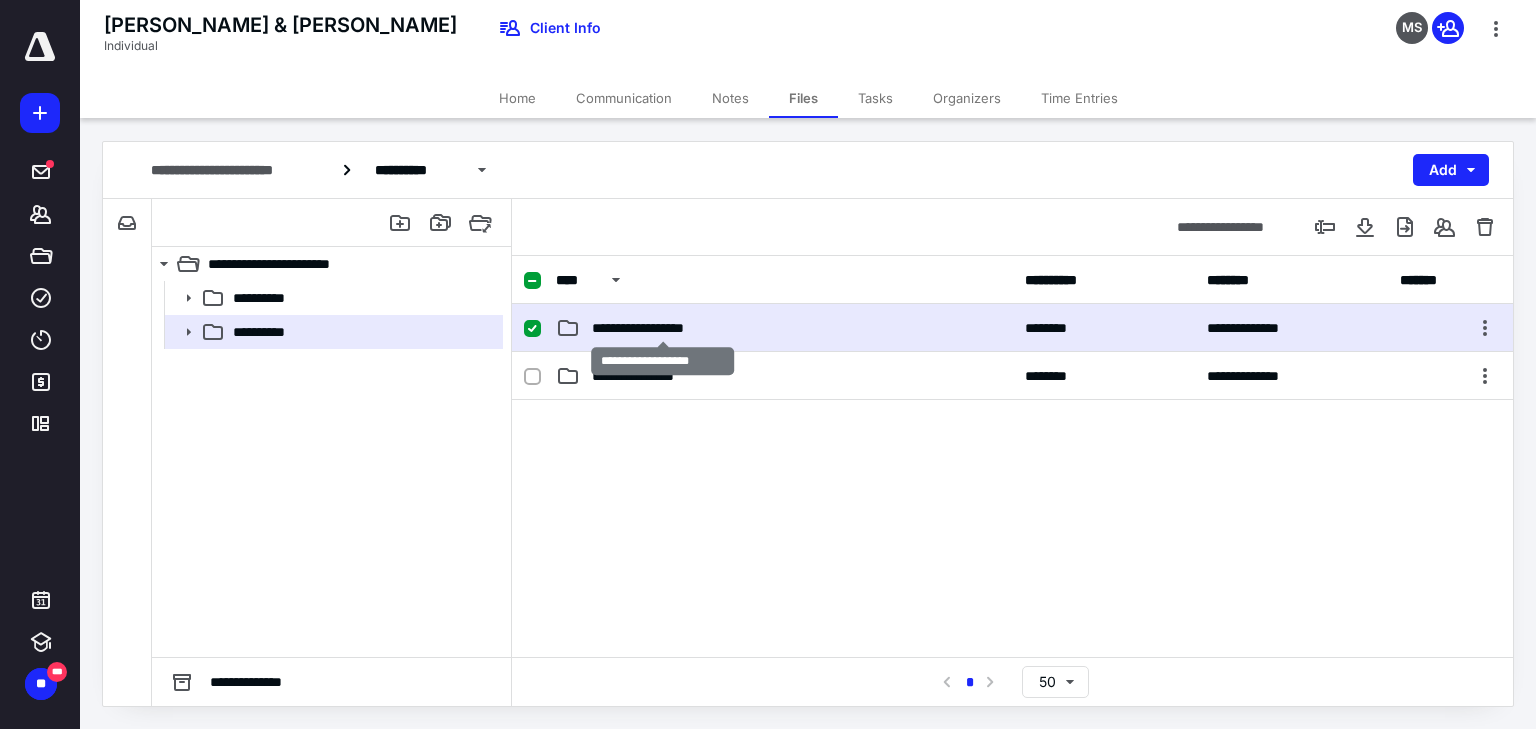 click on "**********" at bounding box center (662, 328) 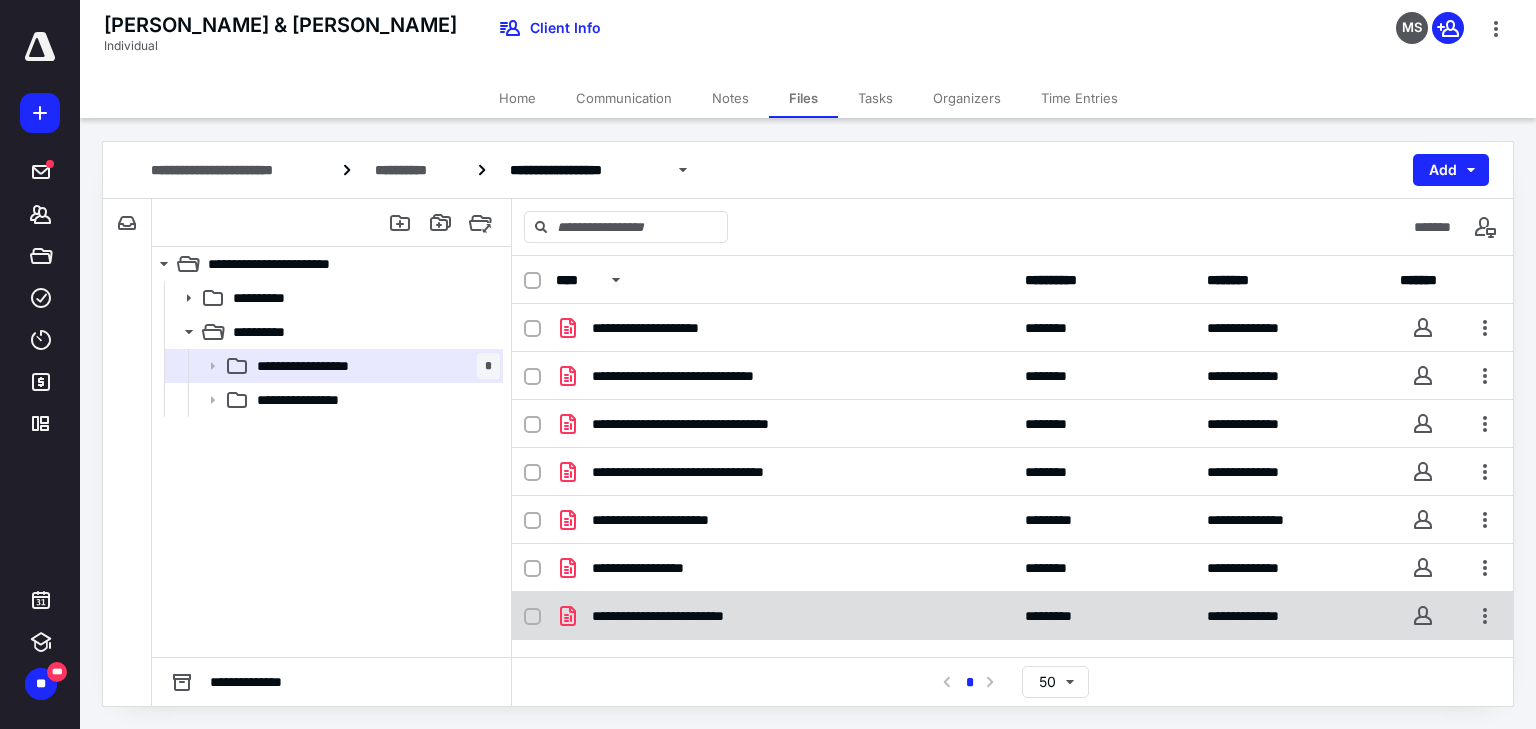 click on "**********" at bounding box center [689, 616] 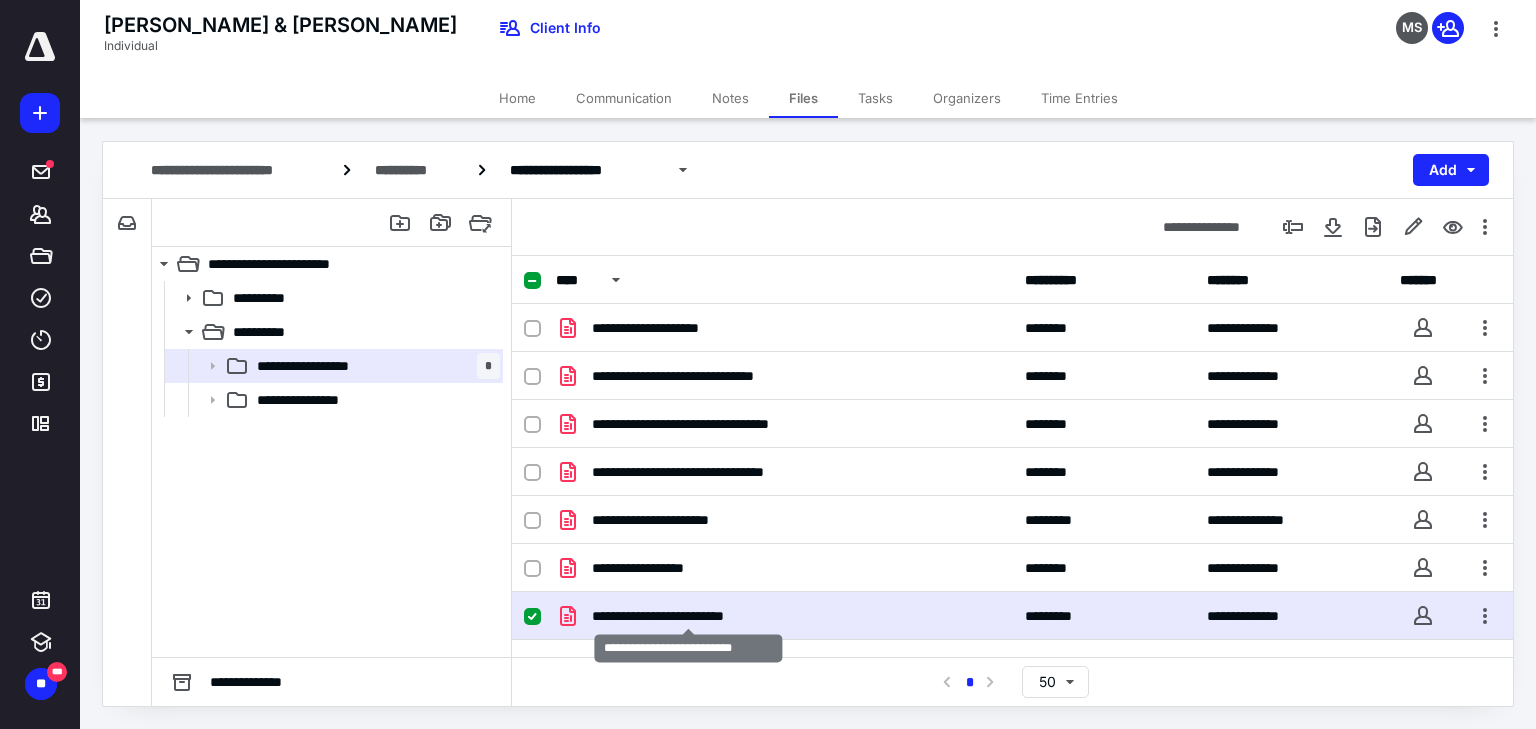 click on "**********" at bounding box center [689, 616] 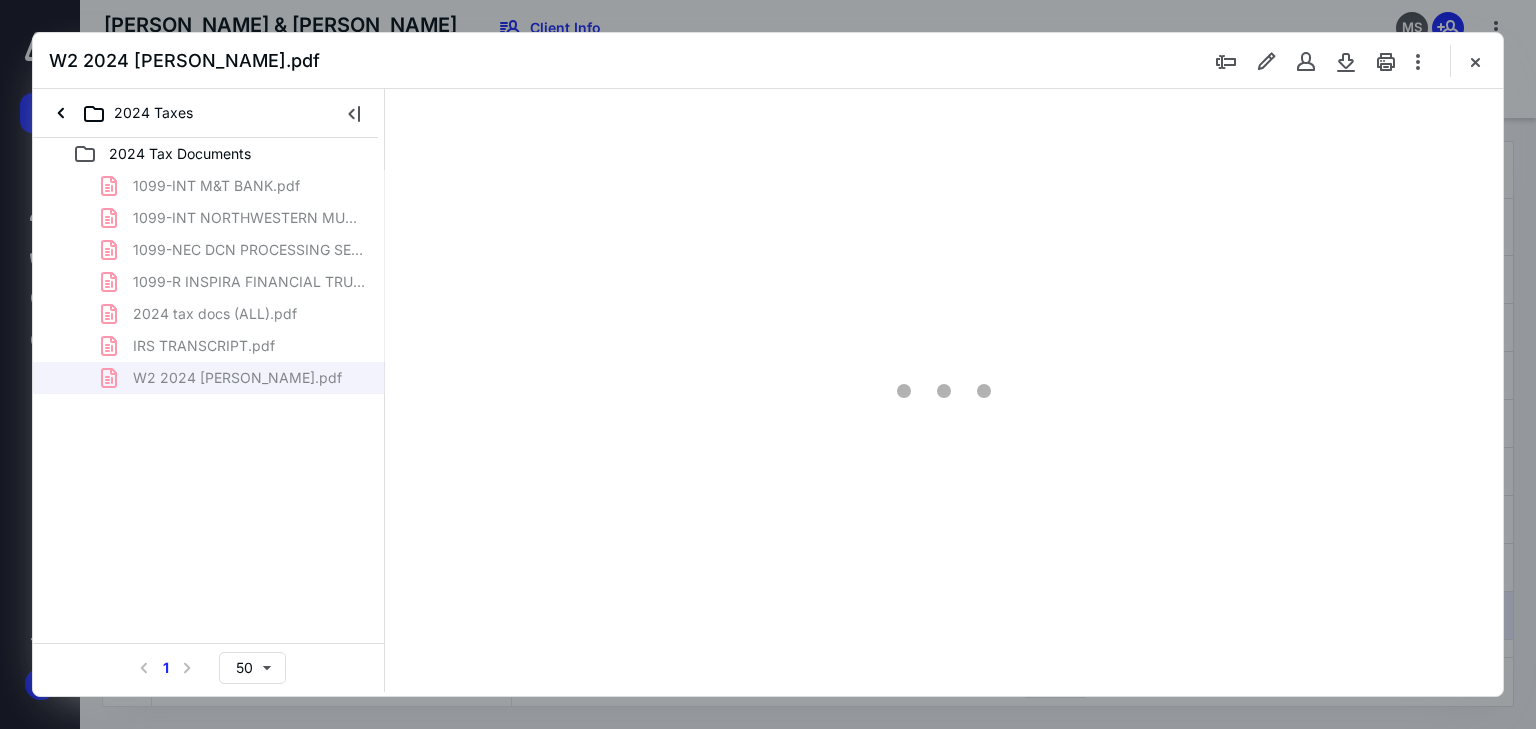 scroll, scrollTop: 0, scrollLeft: 0, axis: both 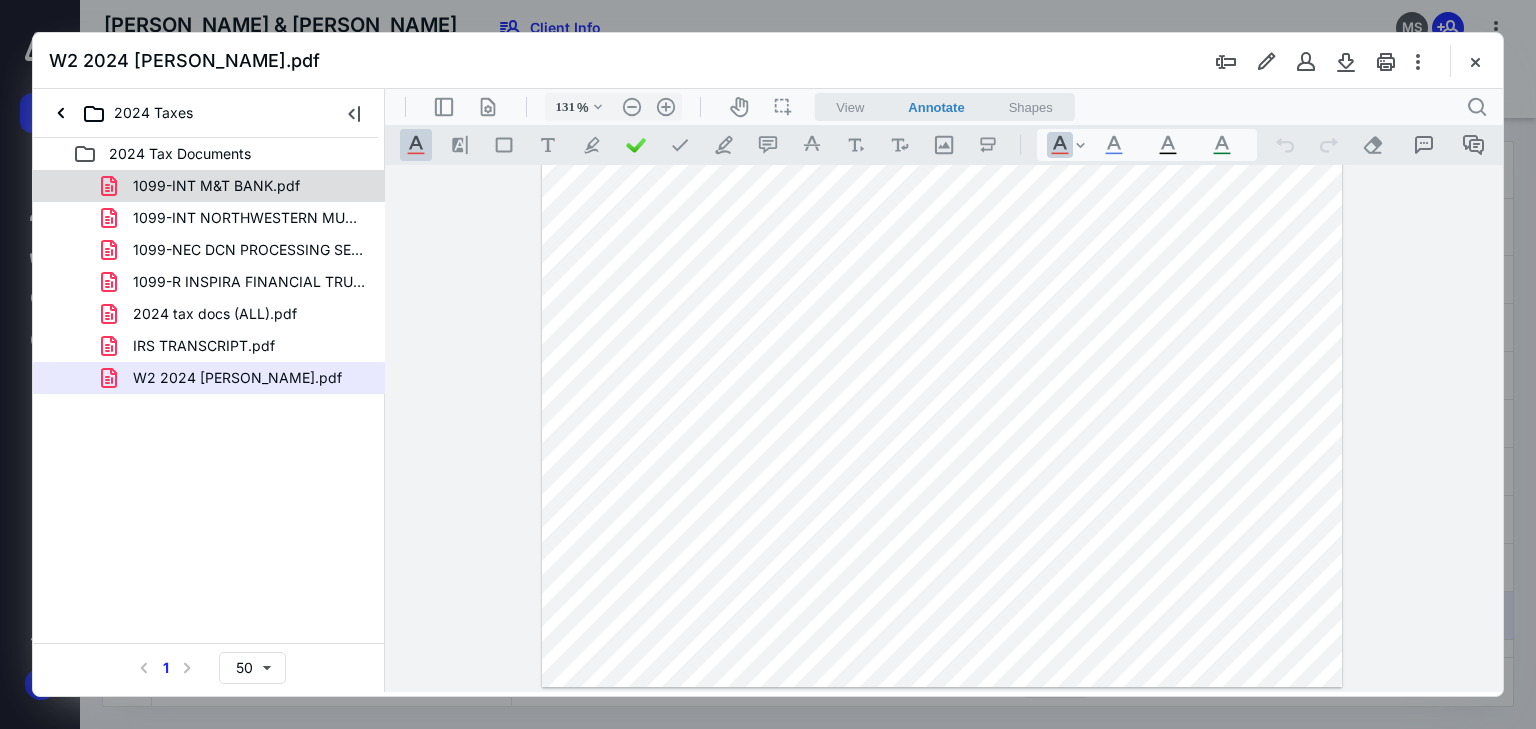 click on "1099-INT M&T BANK.pdf" at bounding box center (216, 186) 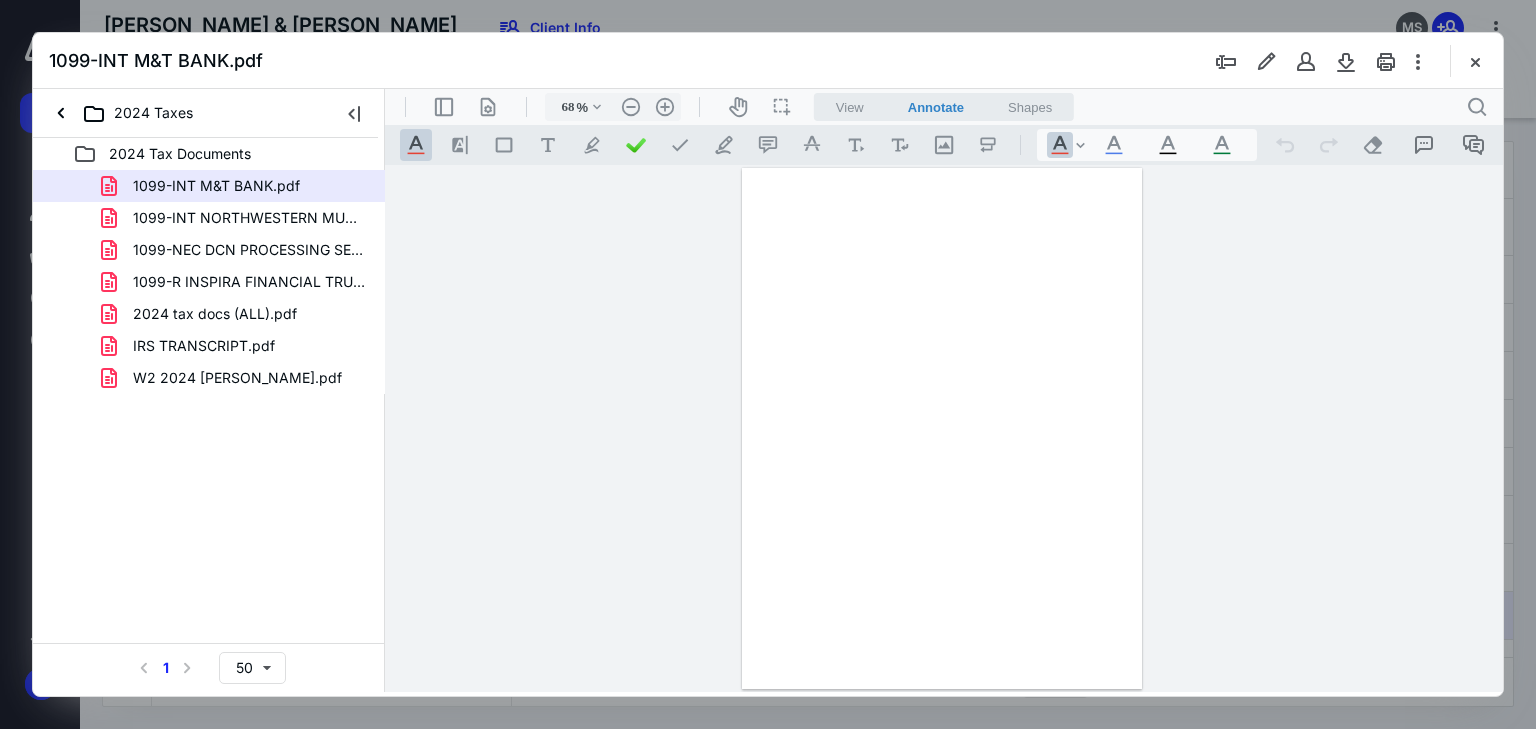 scroll, scrollTop: 0, scrollLeft: 0, axis: both 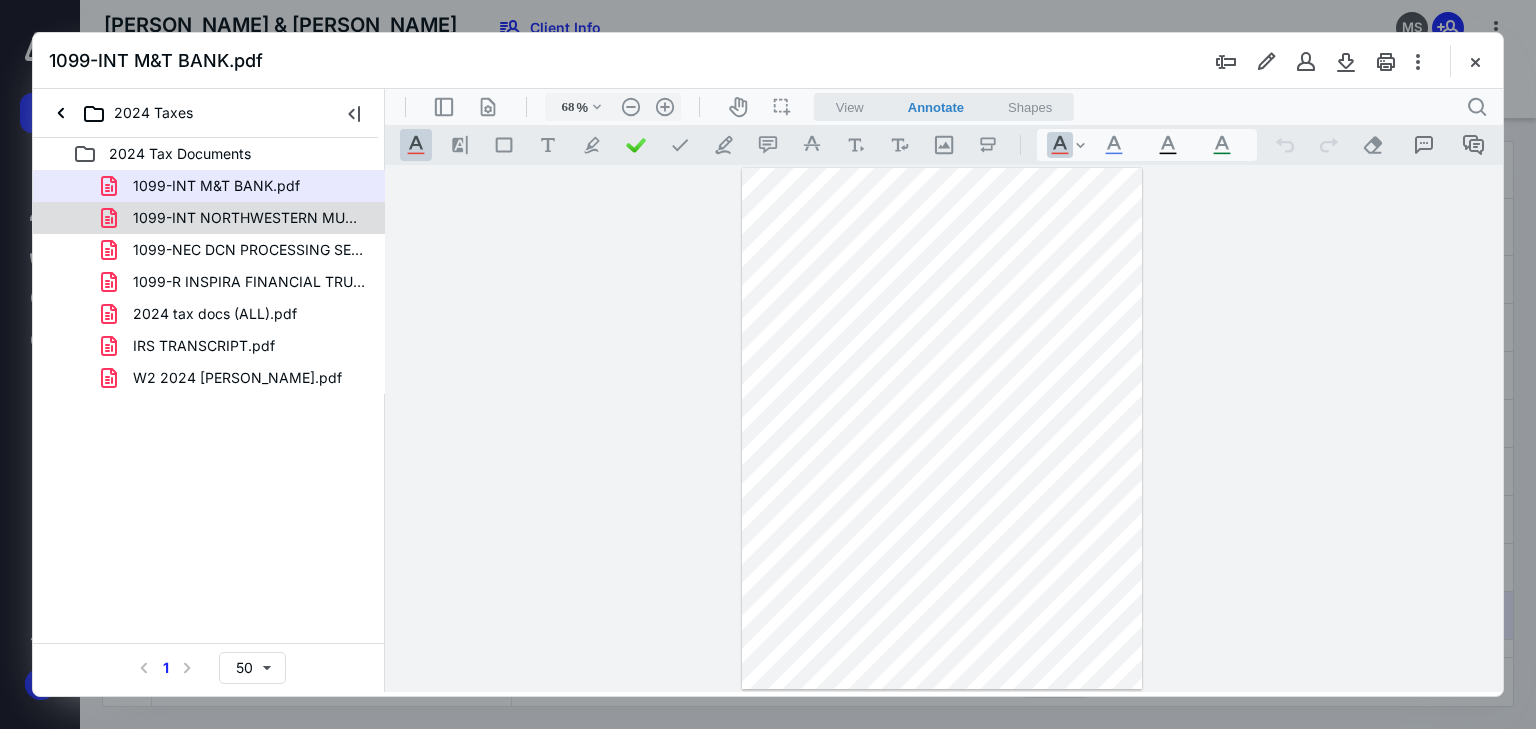 click on "1099-INT NORTHWESTERN MUTUAL.pdf" at bounding box center (249, 218) 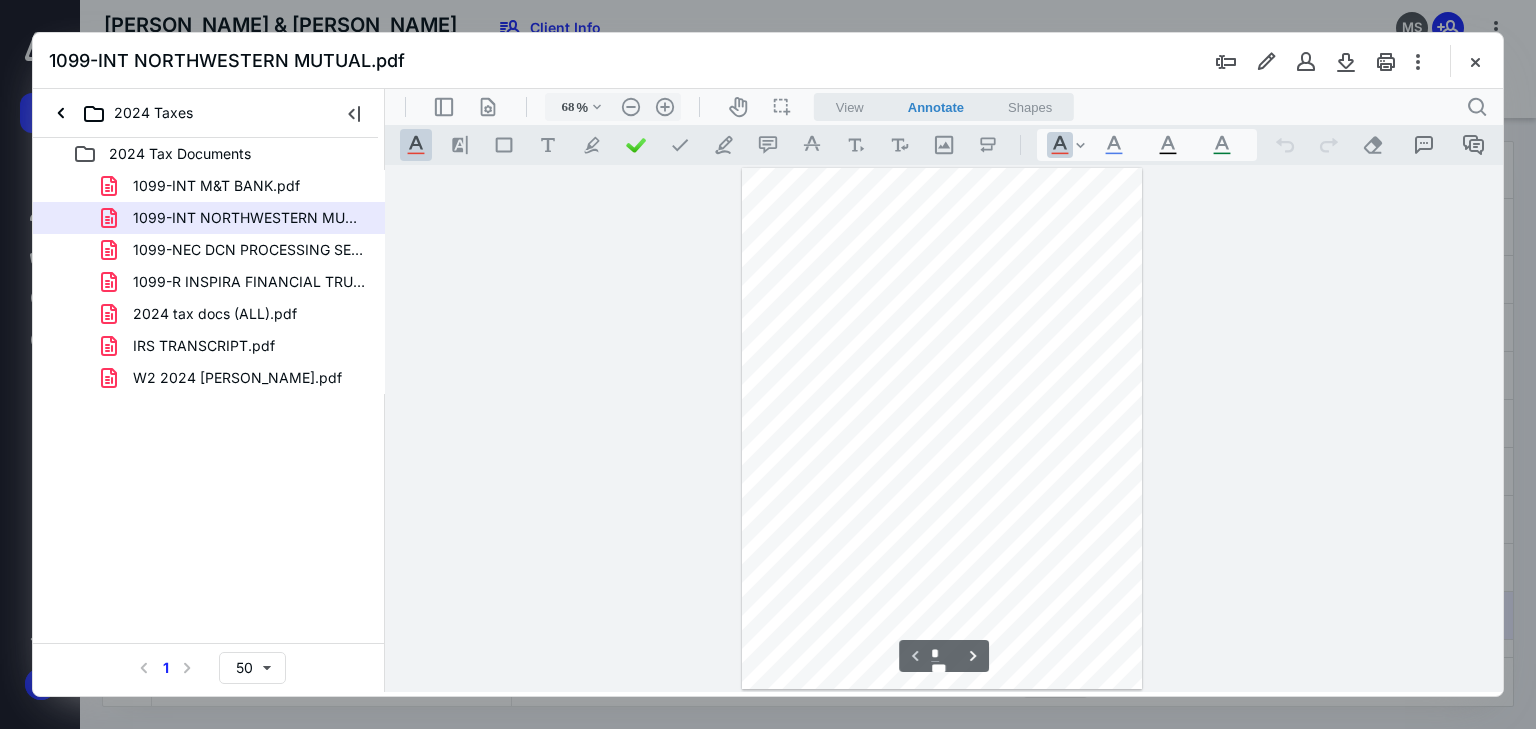 scroll, scrollTop: 79, scrollLeft: 0, axis: vertical 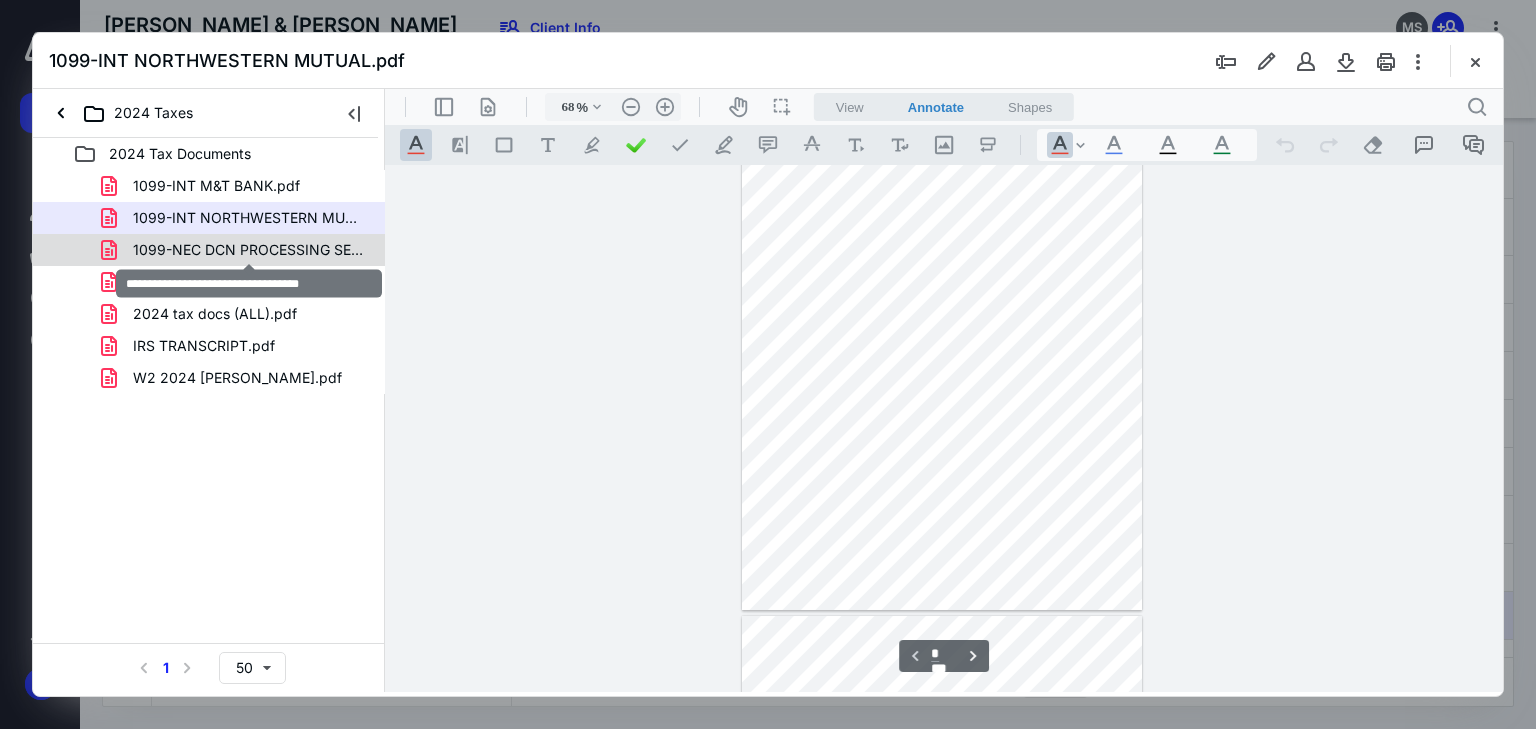 click on "1099-NEC DCN PROCESSING SERVICE.pdf" at bounding box center (249, 250) 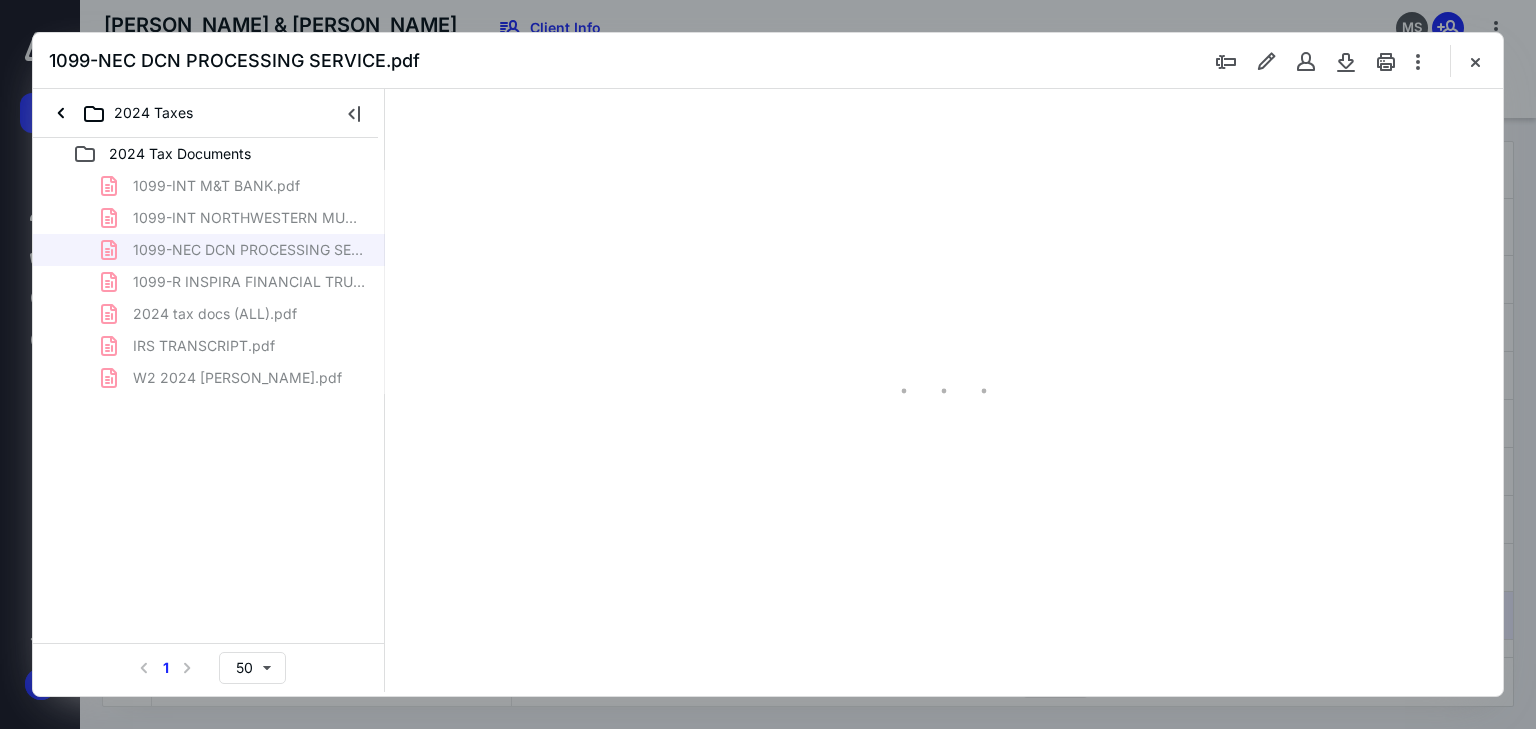 scroll, scrollTop: 0, scrollLeft: 0, axis: both 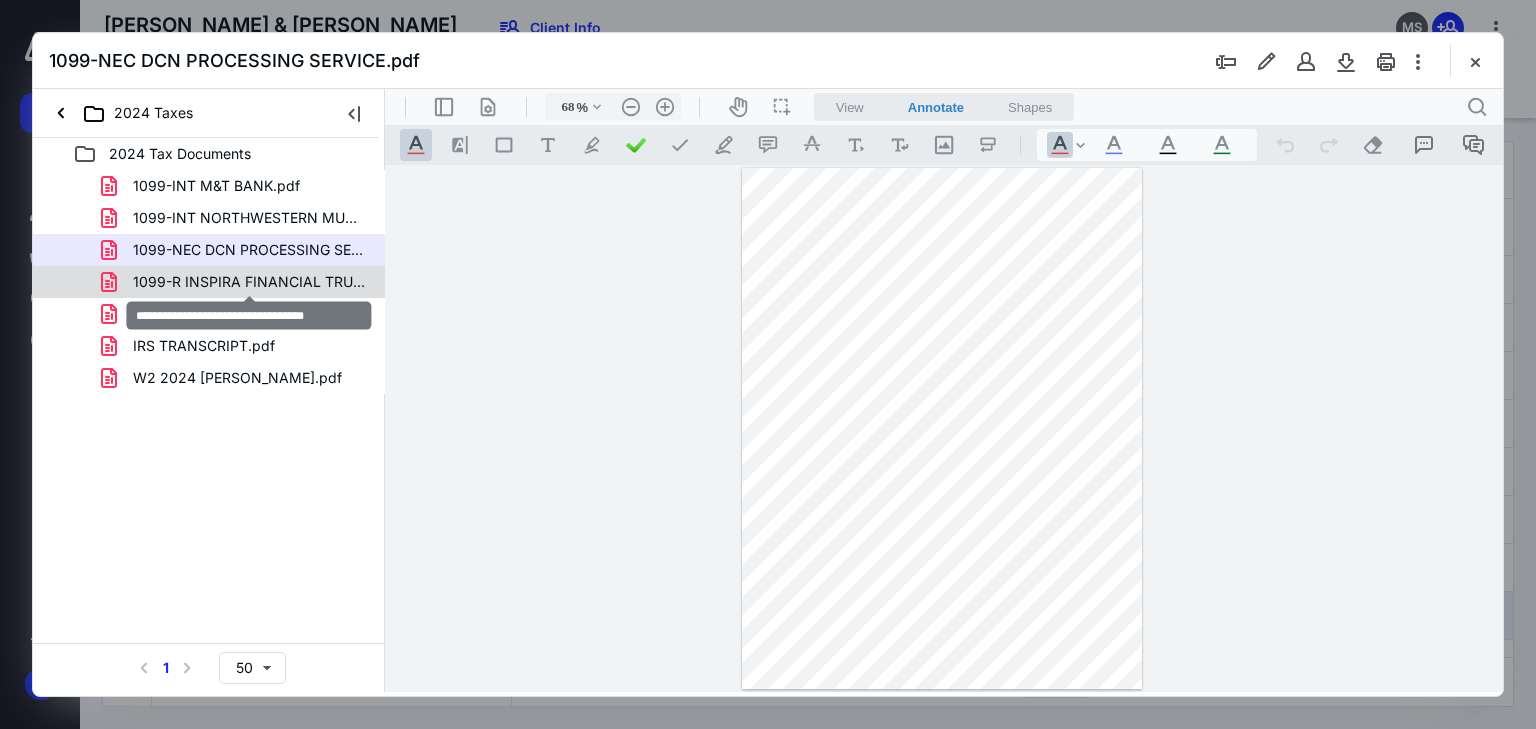 click on "1099-R INSPIRA FINANCIAL TRUST.pdf" at bounding box center [249, 282] 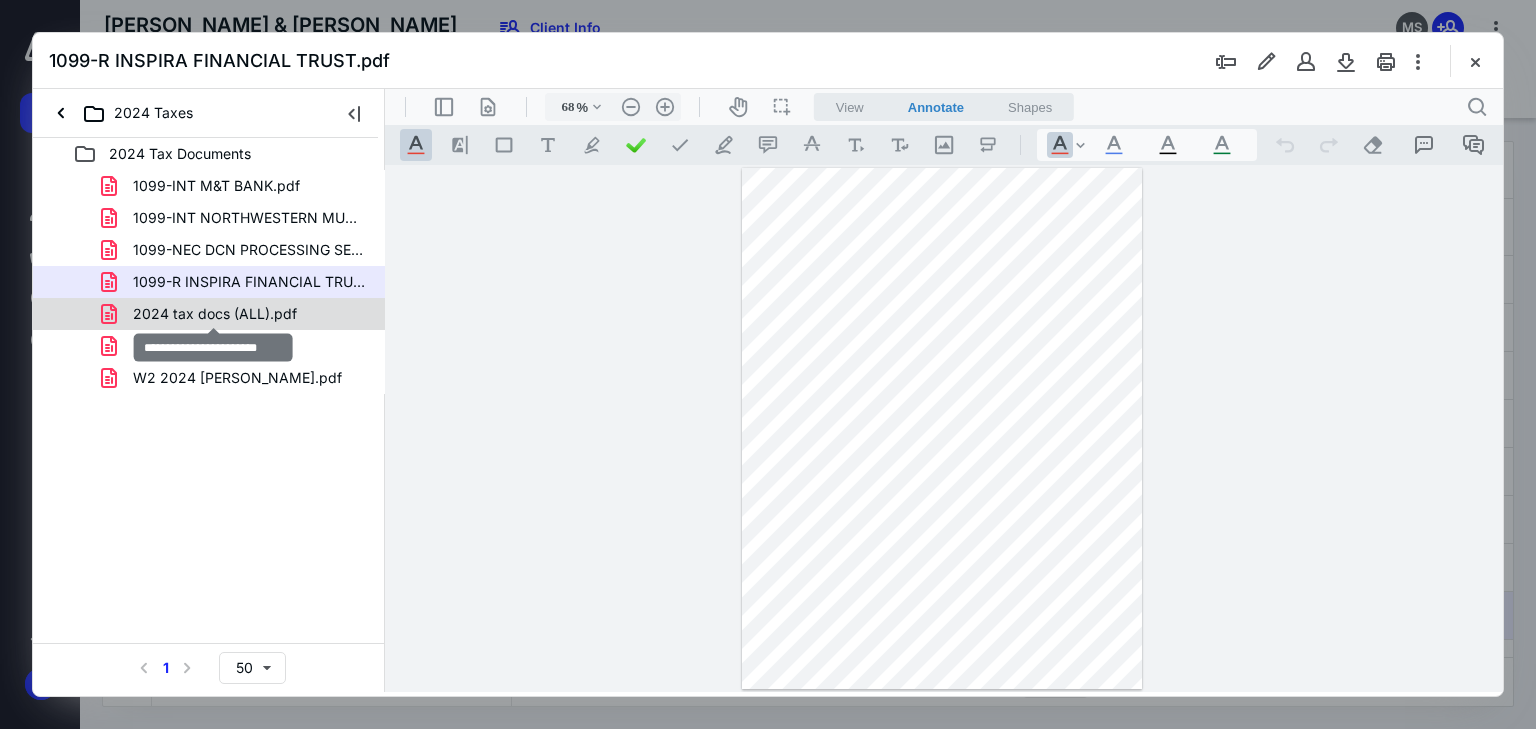 click on "2024 tax docs (ALL).pdf" at bounding box center (215, 314) 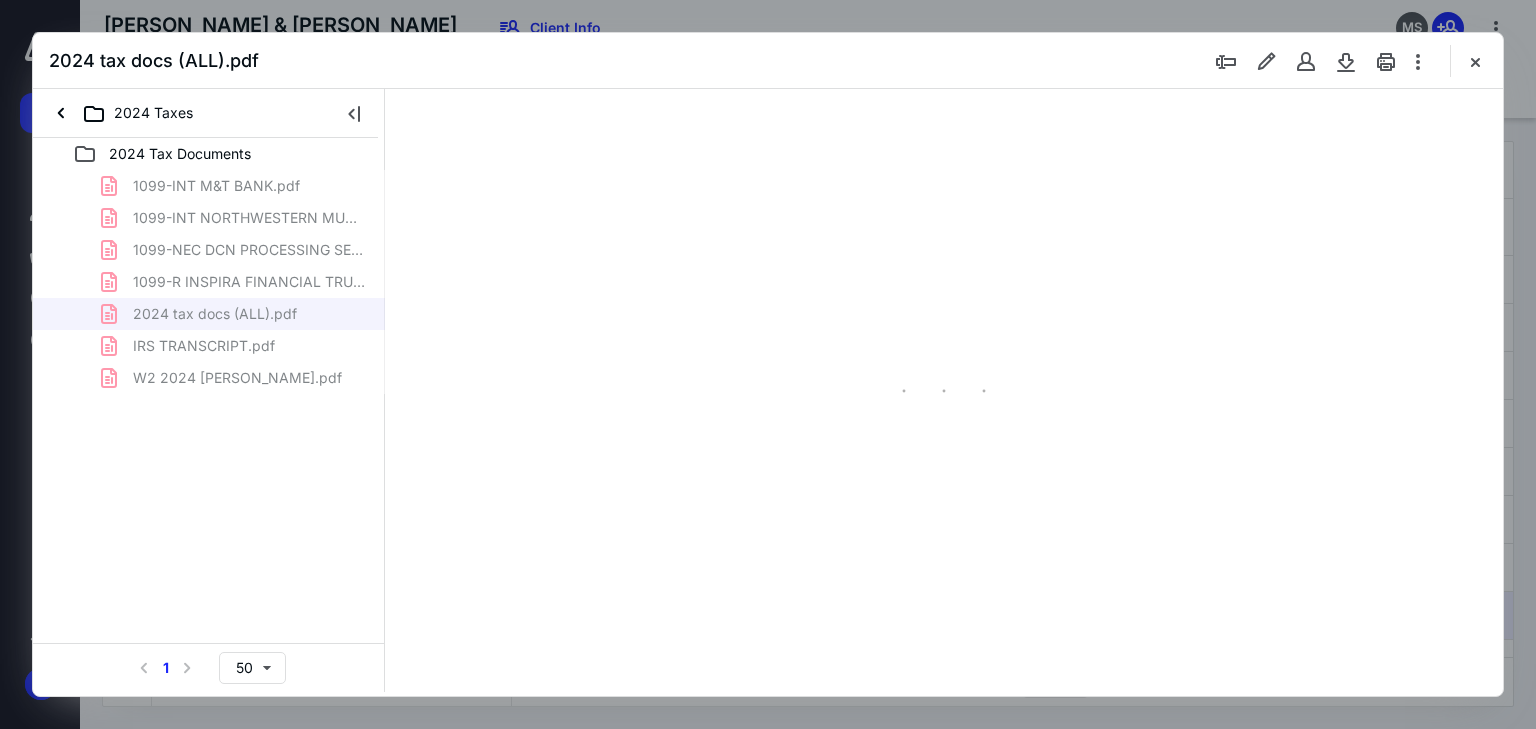 type on "68" 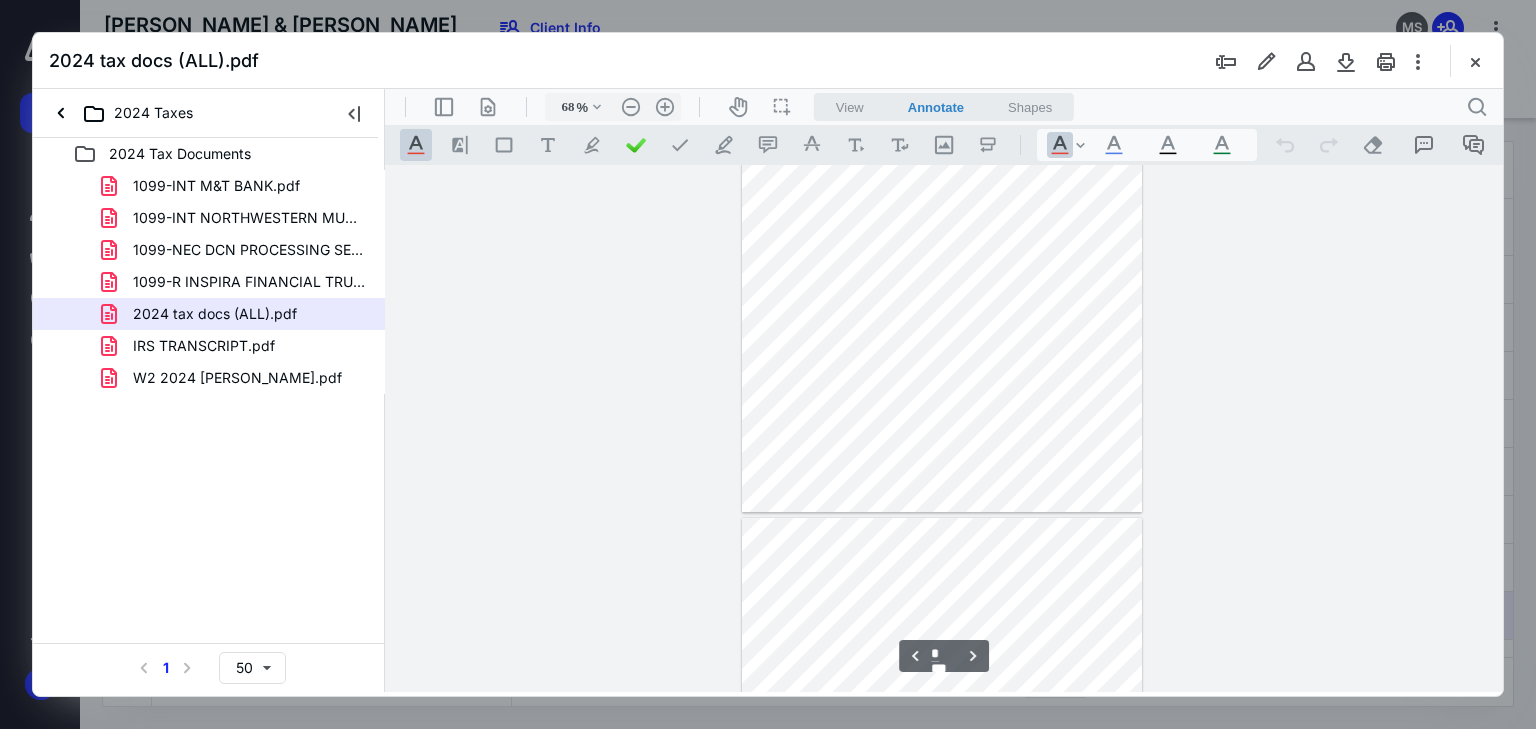 scroll, scrollTop: 3359, scrollLeft: 0, axis: vertical 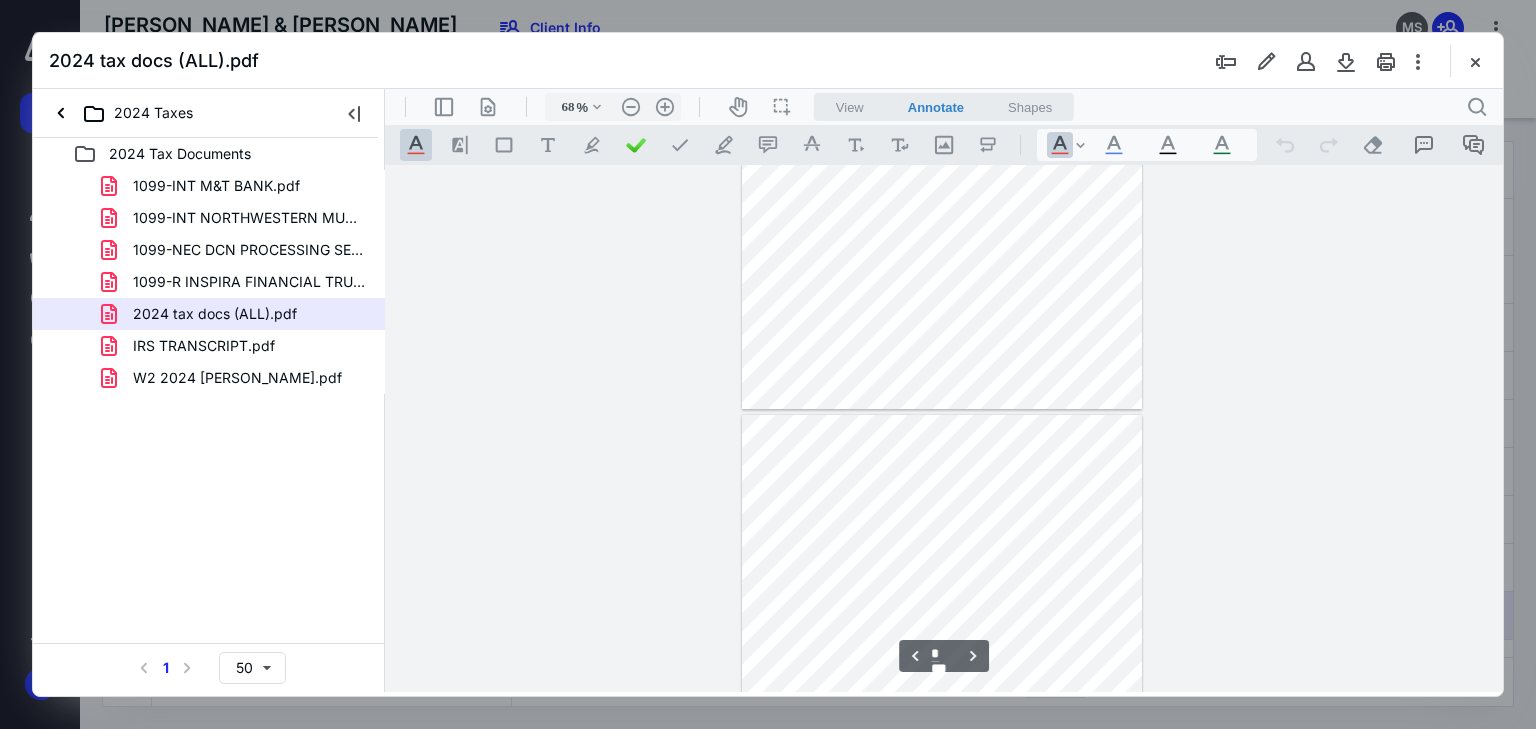 type on "*" 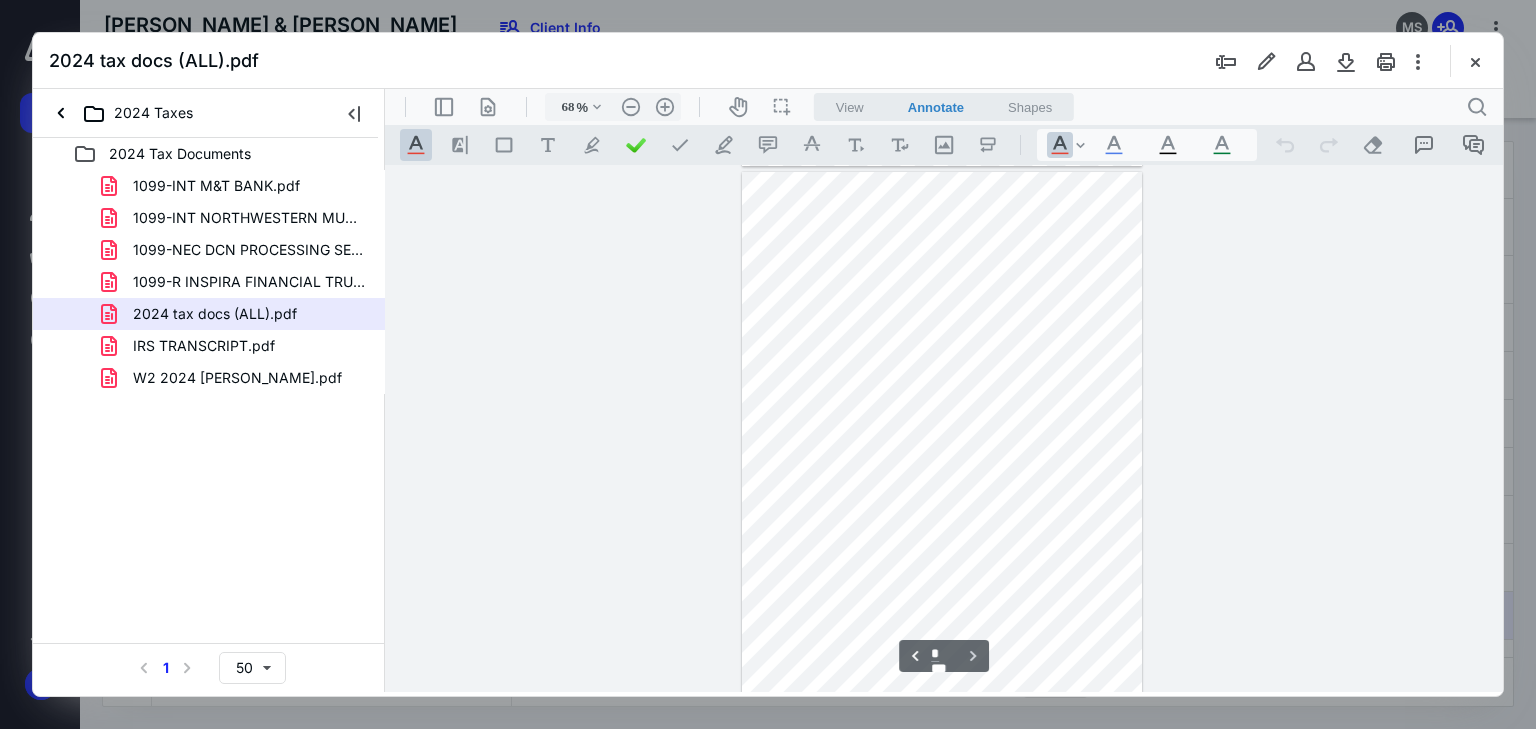 scroll, scrollTop: 3688, scrollLeft: 0, axis: vertical 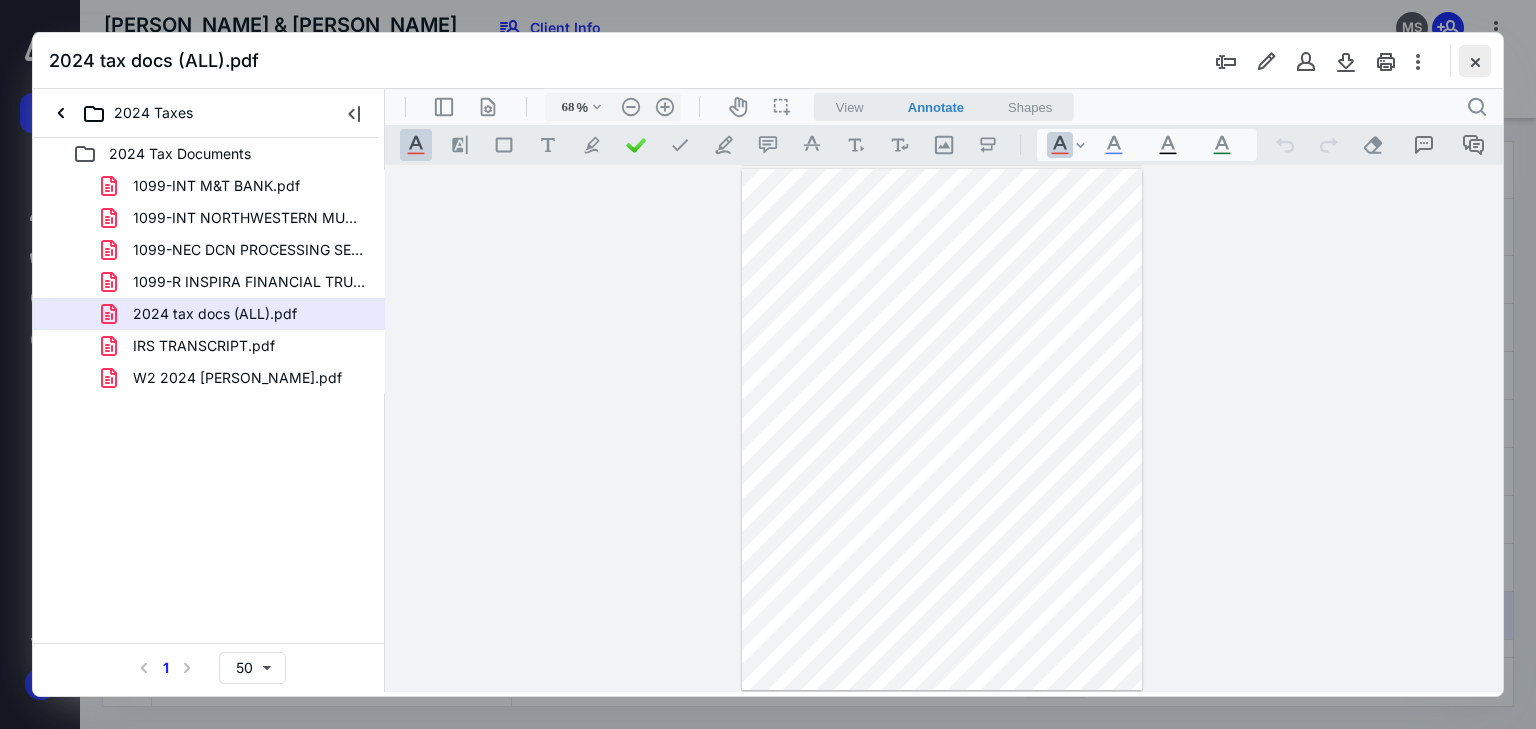 click at bounding box center [1475, 61] 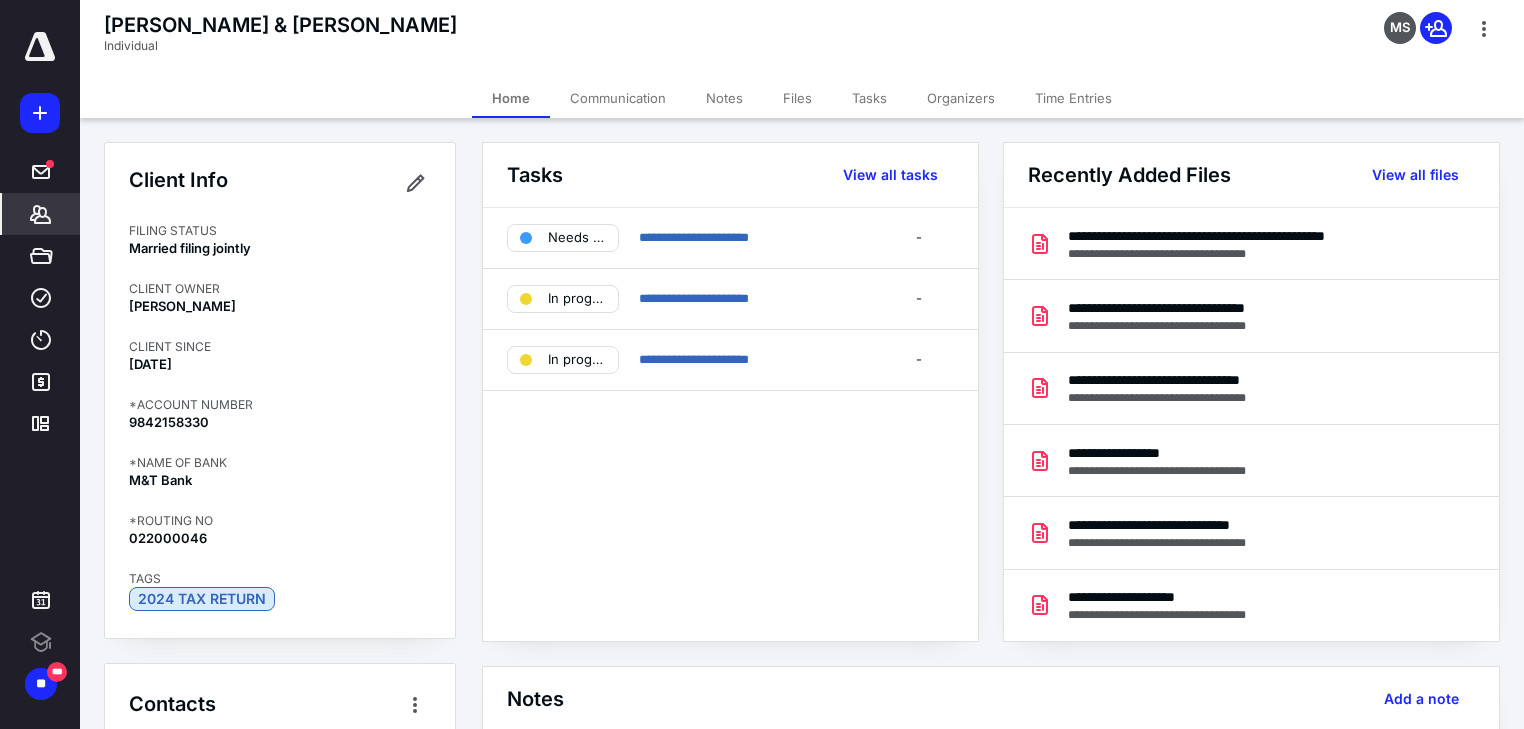 scroll, scrollTop: 0, scrollLeft: 0, axis: both 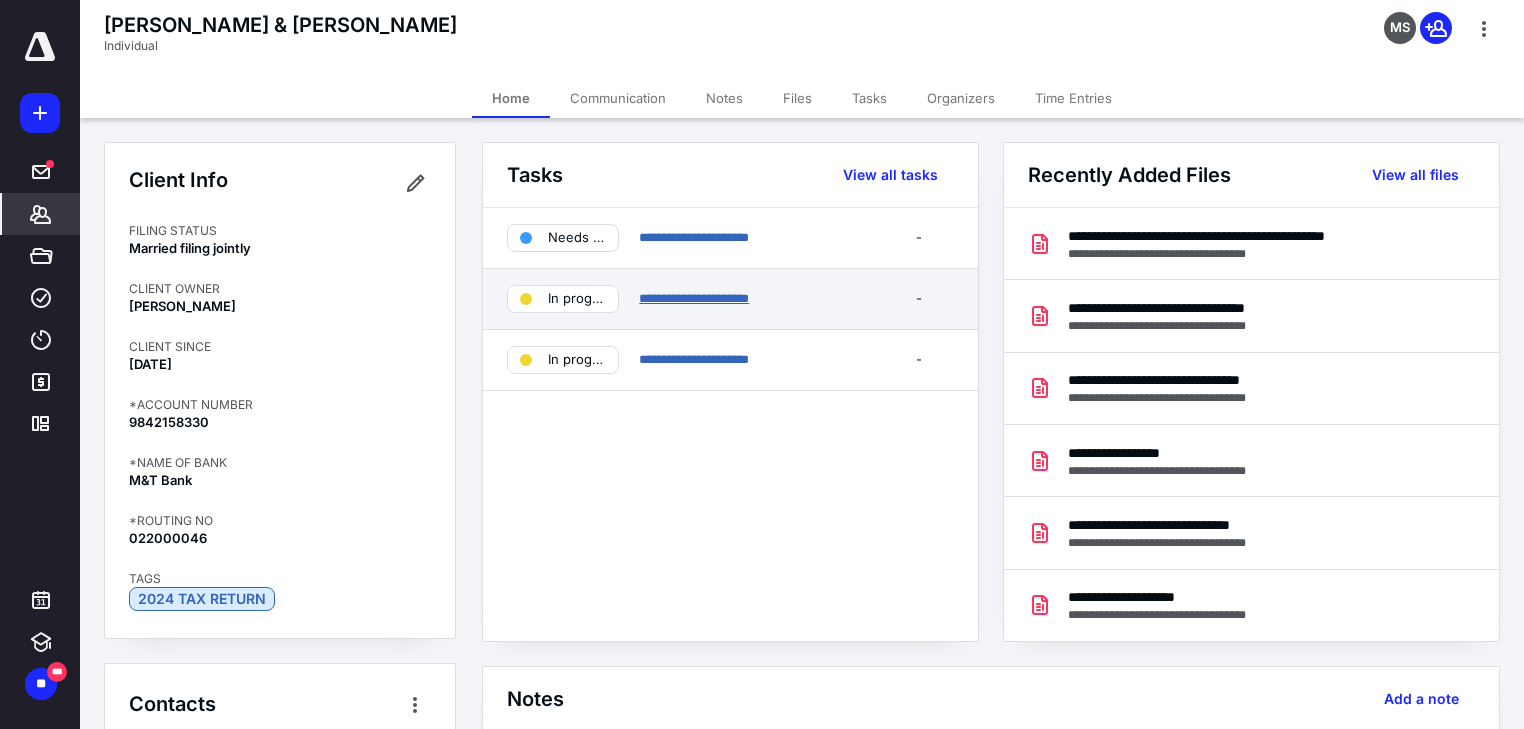 click on "**********" at bounding box center (694, 298) 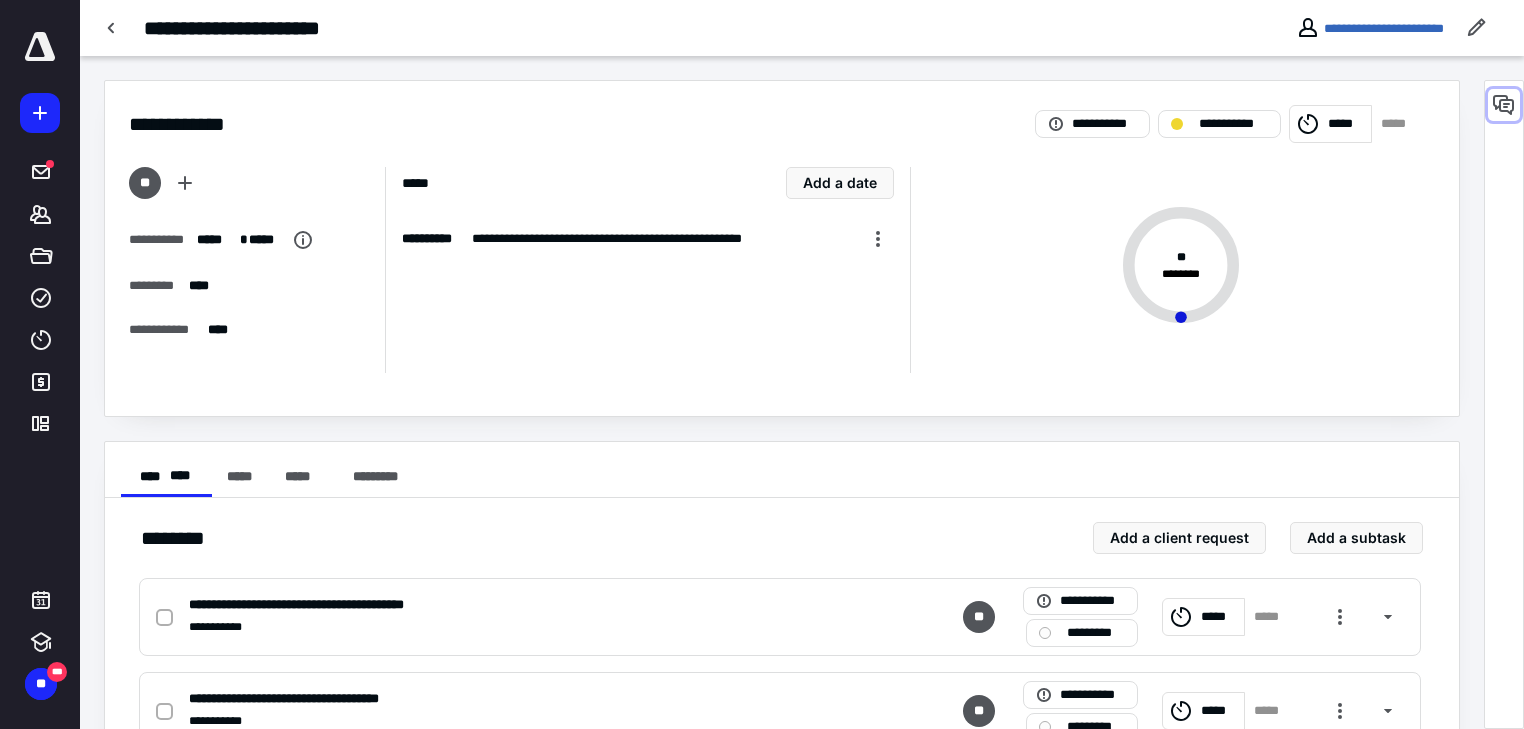 drag, startPoint x: 1499, startPoint y: 106, endPoint x: 420, endPoint y: 212, distance: 1084.1942 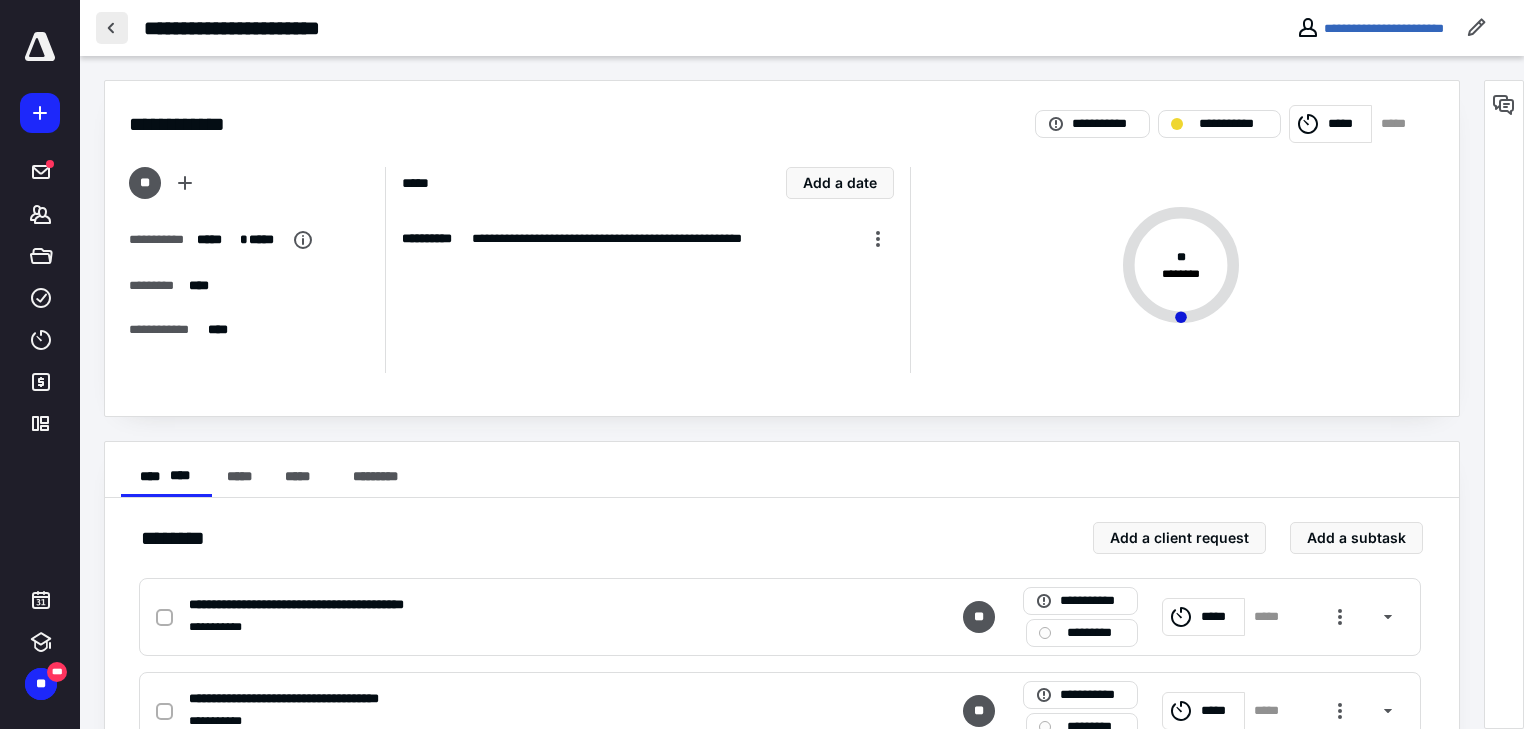 click at bounding box center [112, 28] 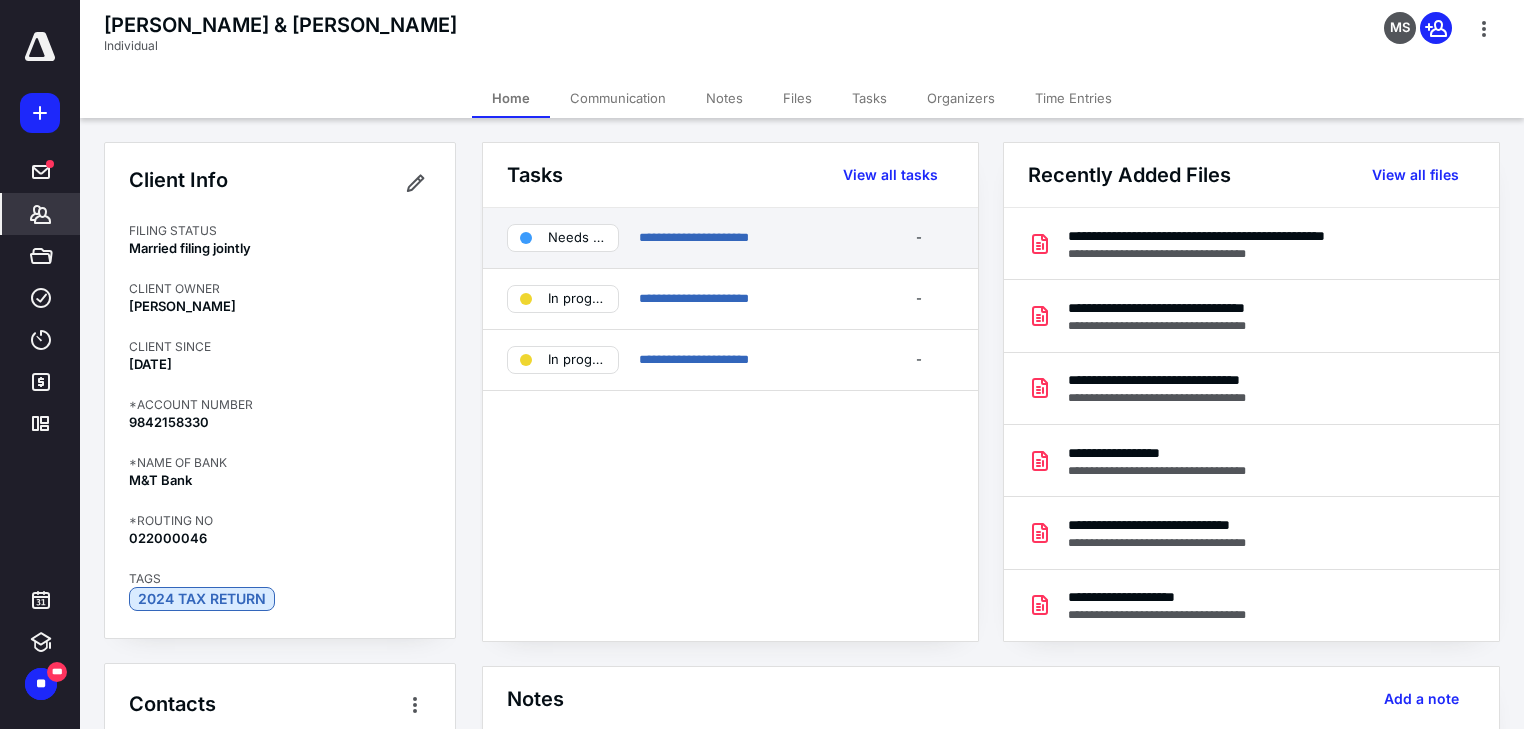 click on "**********" at bounding box center [730, 238] 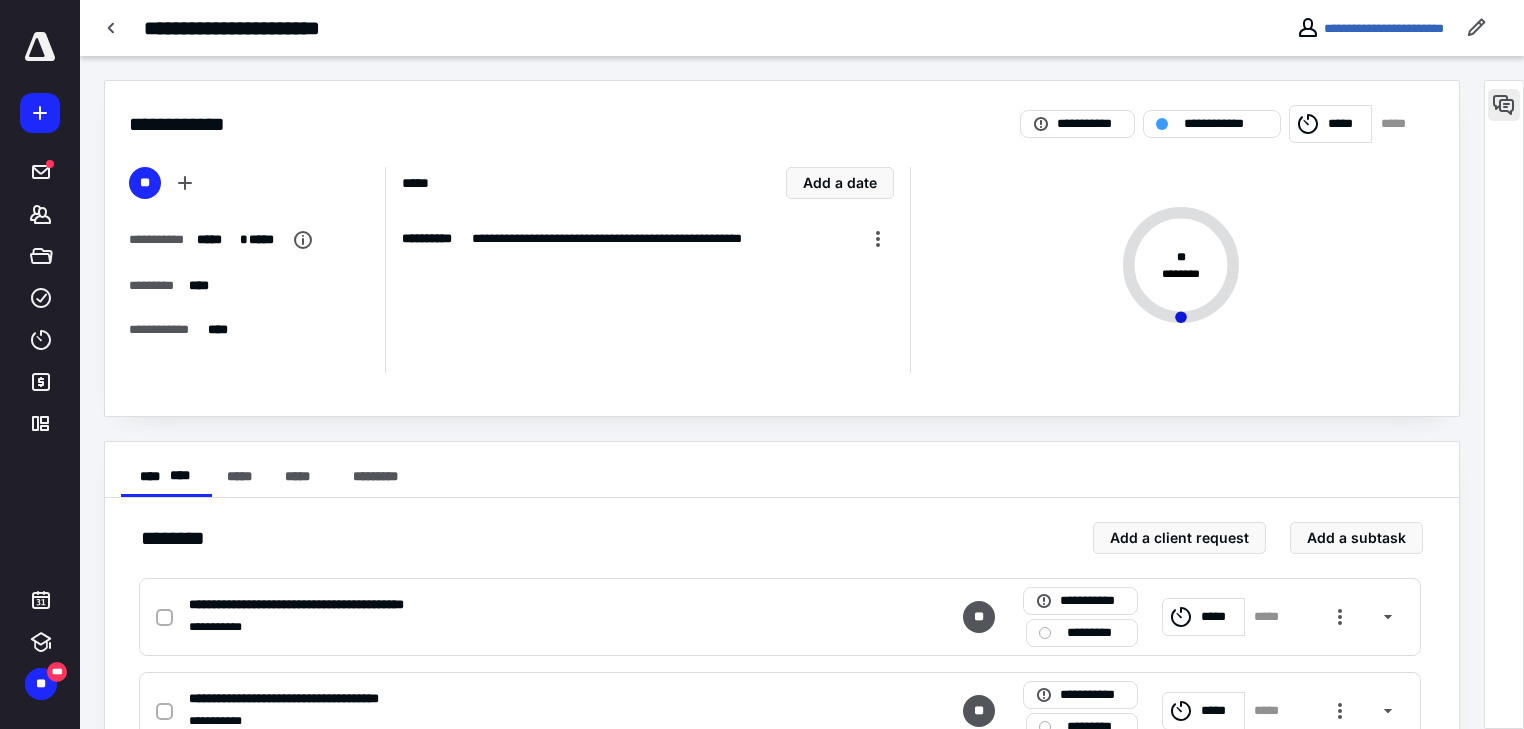 click at bounding box center [1504, 105] 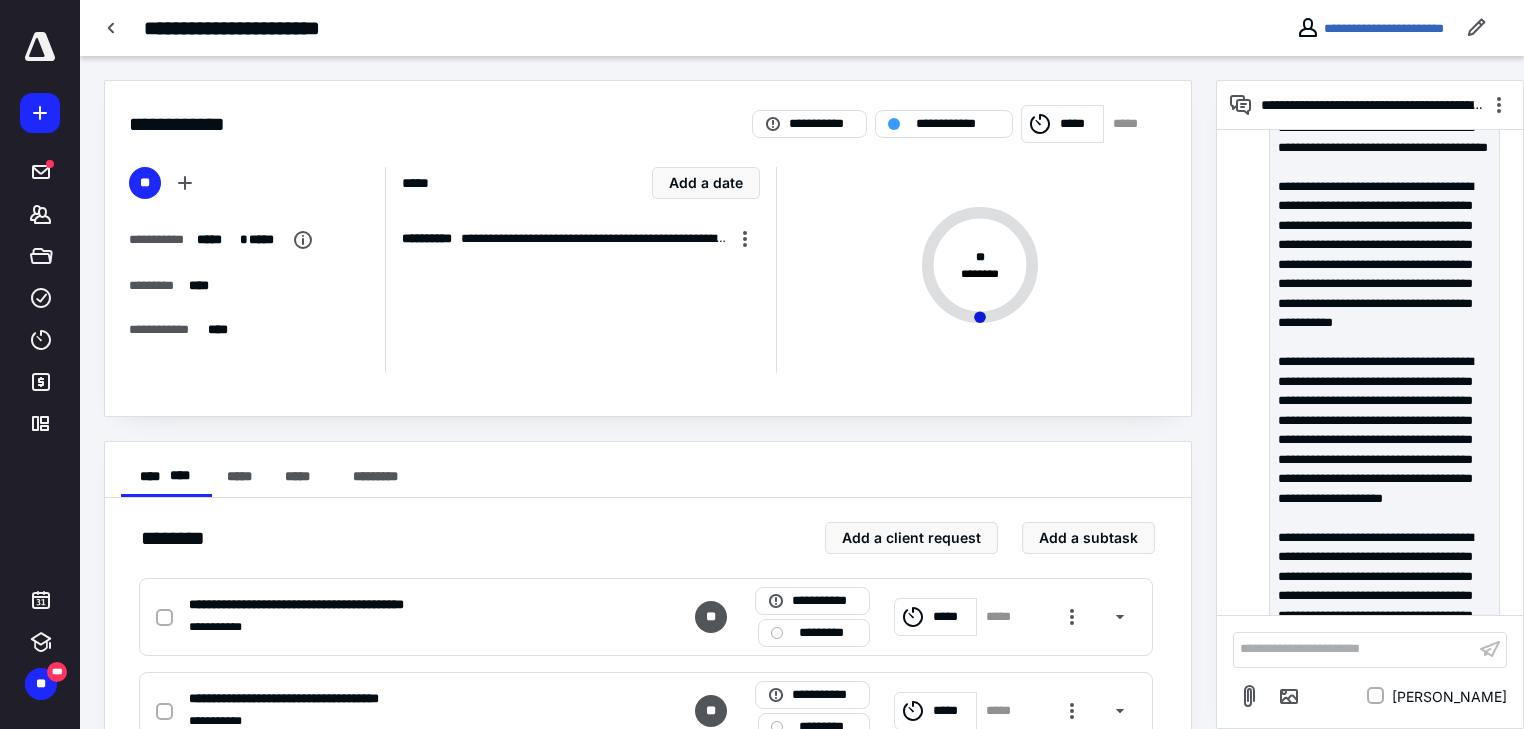 scroll, scrollTop: 3864, scrollLeft: 0, axis: vertical 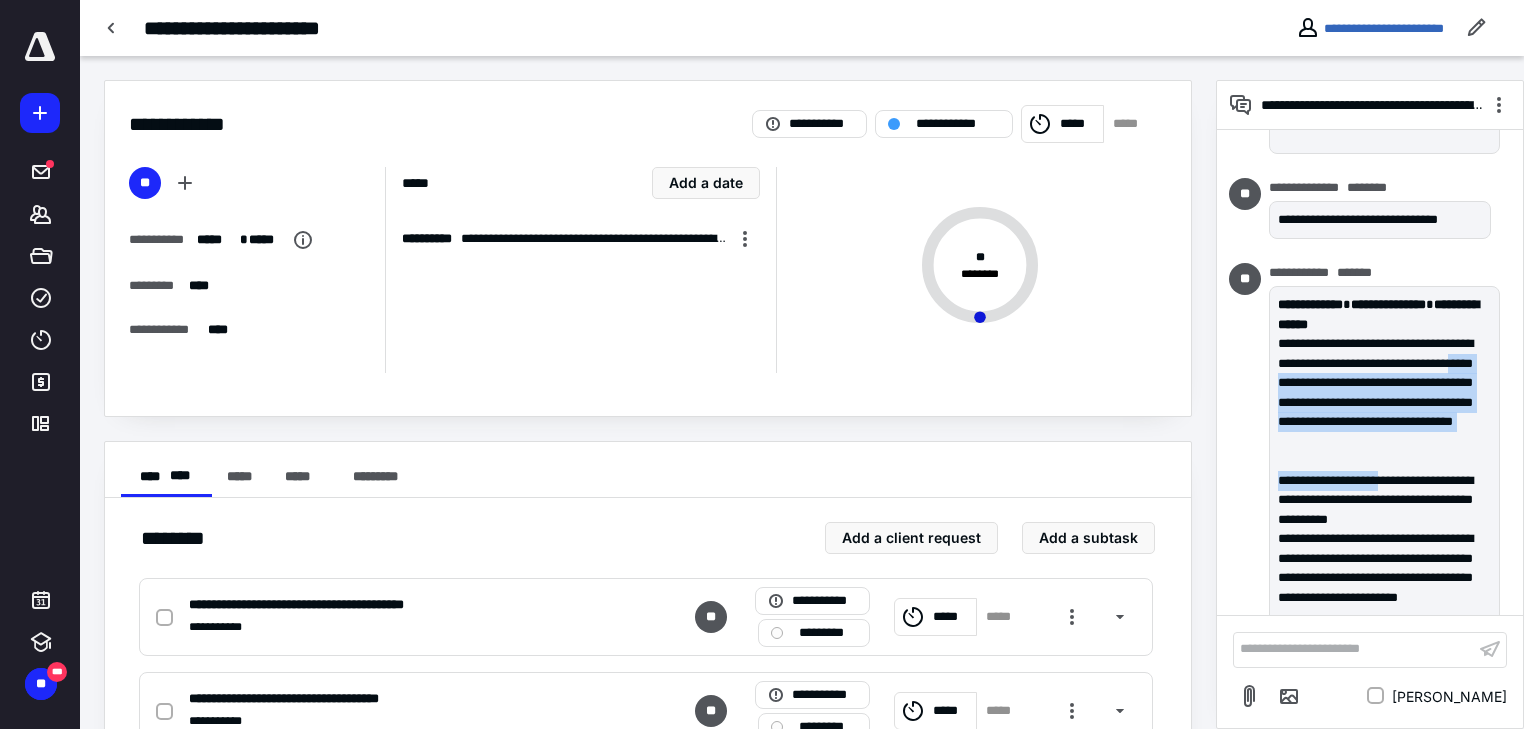 drag, startPoint x: 1315, startPoint y: 373, endPoint x: 1402, endPoint y: 472, distance: 131.7953 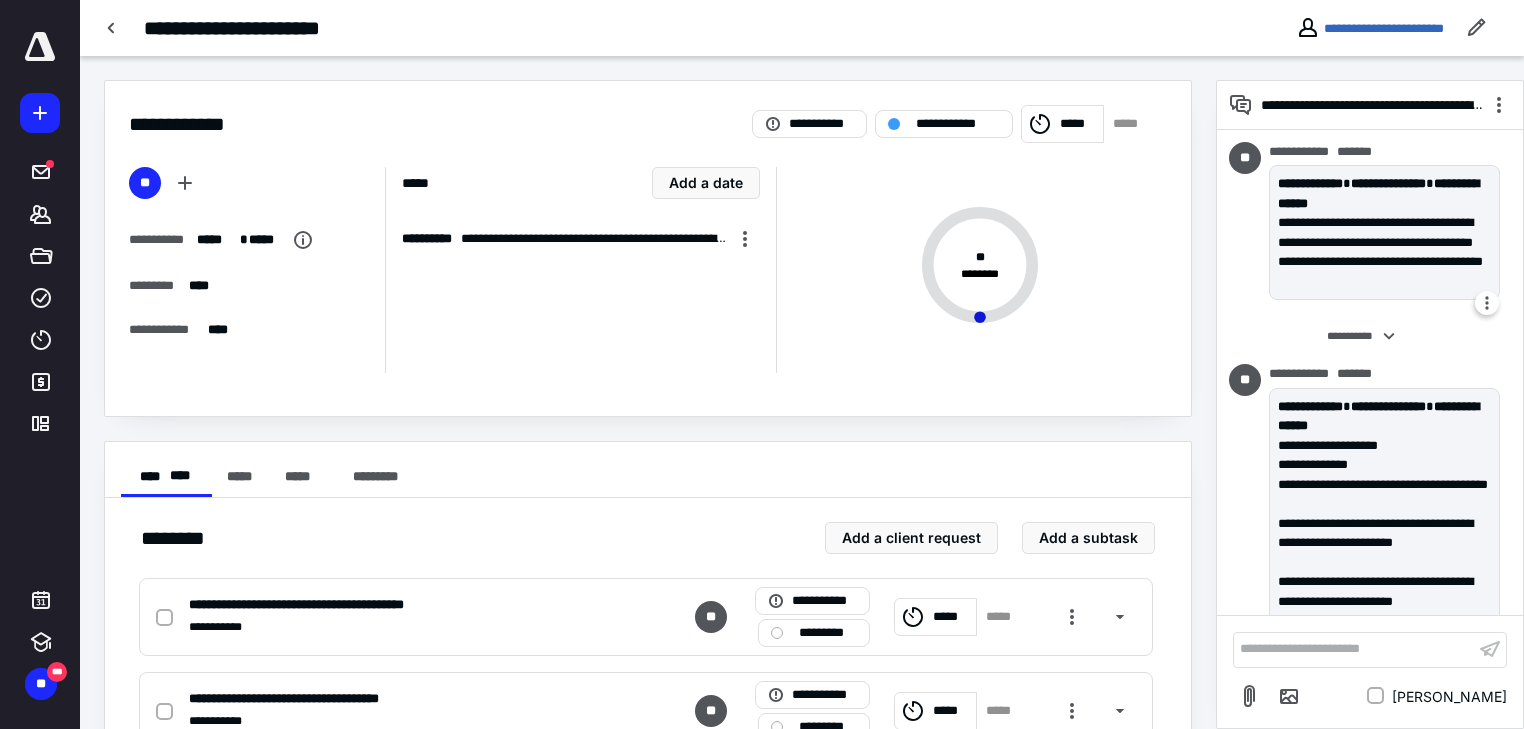 scroll, scrollTop: 1760, scrollLeft: 0, axis: vertical 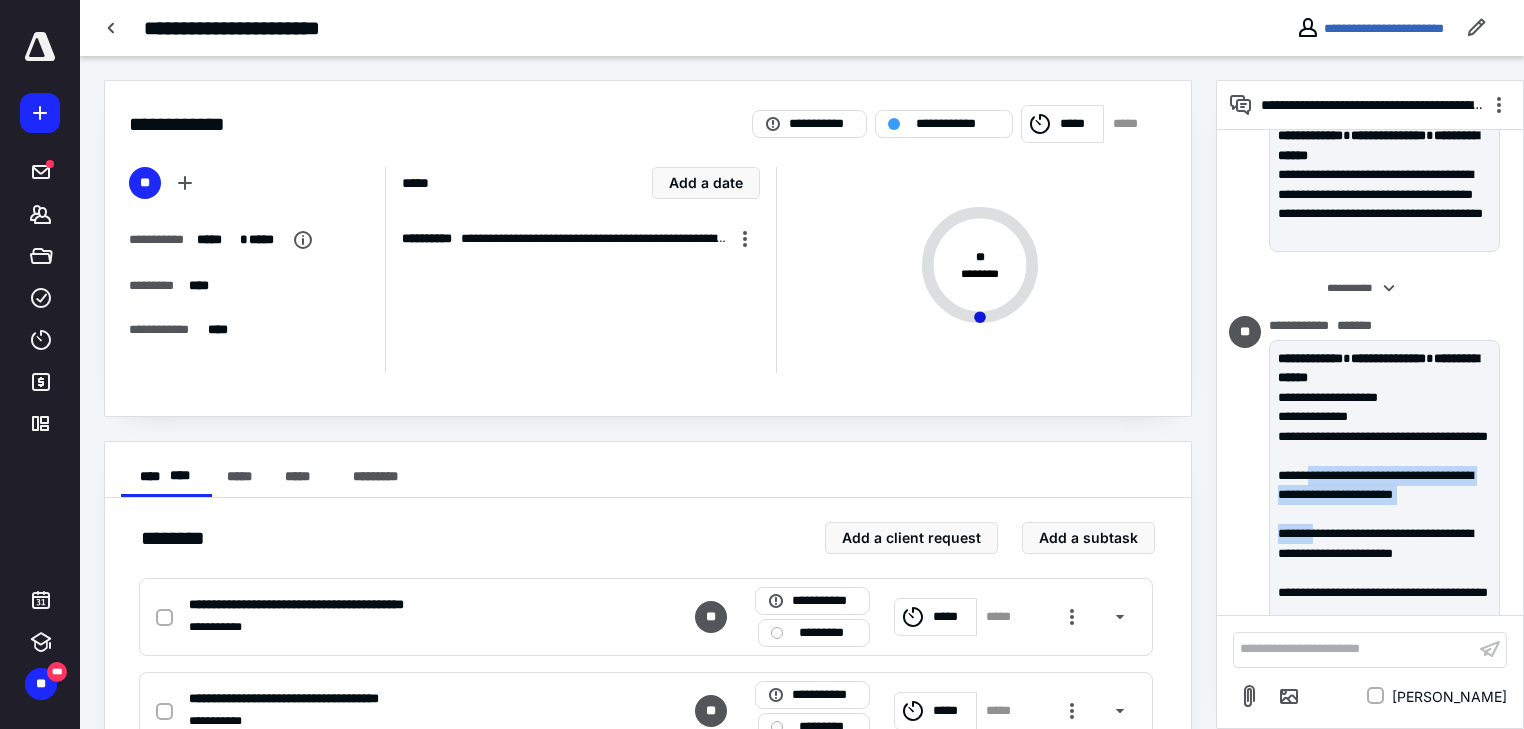 drag, startPoint x: 1316, startPoint y: 469, endPoint x: 1324, endPoint y: 534, distance: 65.490456 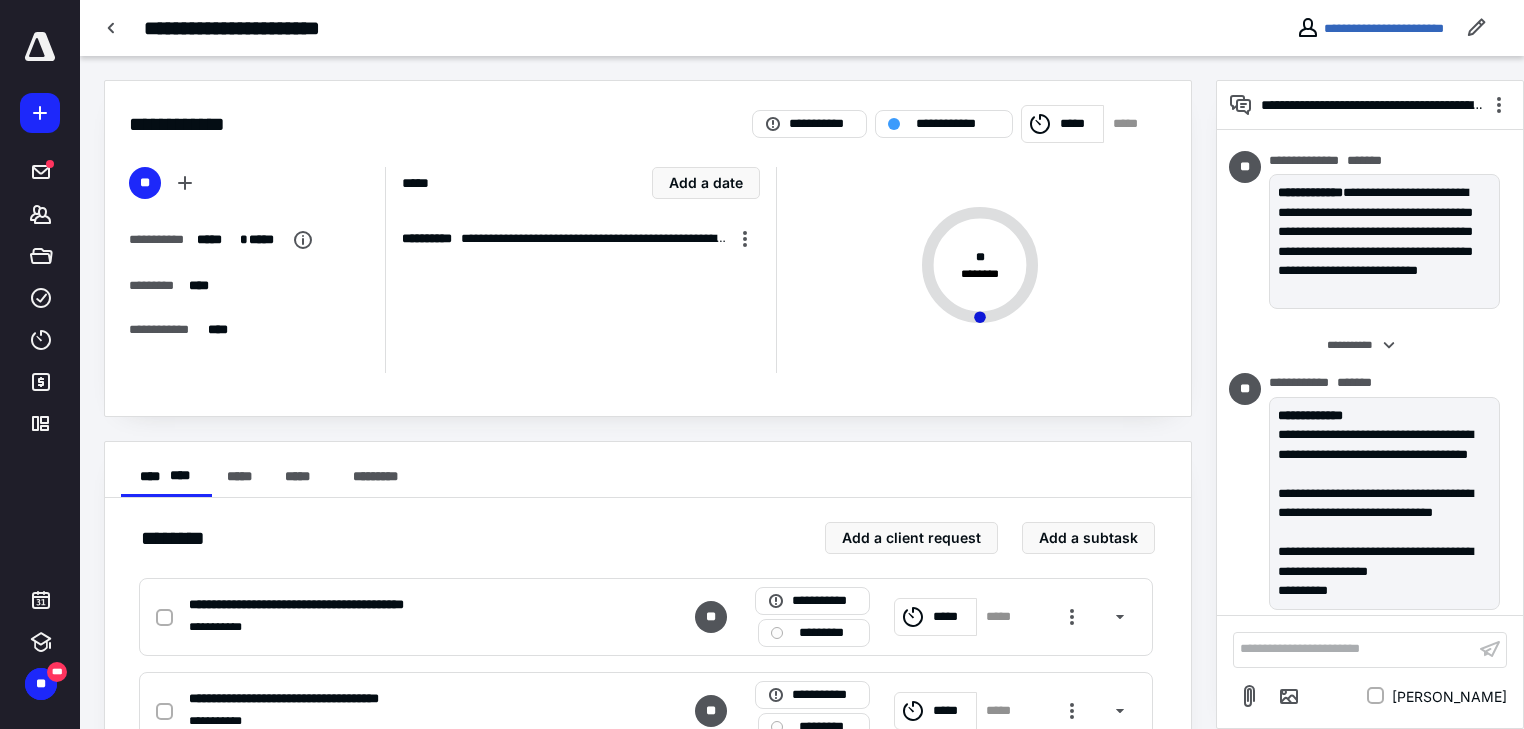 scroll, scrollTop: 6024, scrollLeft: 0, axis: vertical 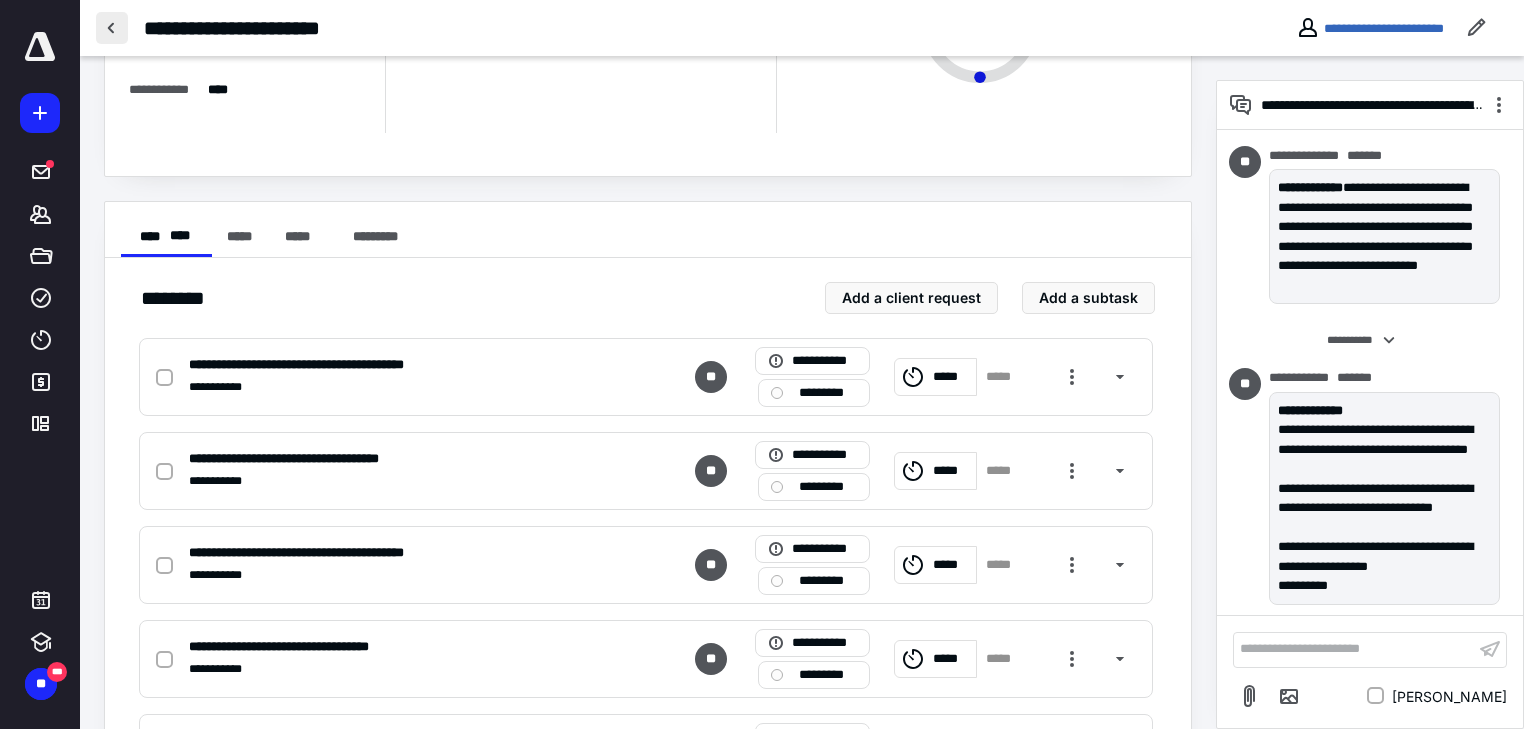 click at bounding box center (112, 28) 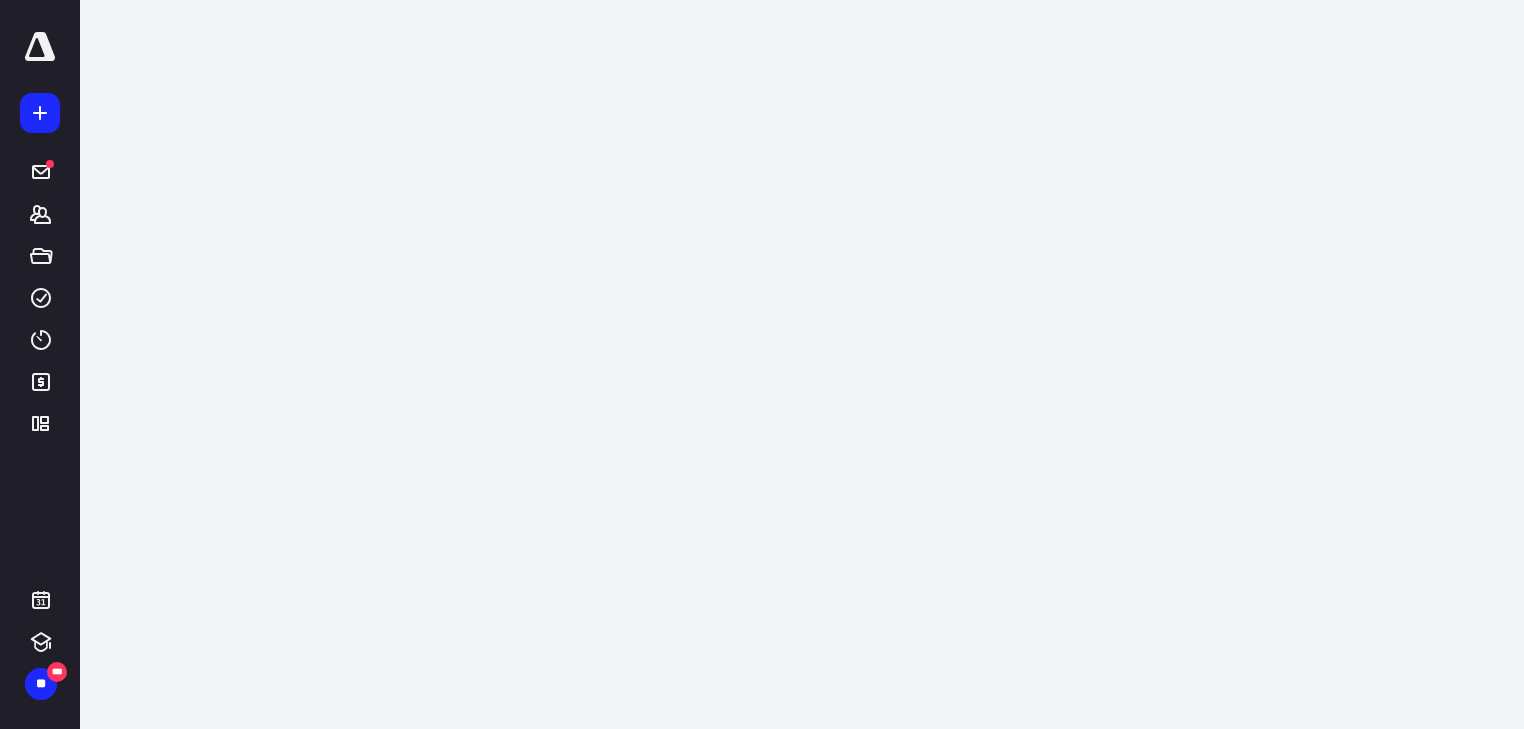 scroll, scrollTop: 0, scrollLeft: 0, axis: both 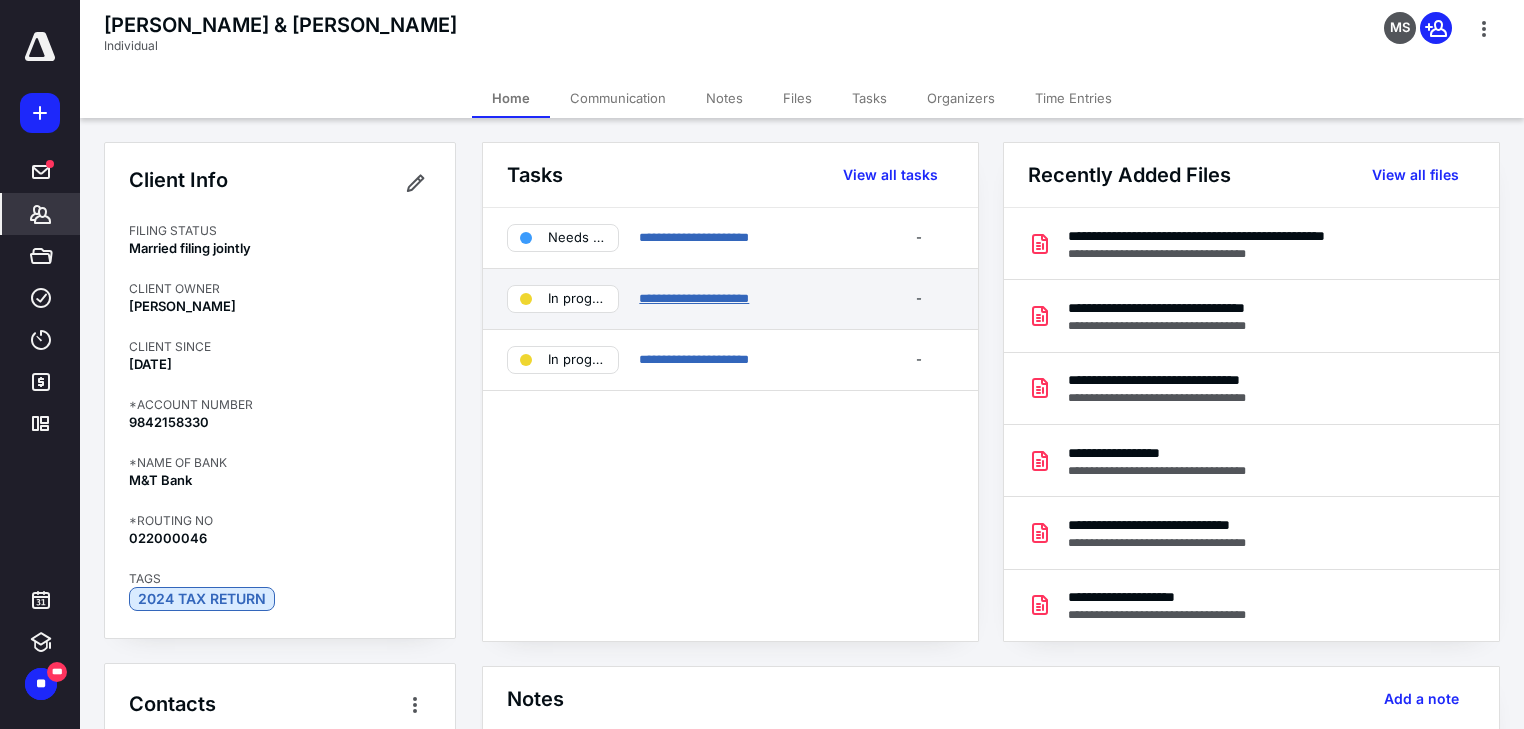 click on "**********" at bounding box center [694, 298] 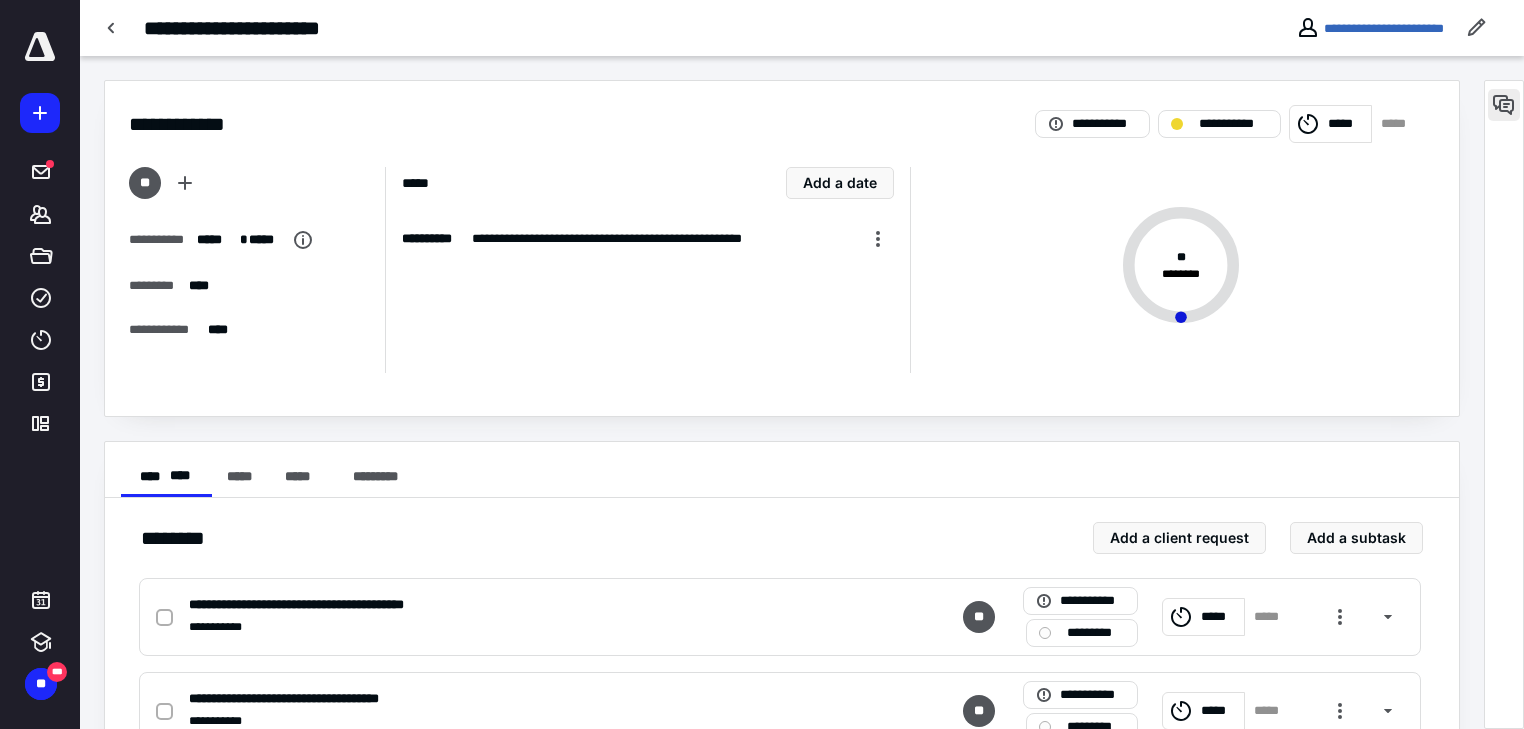 click at bounding box center (1504, 105) 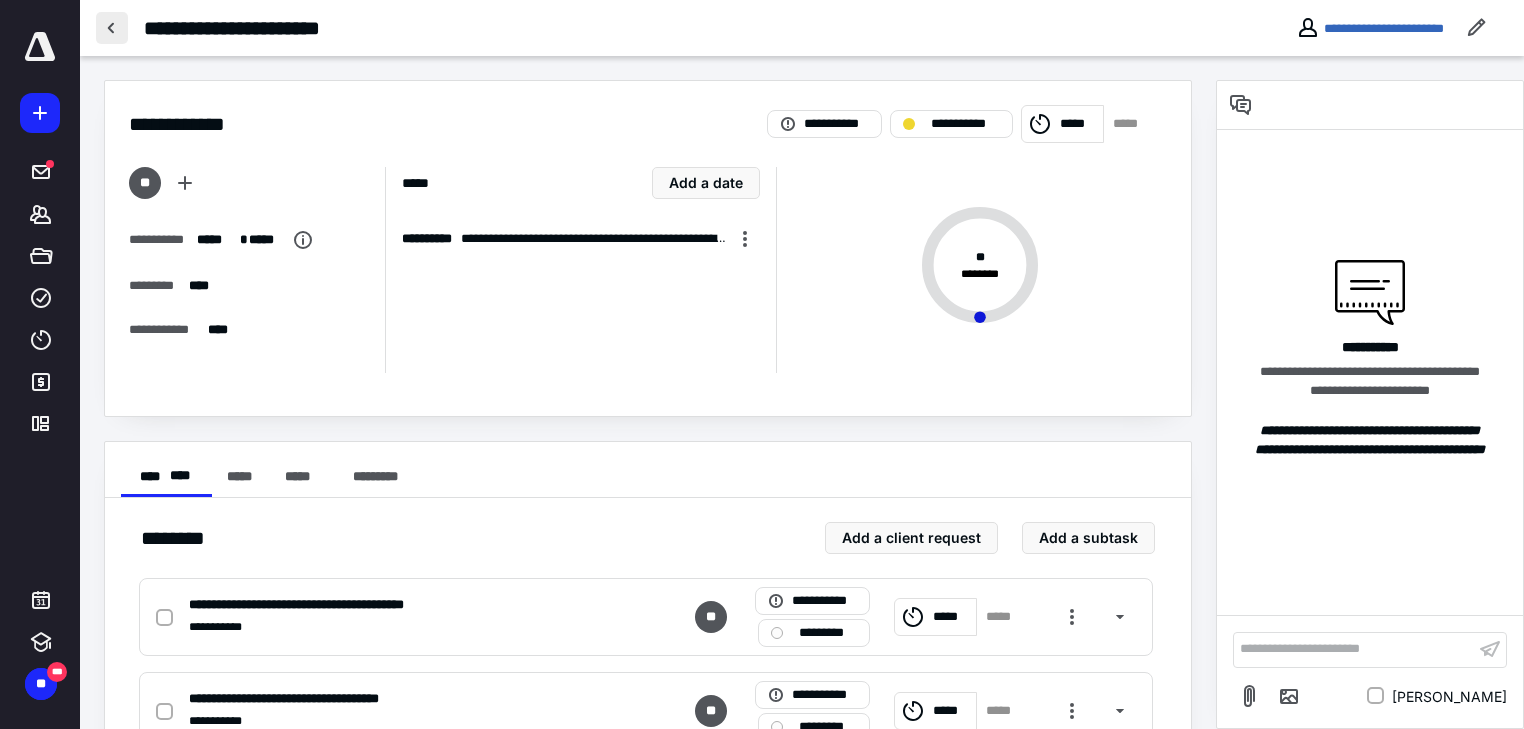 click at bounding box center [112, 28] 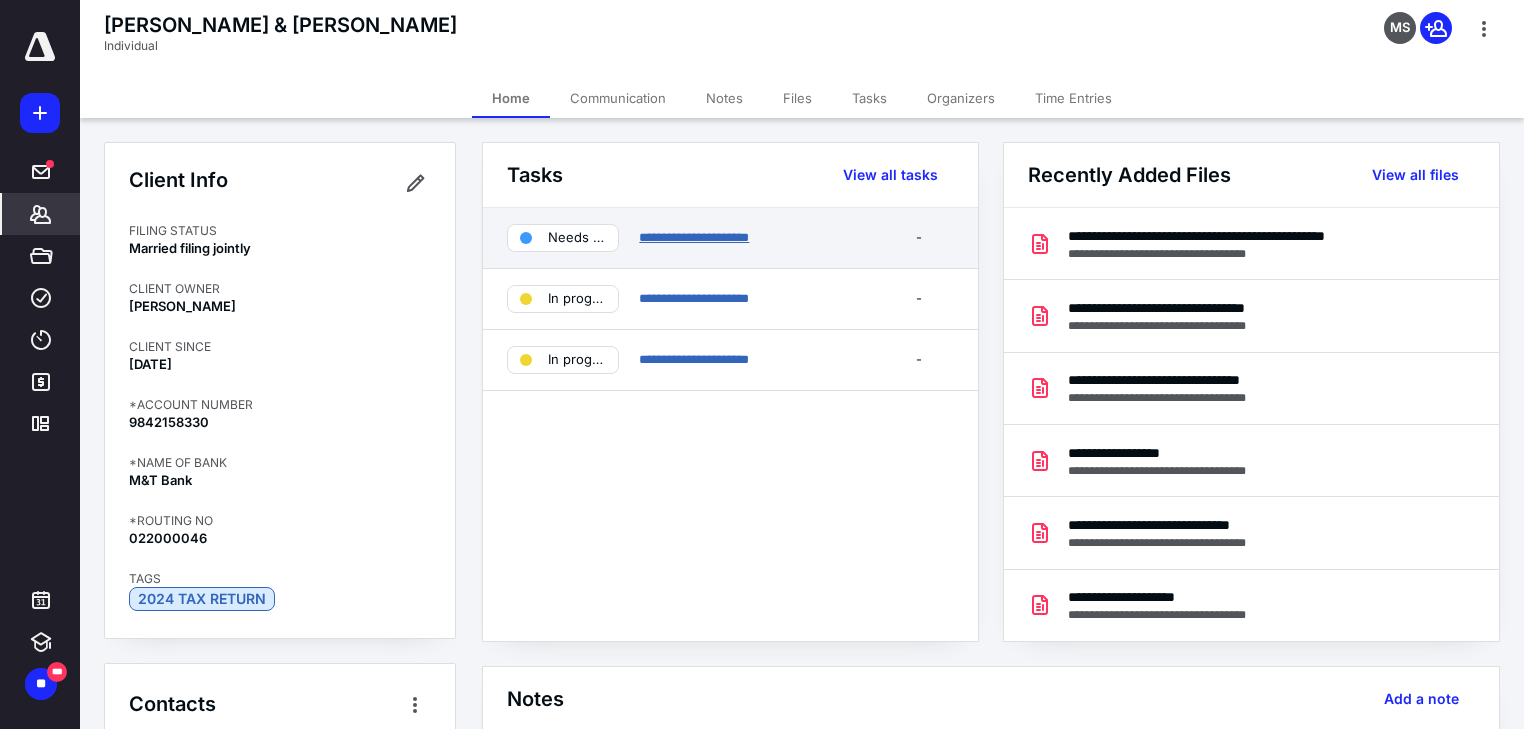 click on "**********" at bounding box center (694, 237) 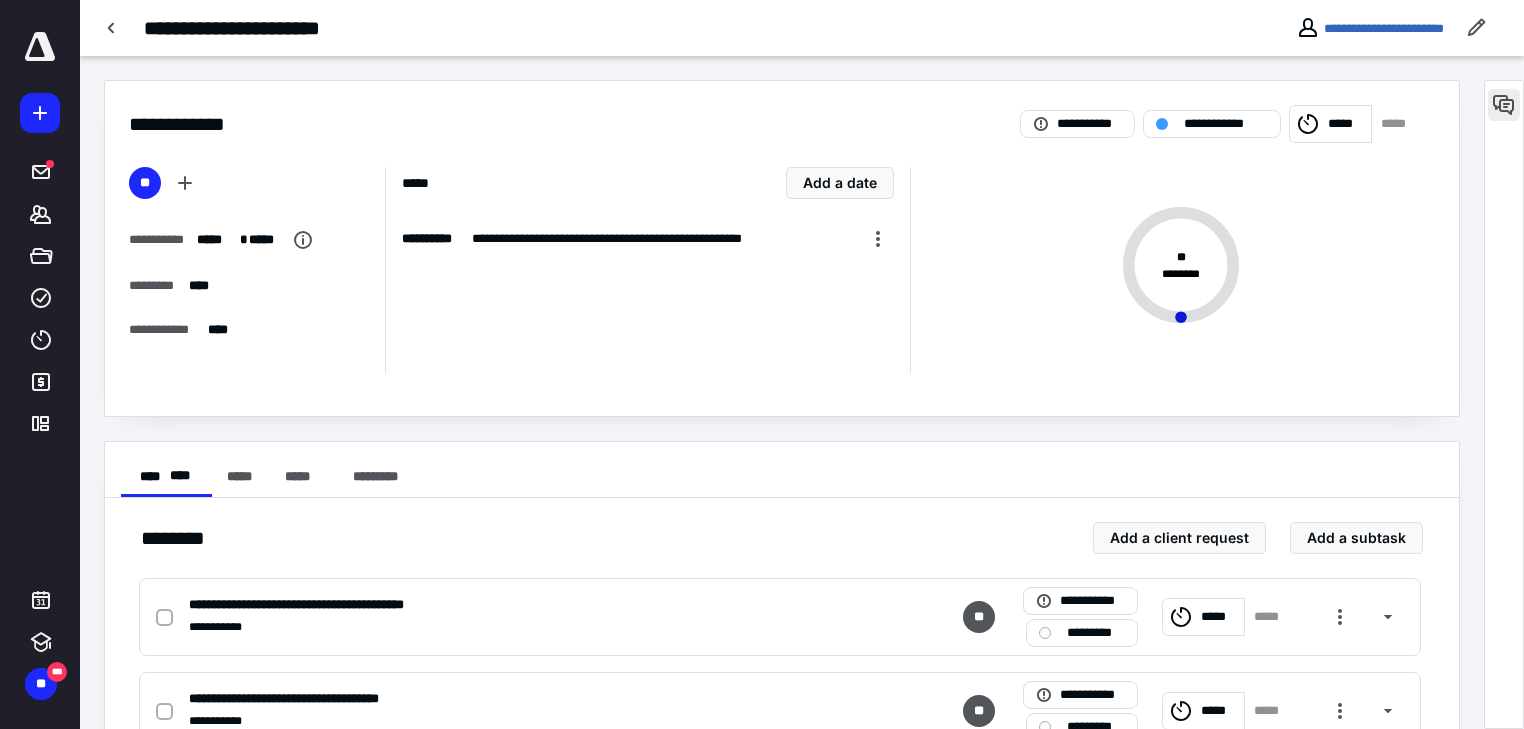 click at bounding box center (1504, 105) 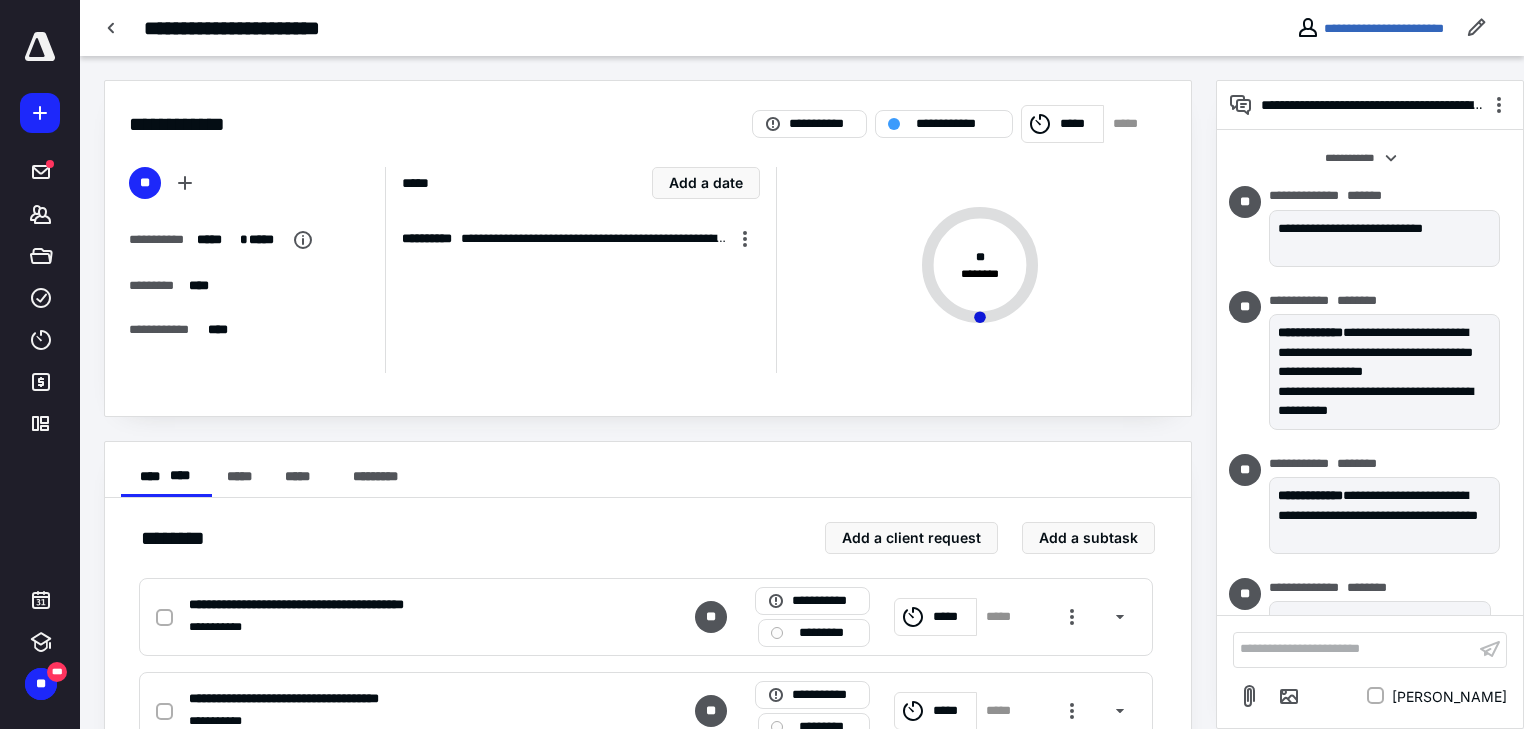 scroll, scrollTop: 6024, scrollLeft: 0, axis: vertical 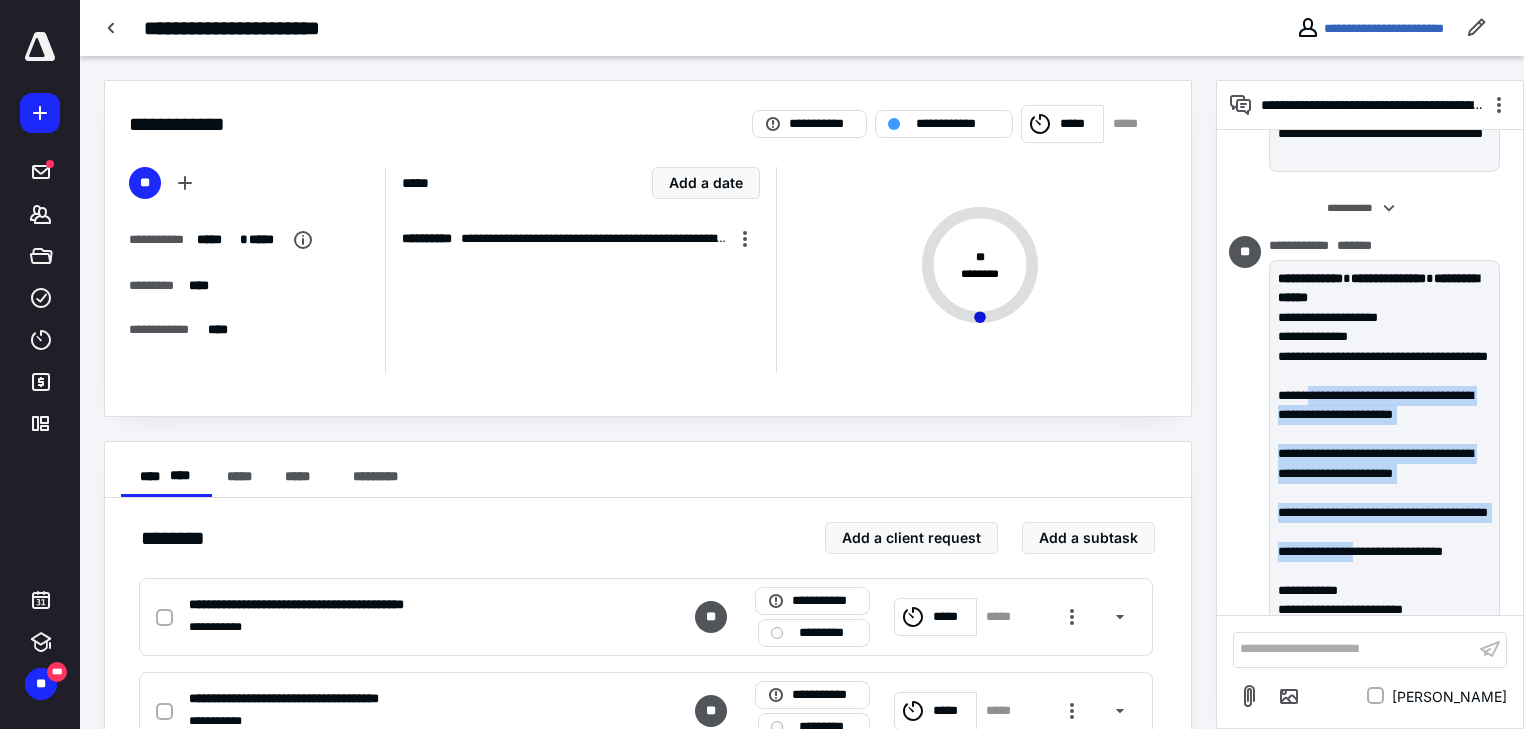 drag, startPoint x: 1319, startPoint y: 388, endPoint x: 1388, endPoint y: 544, distance: 170.57843 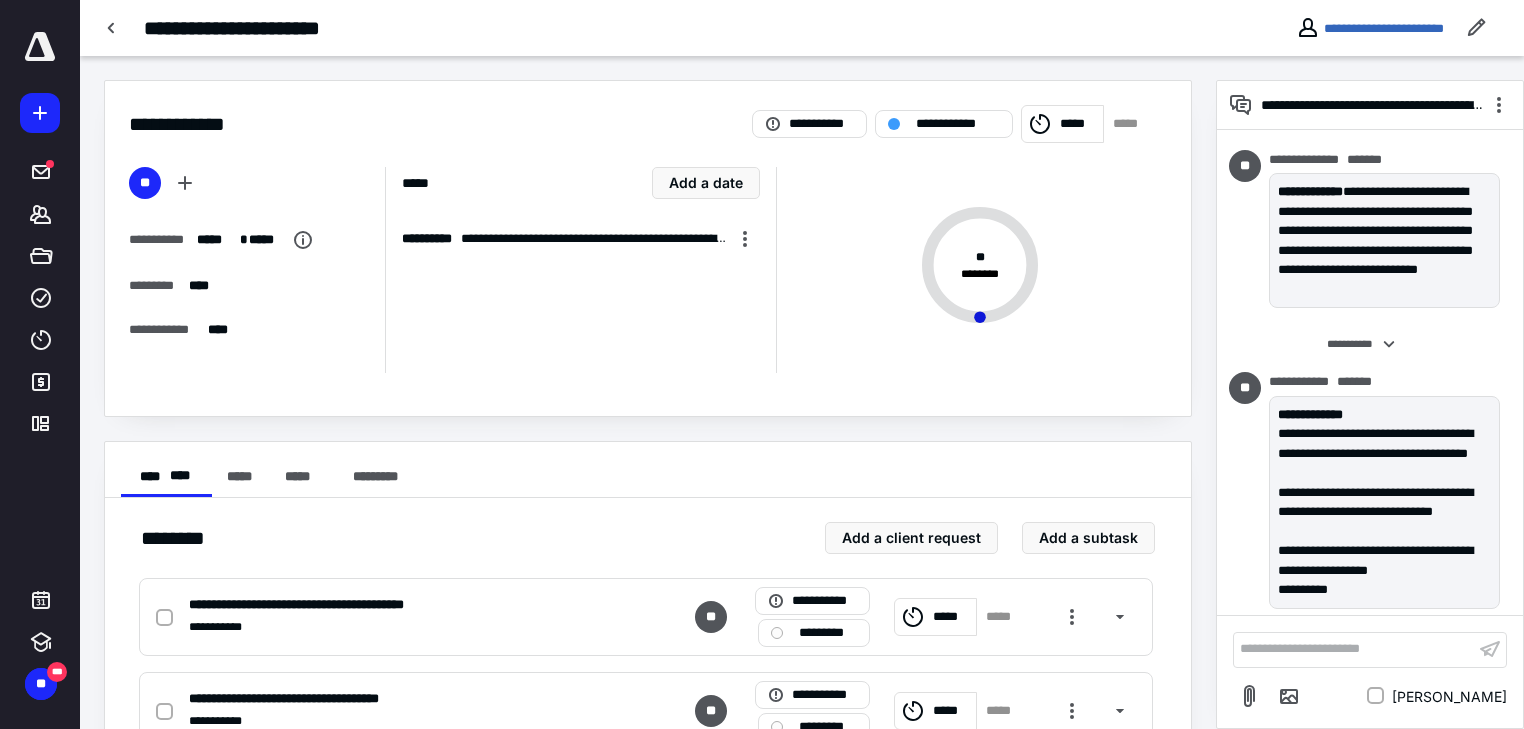 scroll, scrollTop: 6024, scrollLeft: 0, axis: vertical 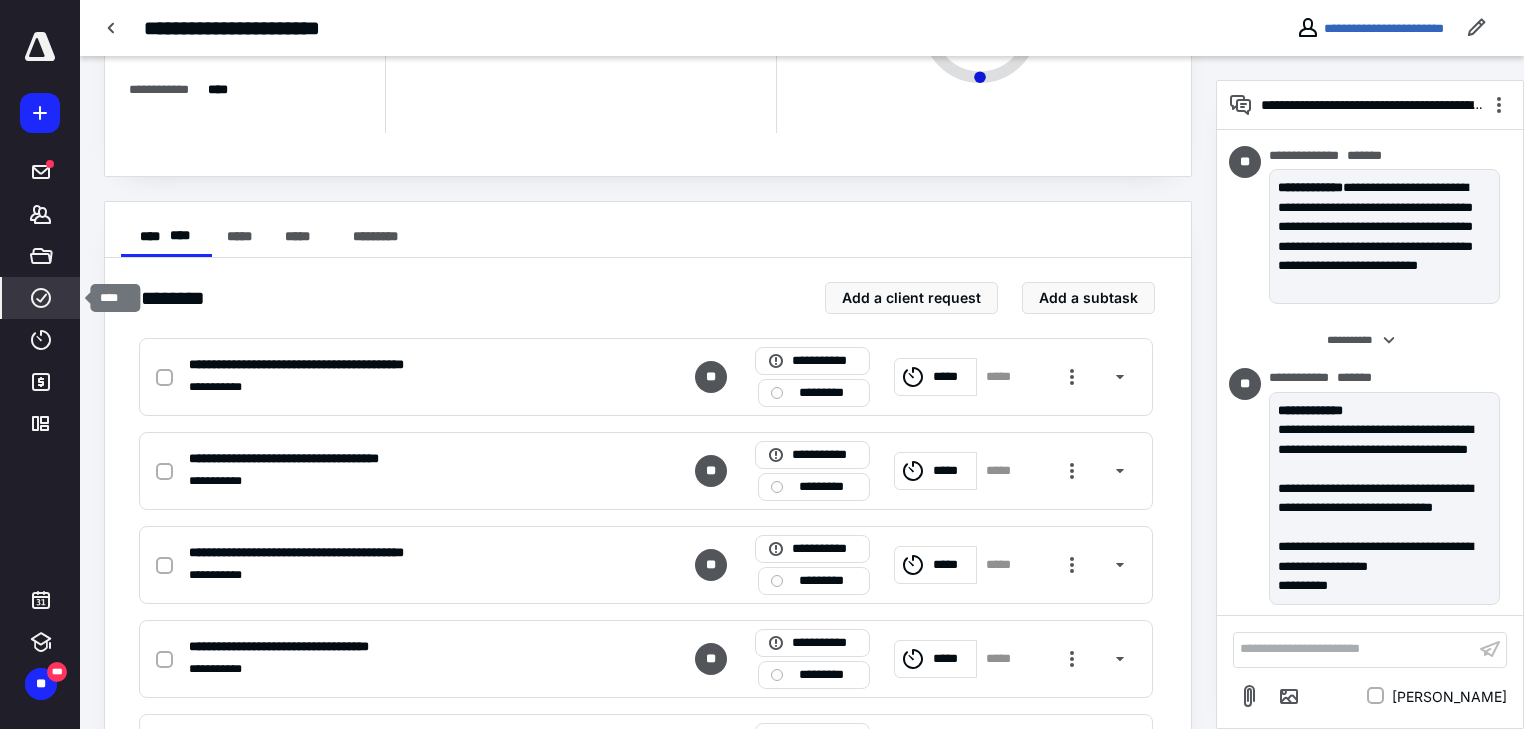 click 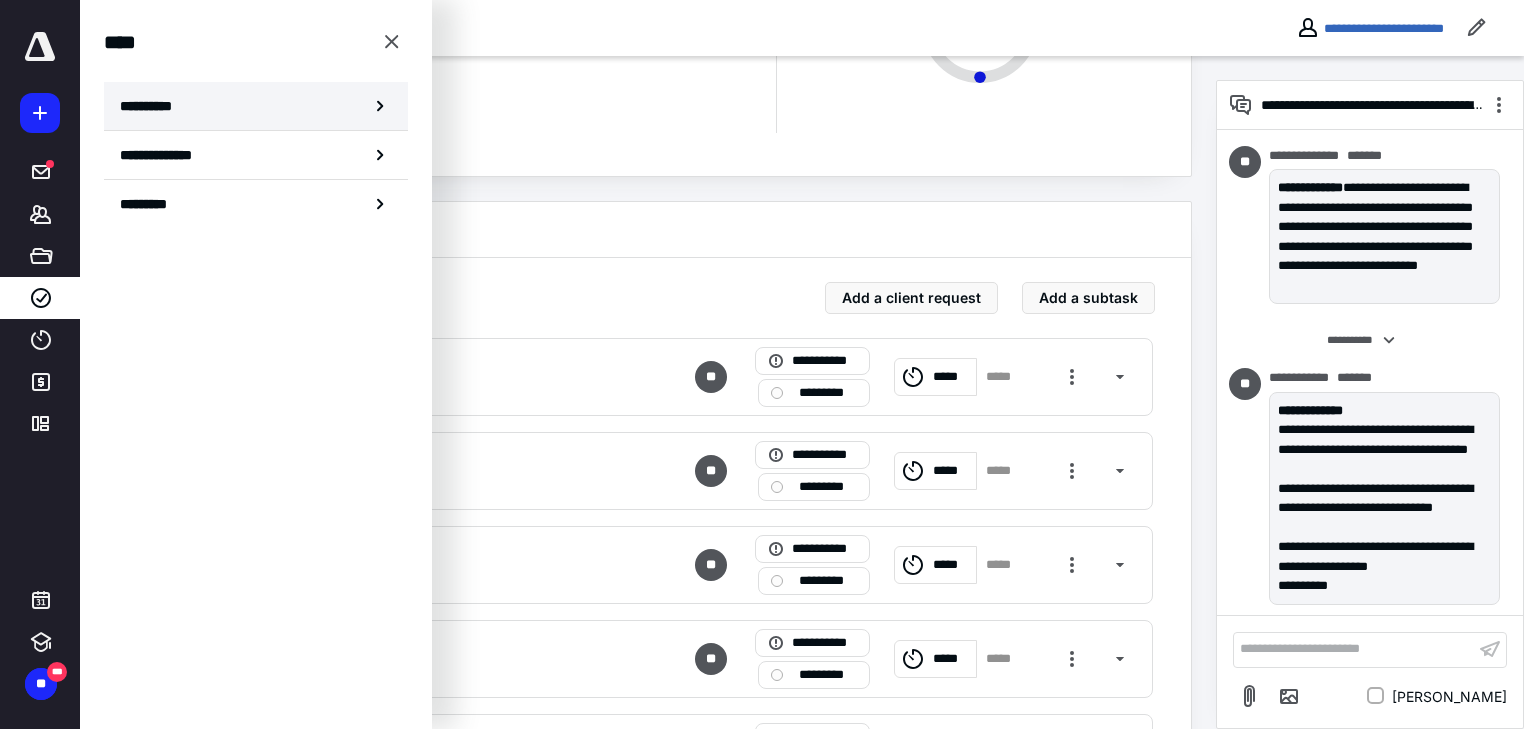 click on "**********" at bounding box center [153, 106] 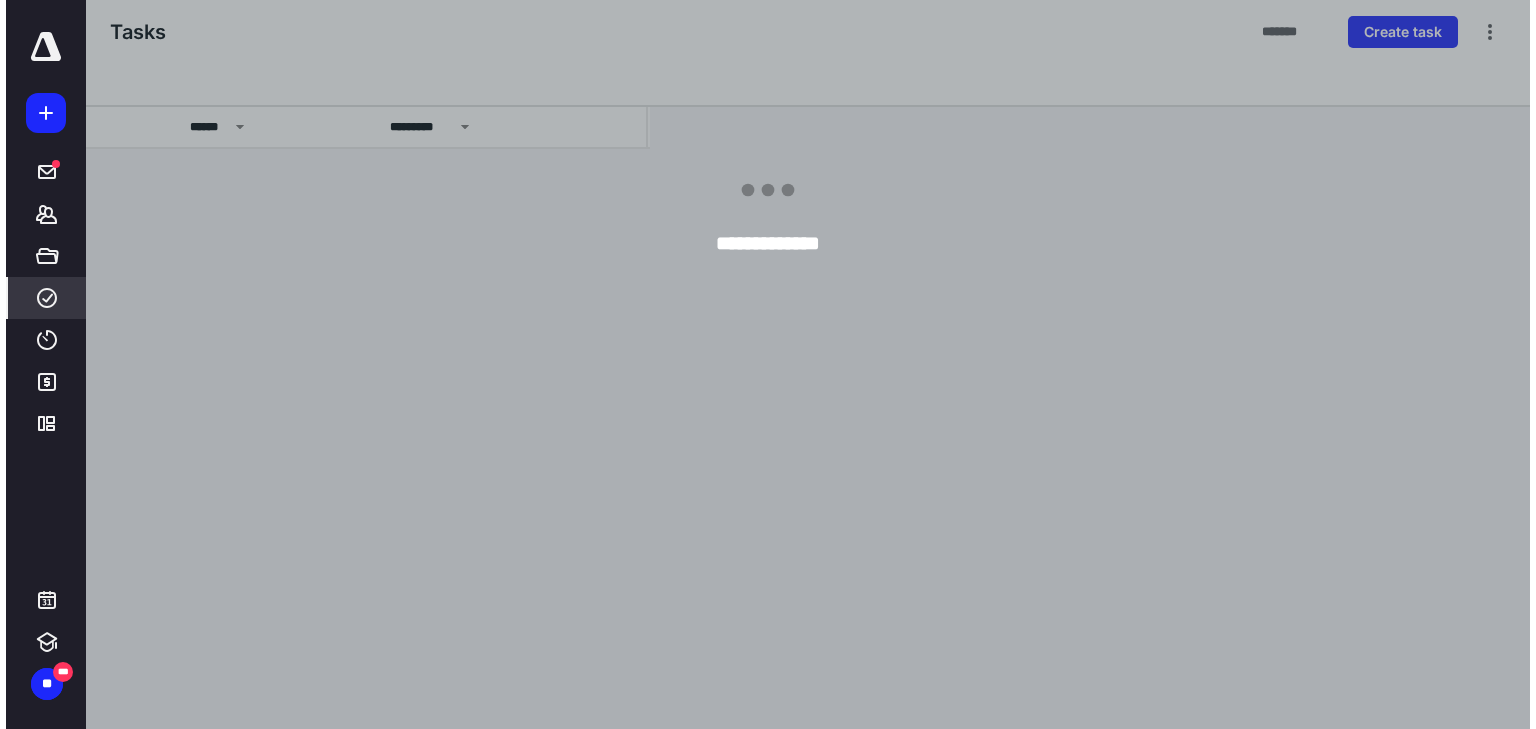 scroll, scrollTop: 0, scrollLeft: 0, axis: both 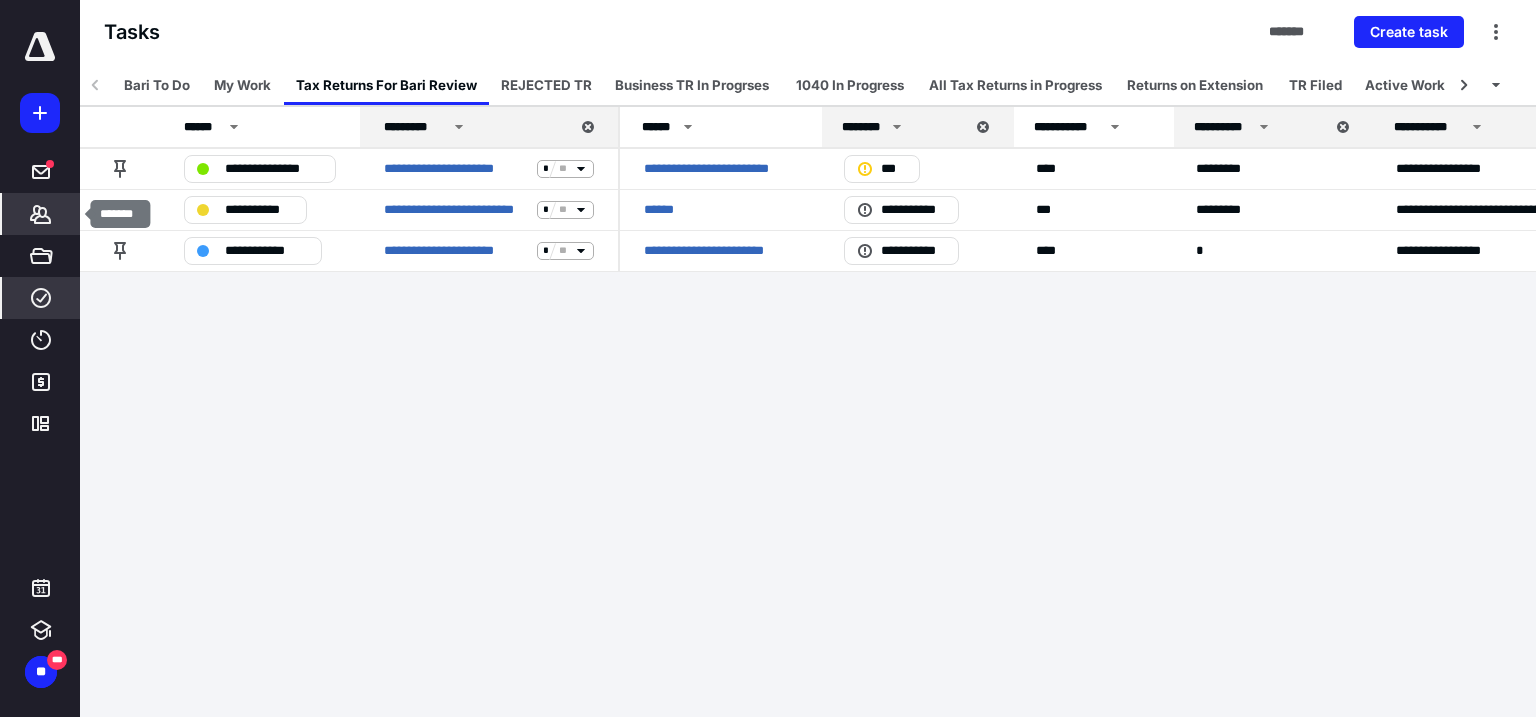 click on "*******" at bounding box center (41, 214) 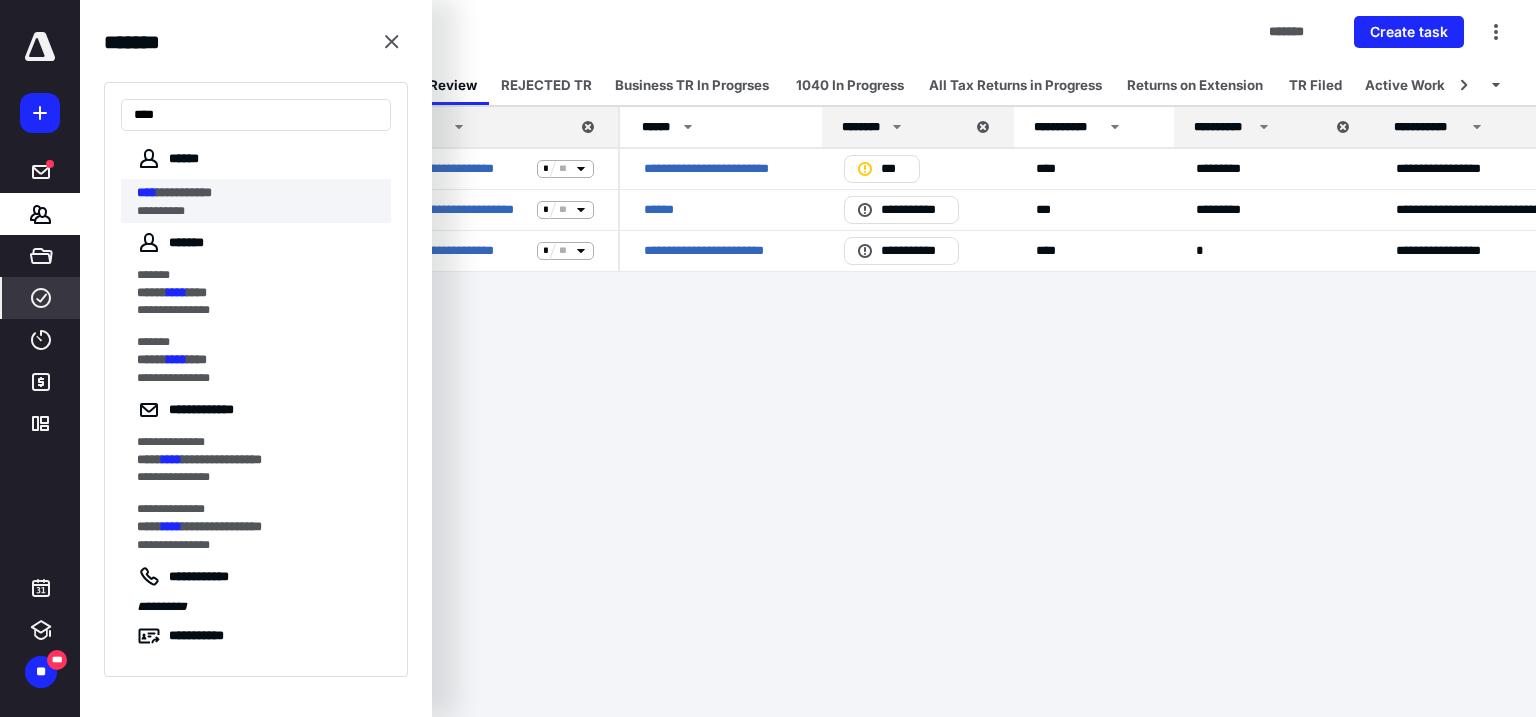 type on "****" 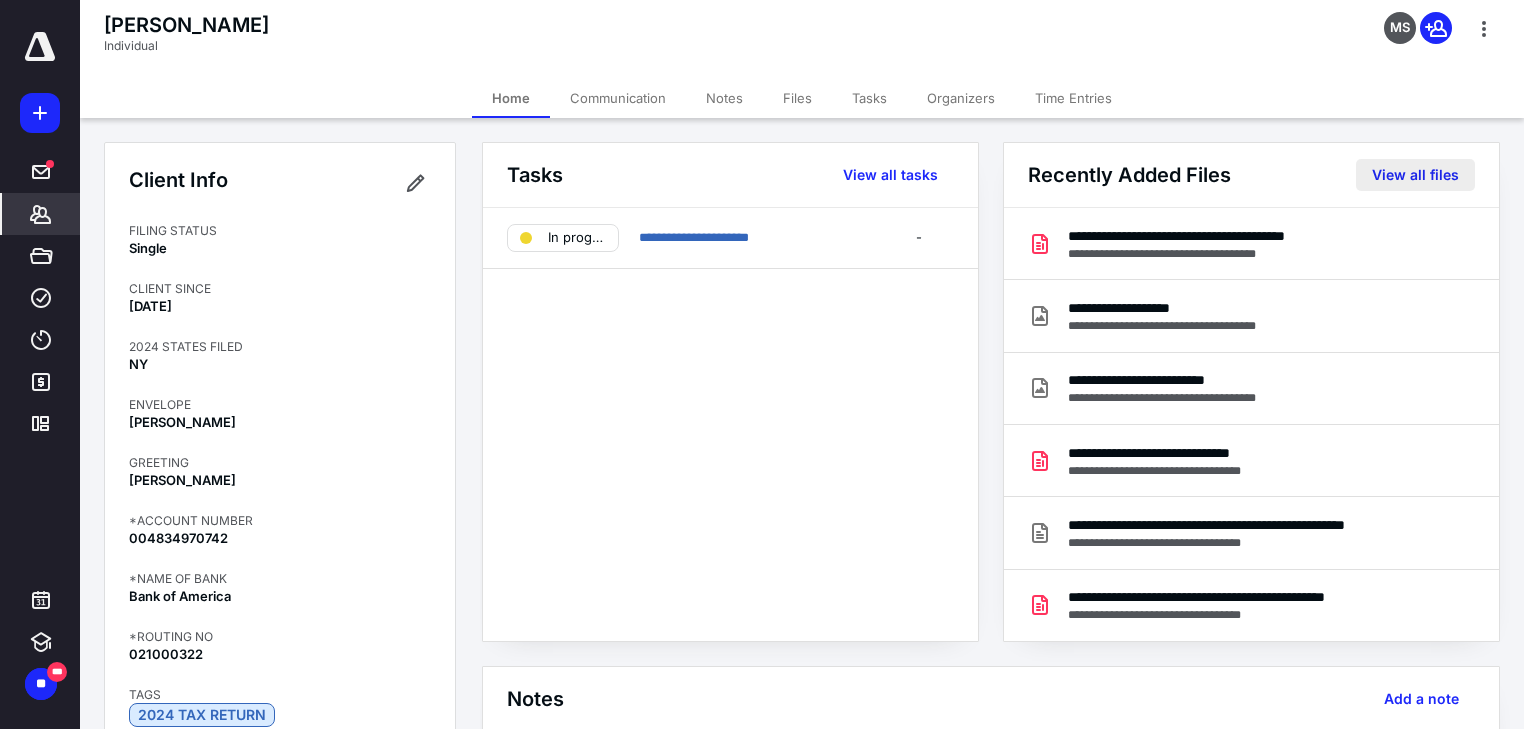click on "View all files" at bounding box center (1415, 175) 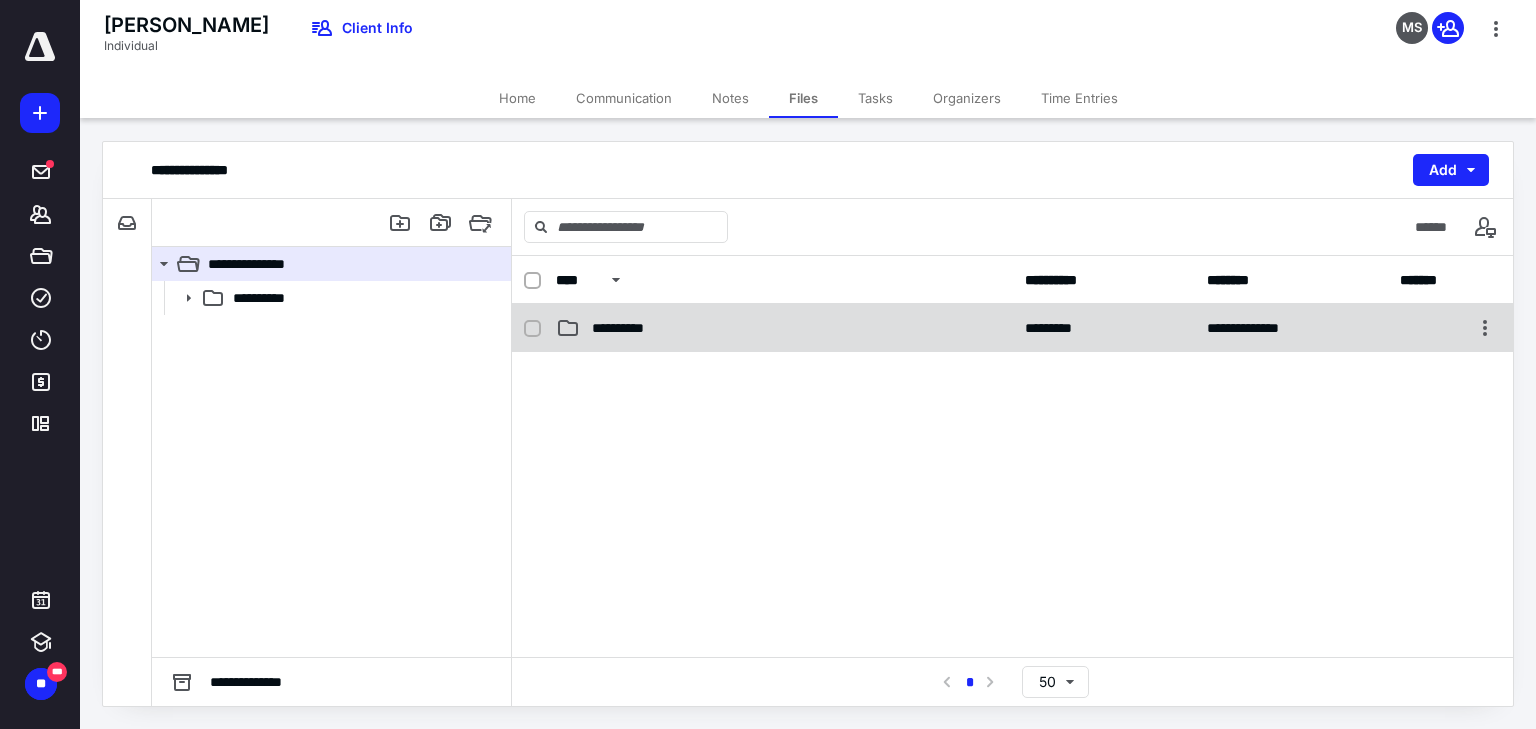 click on "**********" at bounding box center (630, 328) 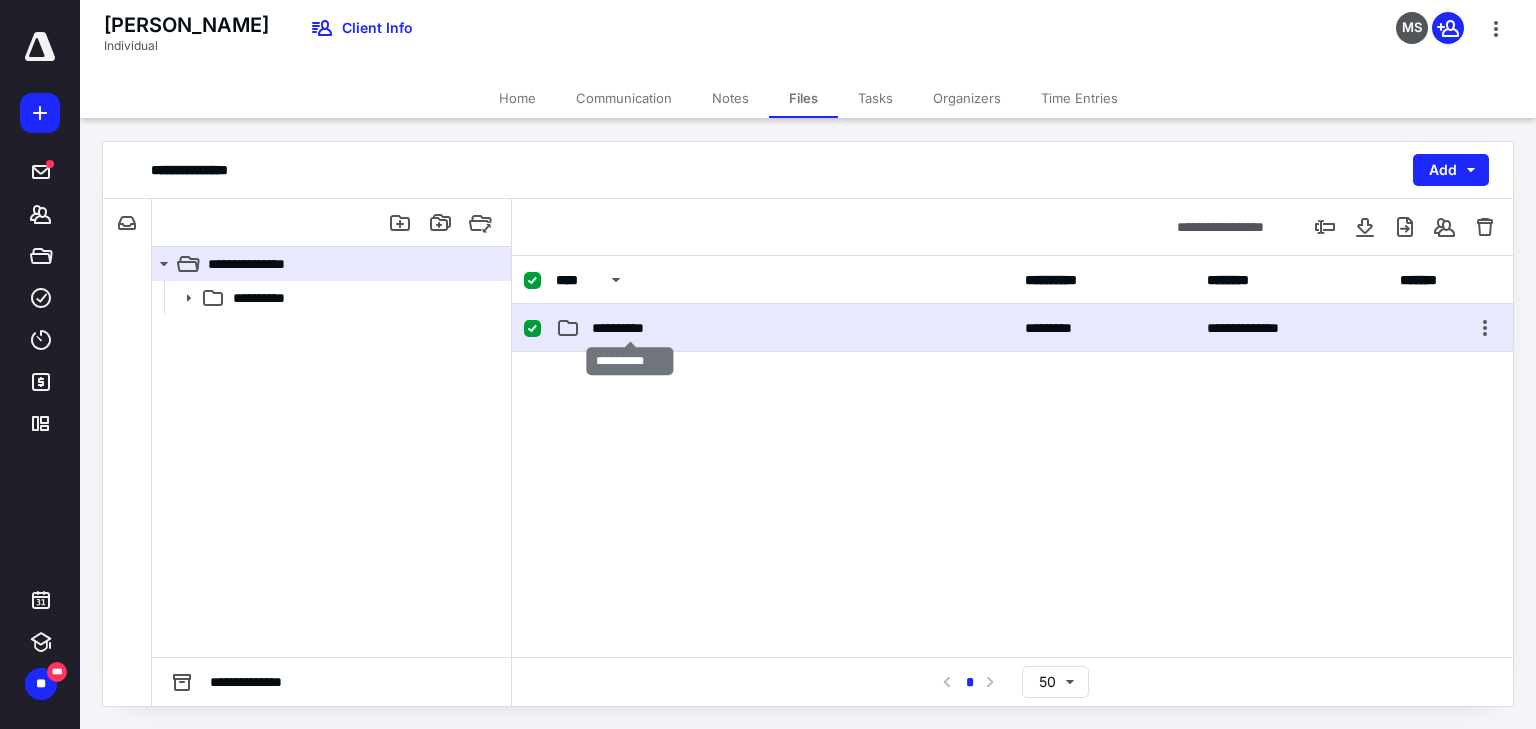 click on "**********" at bounding box center (630, 328) 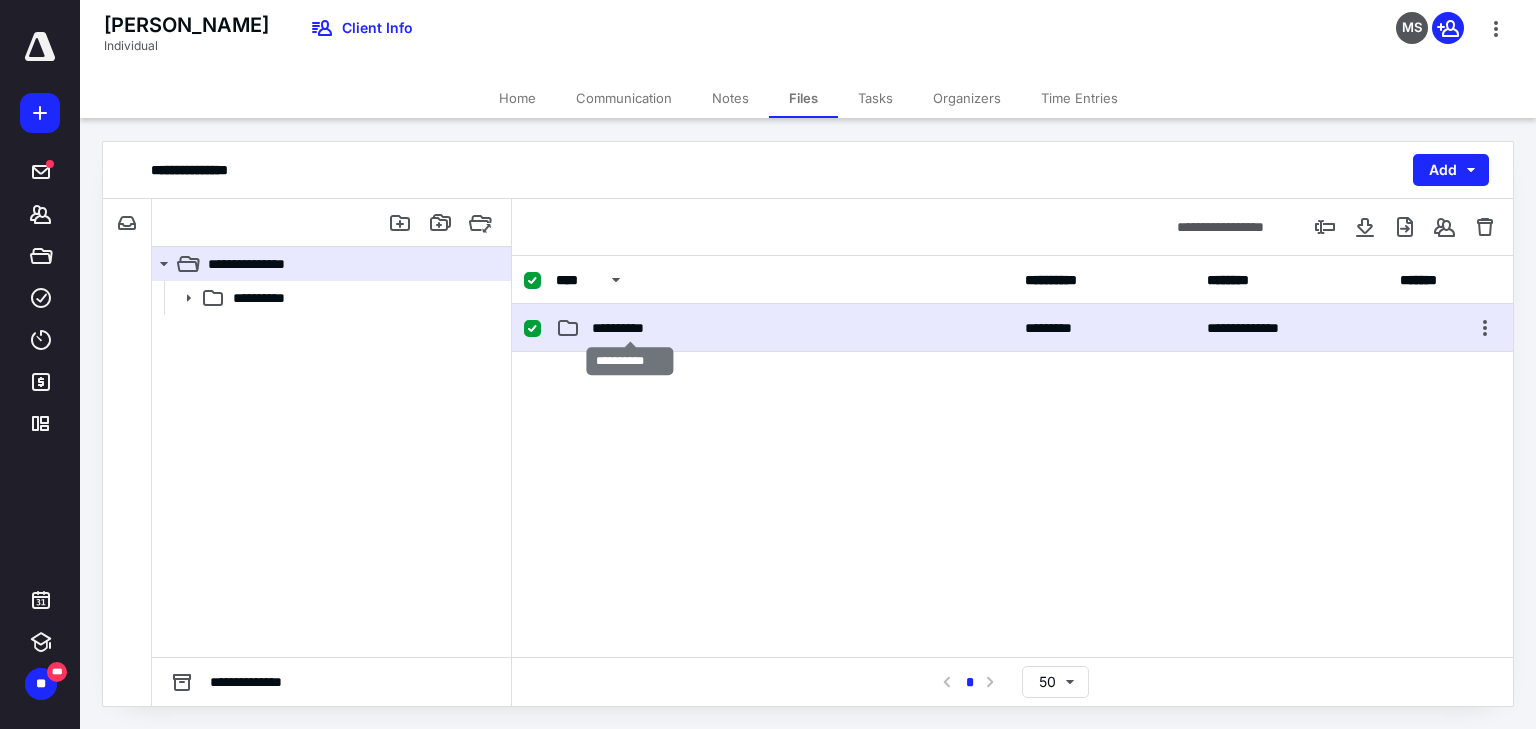 checkbox on "false" 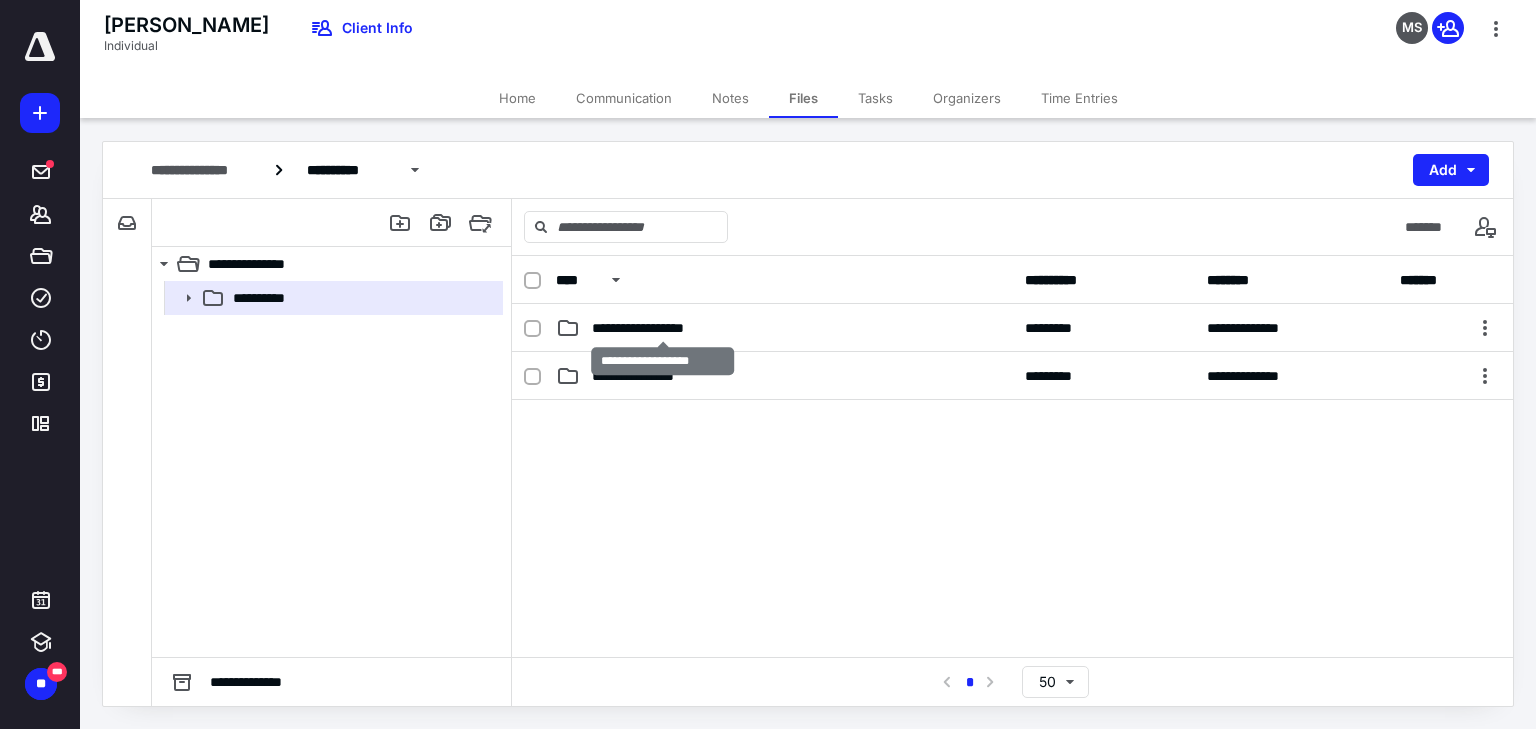 click on "**********" at bounding box center [662, 328] 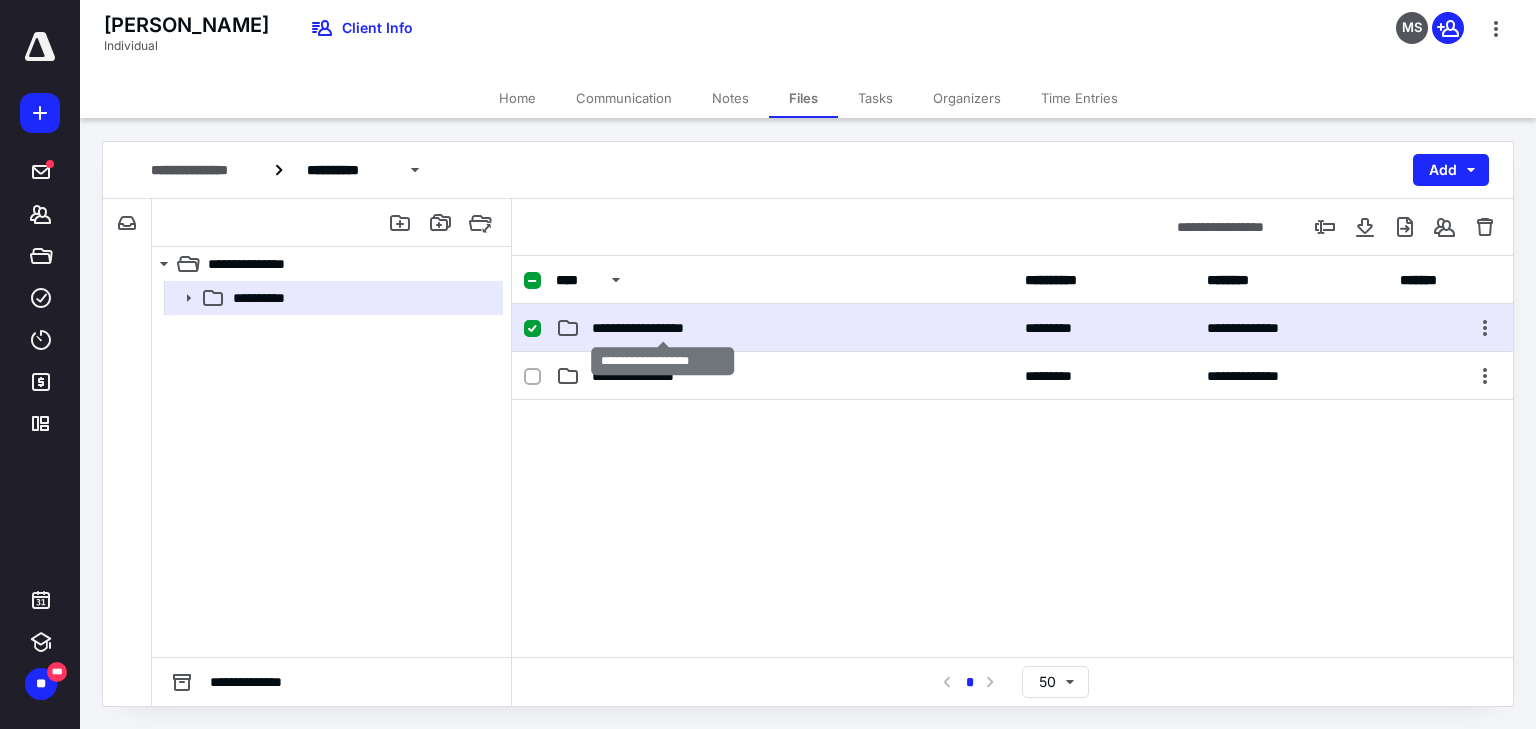 click on "**********" at bounding box center (662, 328) 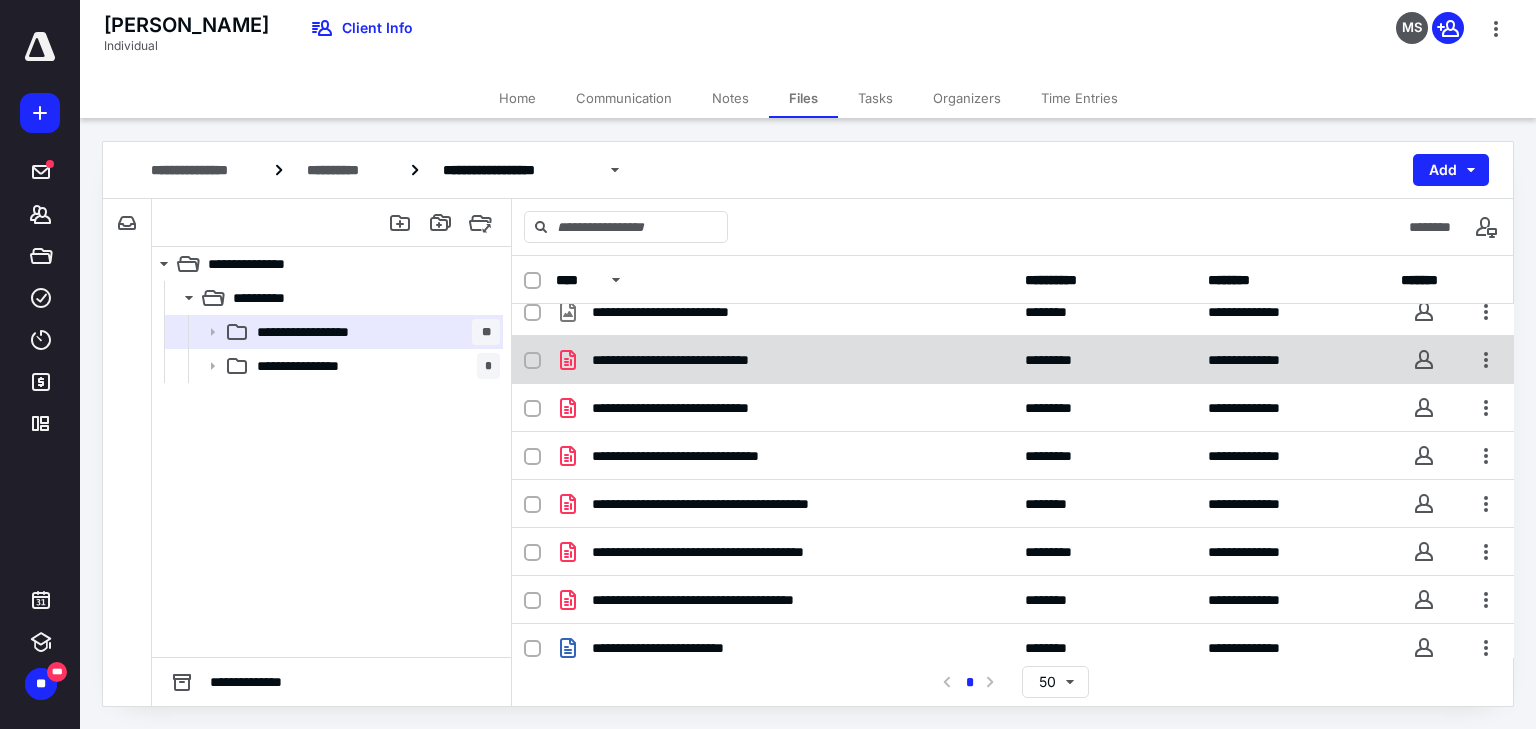 scroll, scrollTop: 459, scrollLeft: 0, axis: vertical 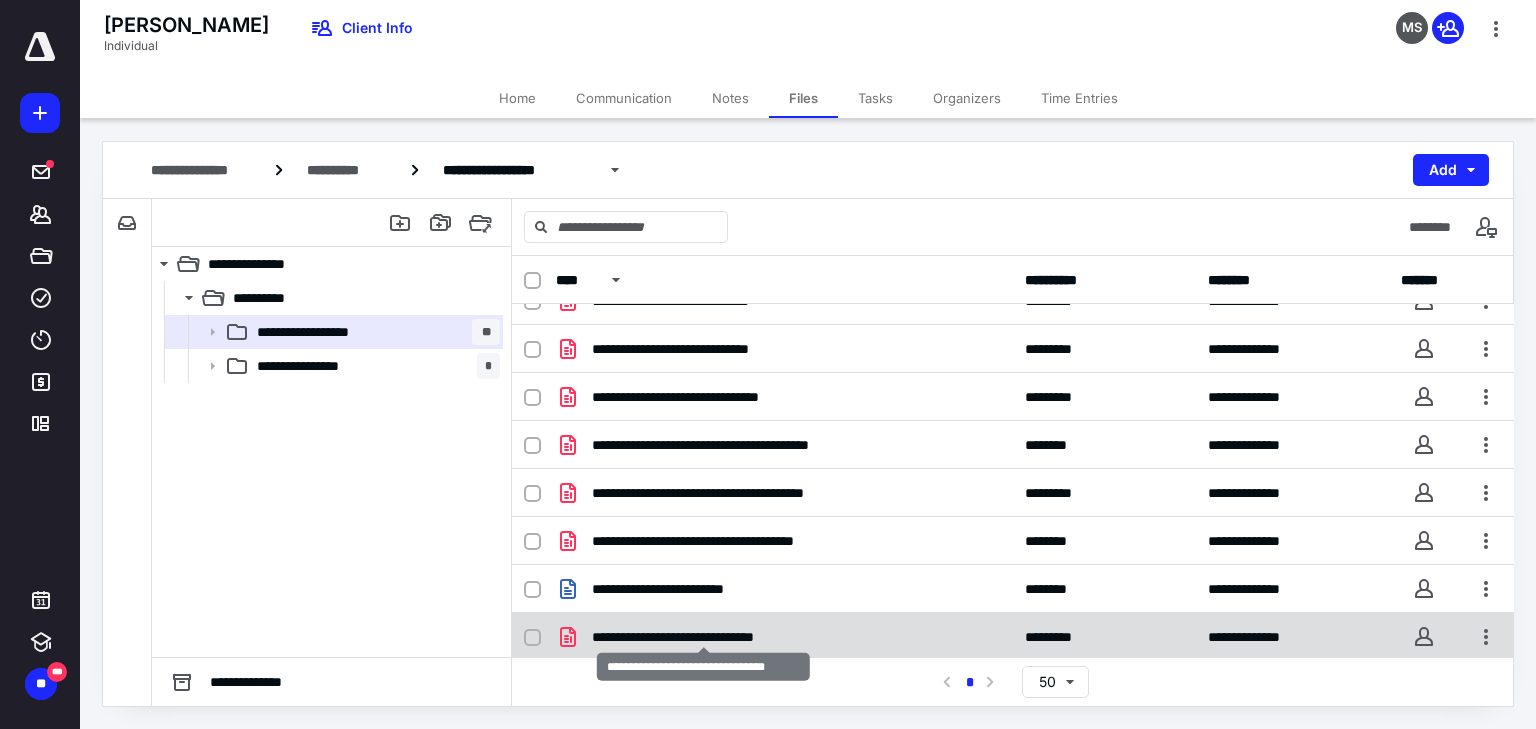 click on "**********" at bounding box center (703, 637) 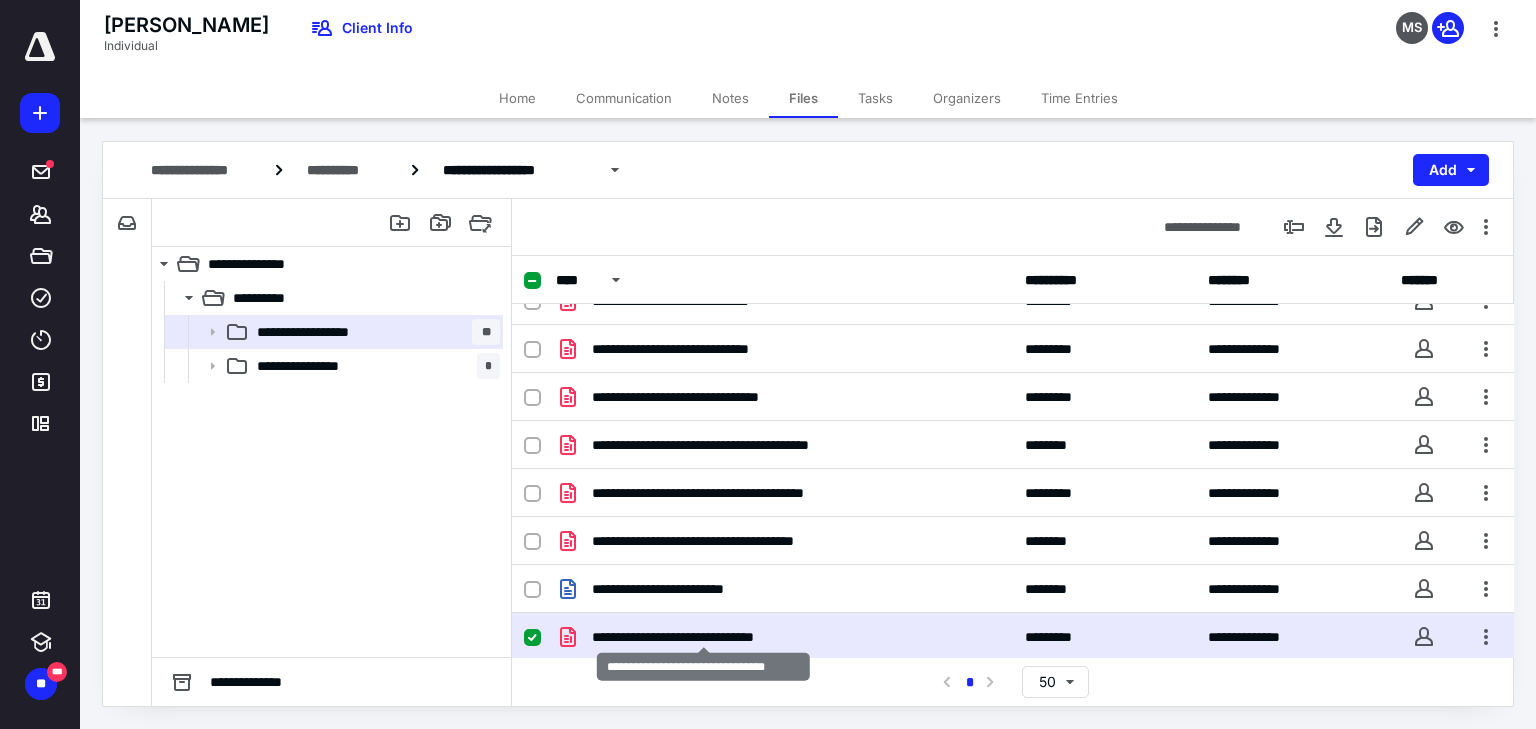 click on "**********" at bounding box center (703, 637) 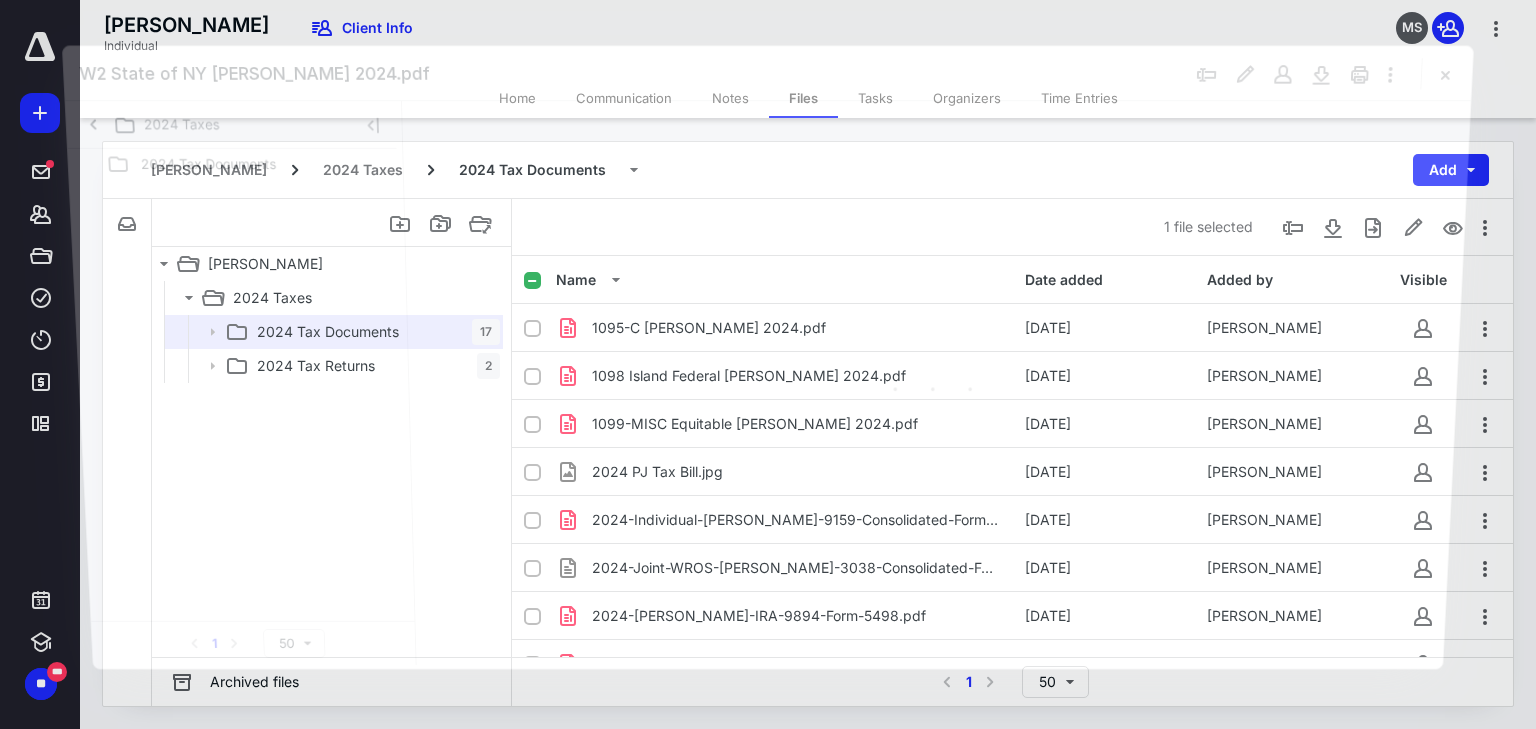 scroll, scrollTop: 459, scrollLeft: 0, axis: vertical 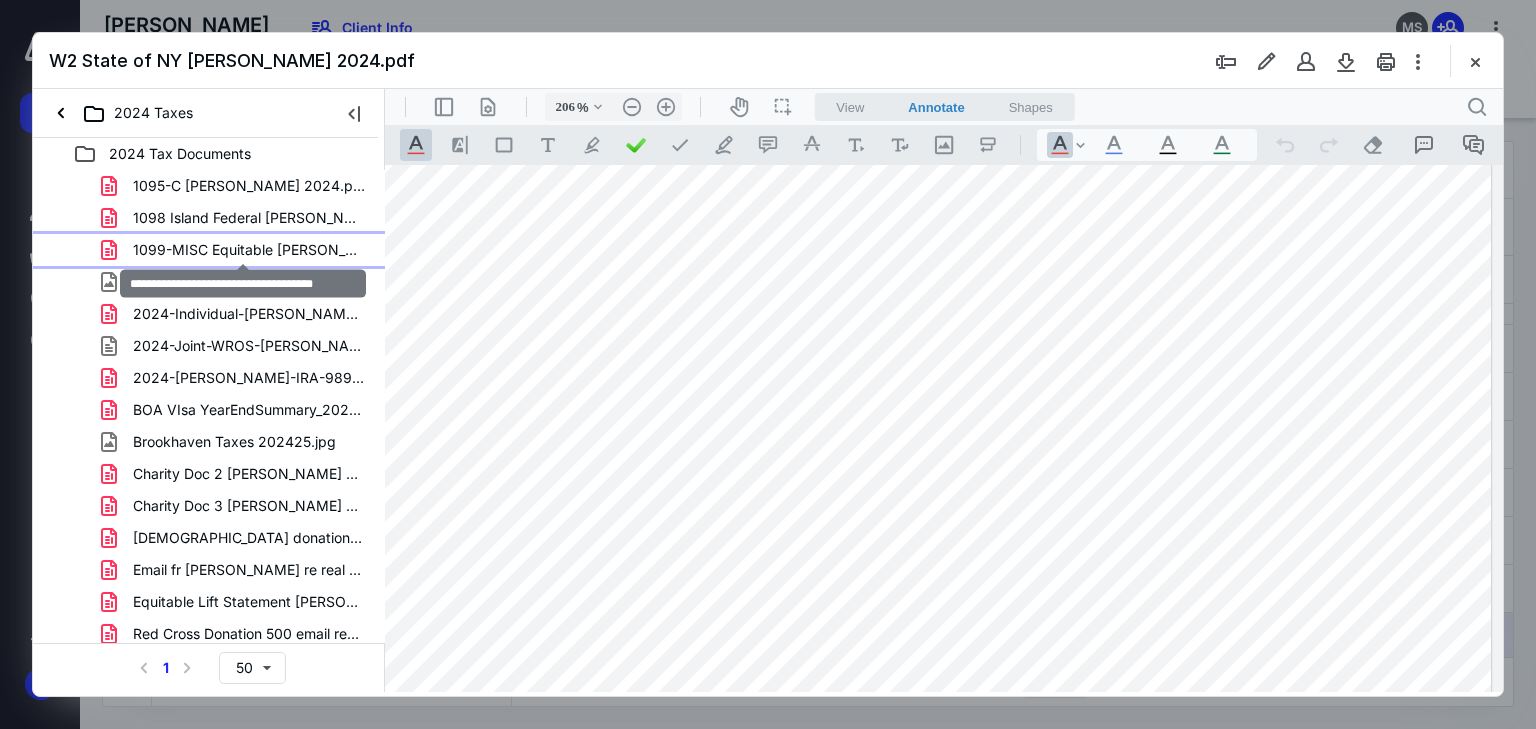 click on "1099-MISC Equitable [PERSON_NAME] 2024.pdf" at bounding box center [249, 250] 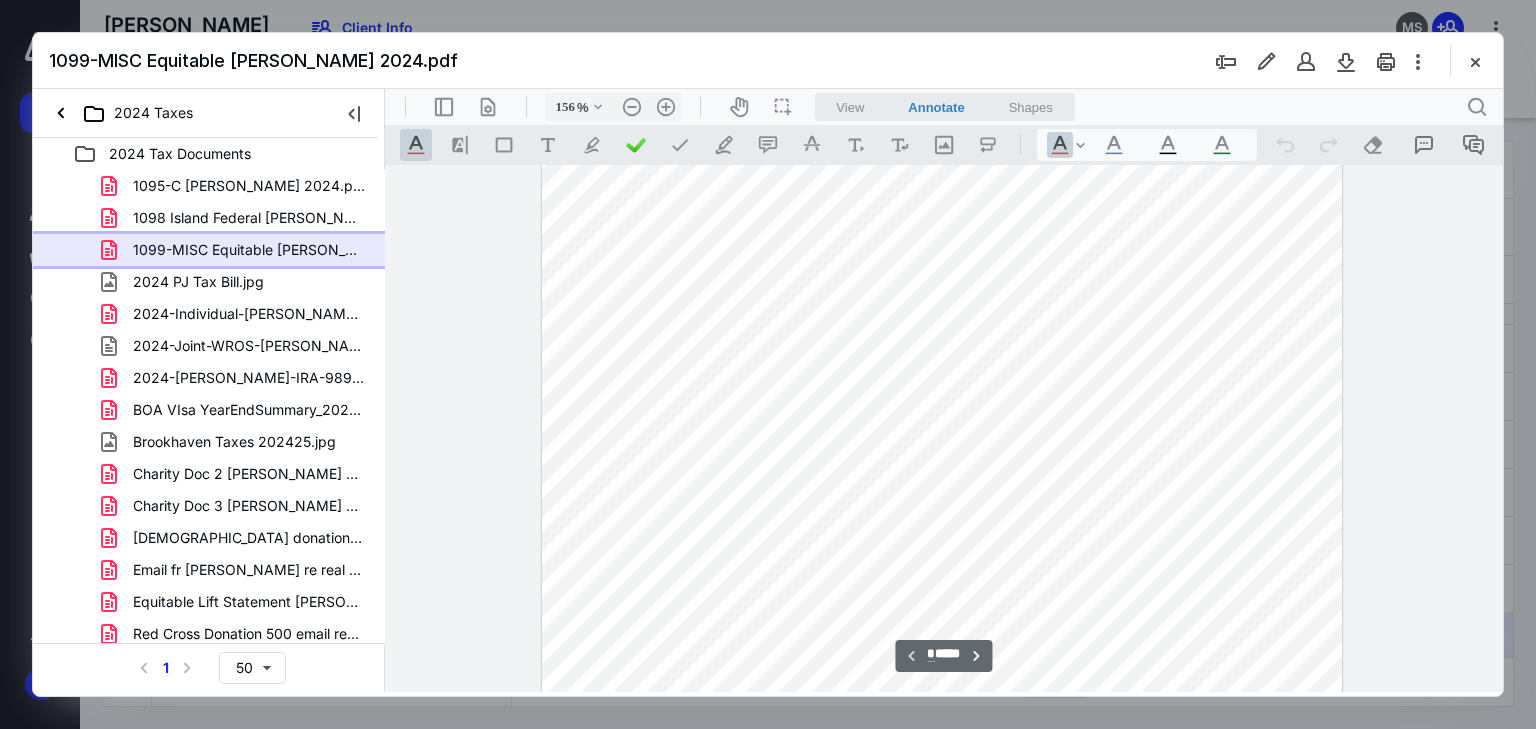 scroll, scrollTop: 565, scrollLeft: 0, axis: vertical 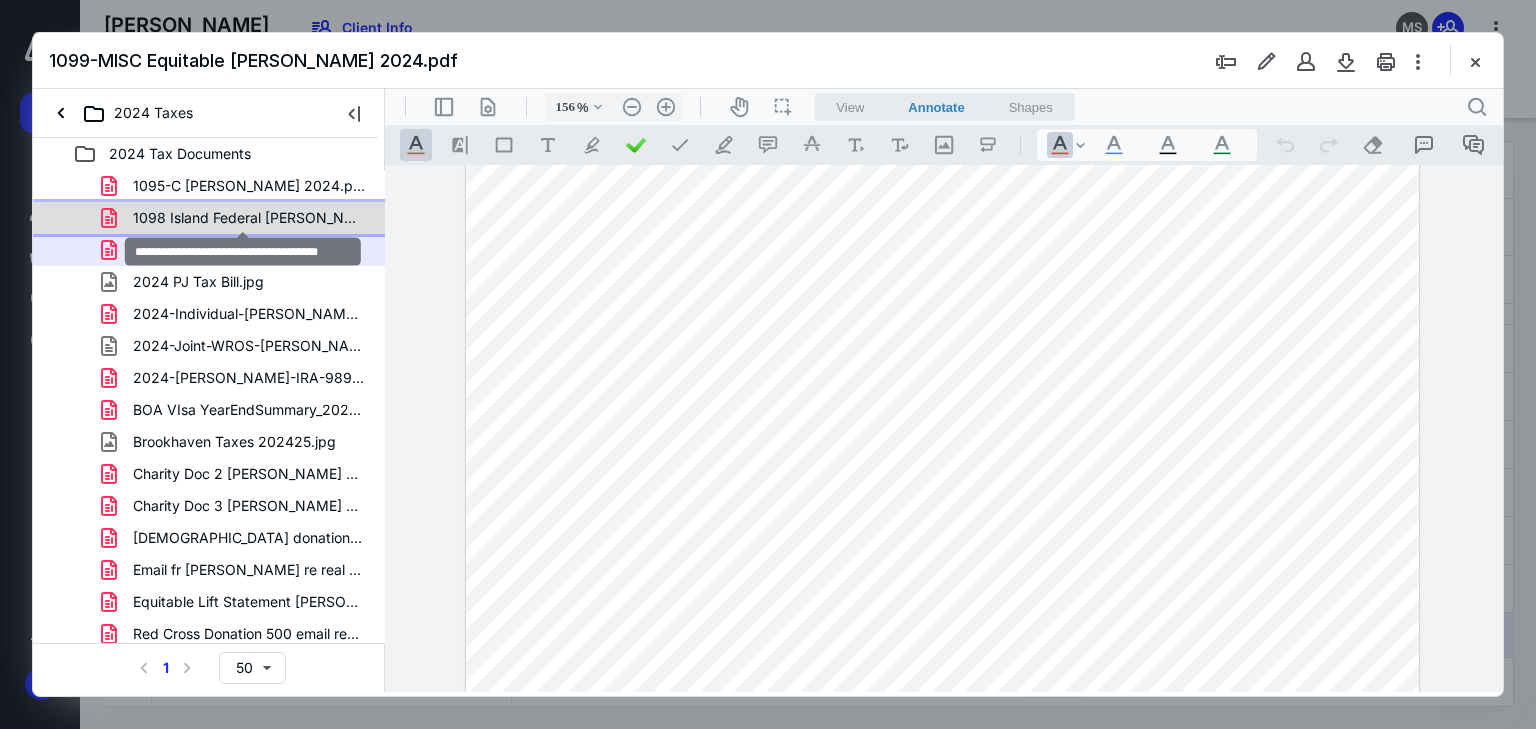 click on "1098 Island Federal [PERSON_NAME] 2024.pdf" at bounding box center (249, 218) 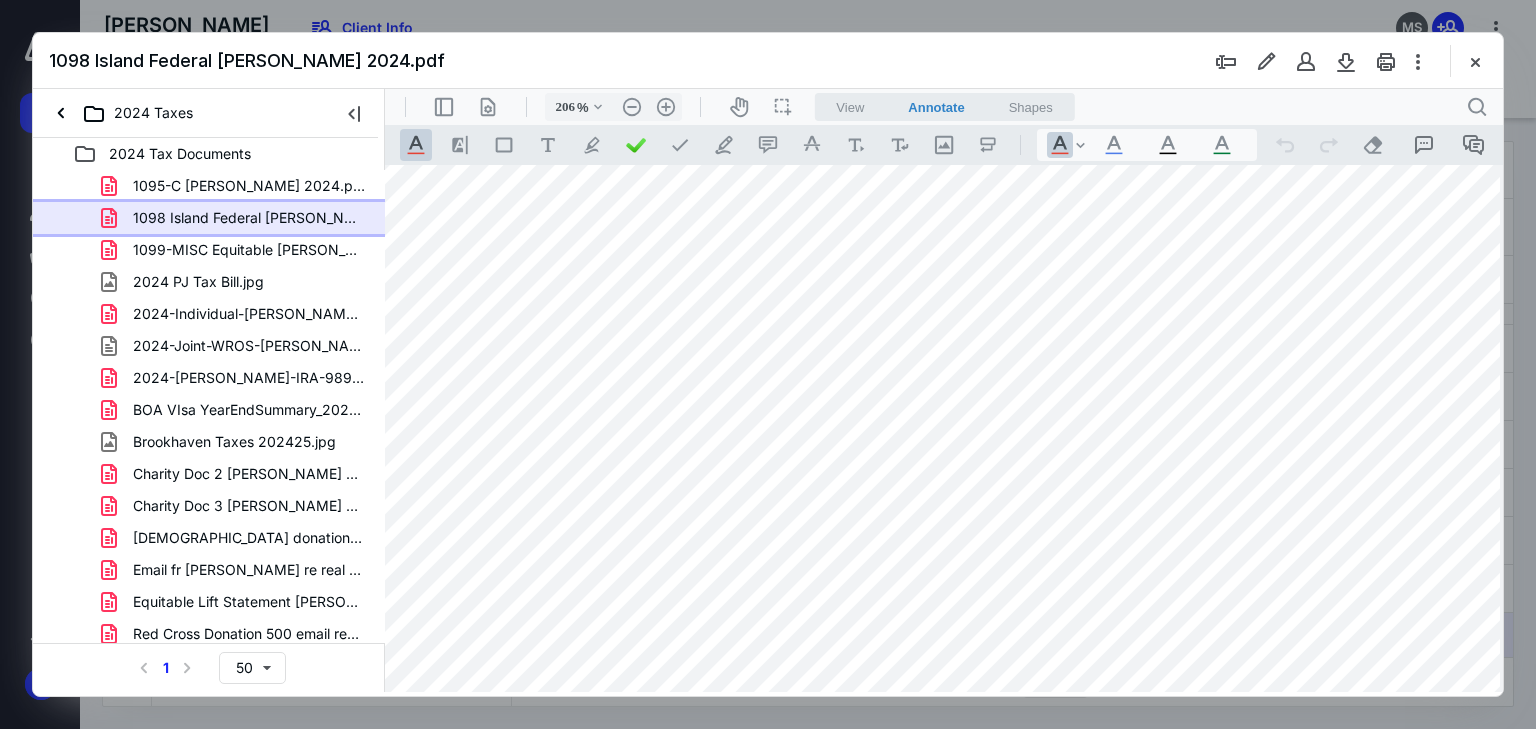 scroll, scrollTop: 880, scrollLeft: 80, axis: both 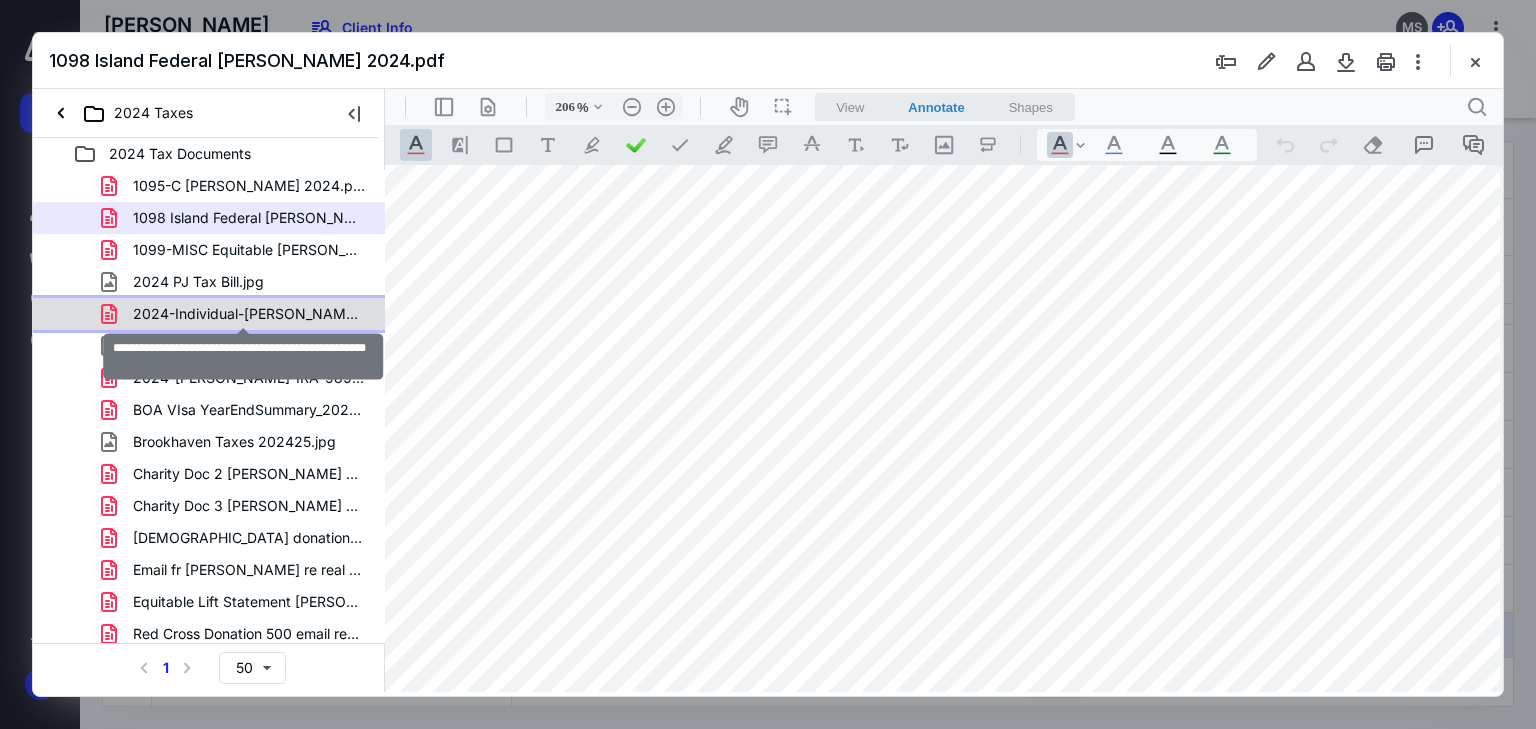 click on "2024-Individual-[PERSON_NAME]-9159-Consolidated-Form-1099.pdf" at bounding box center [249, 314] 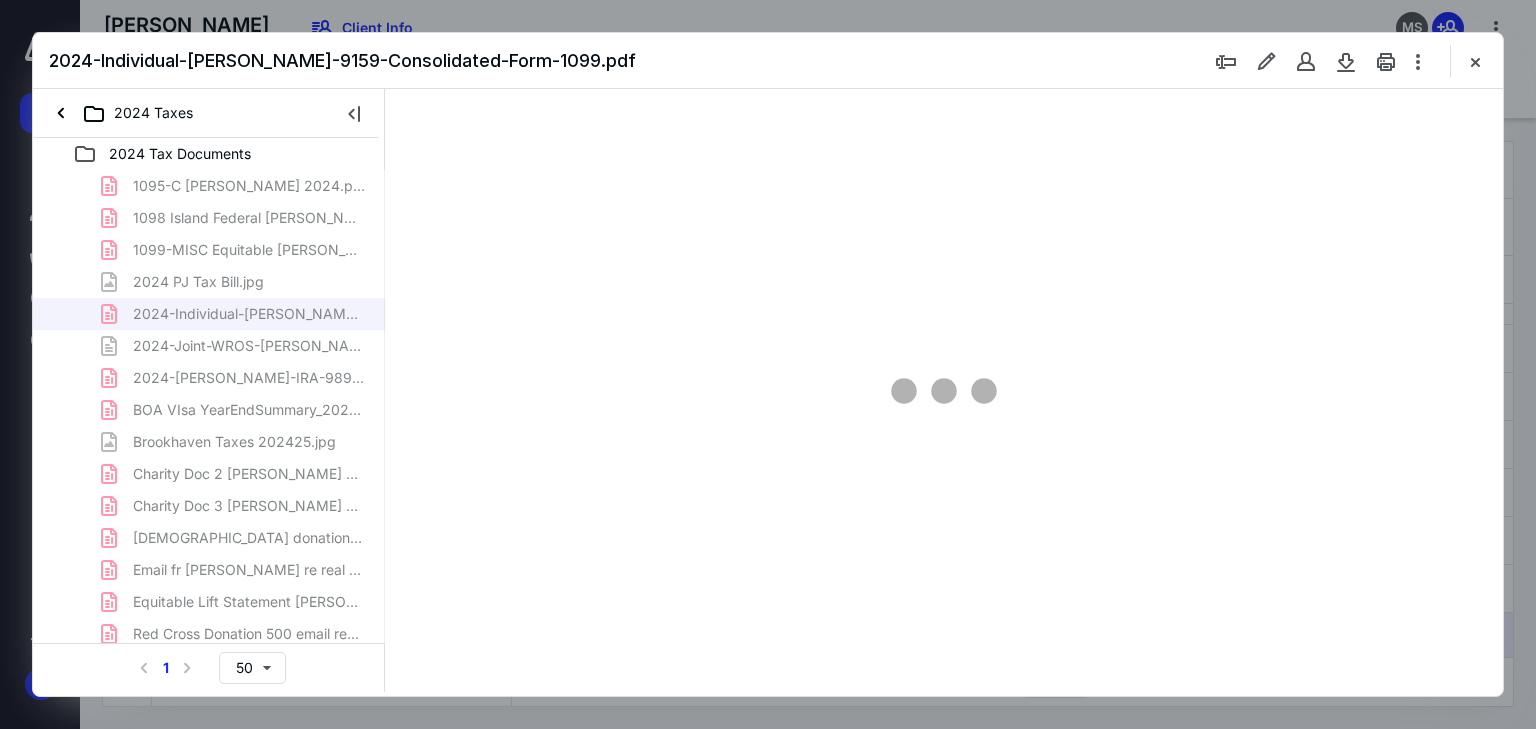 scroll, scrollTop: 79, scrollLeft: 0, axis: vertical 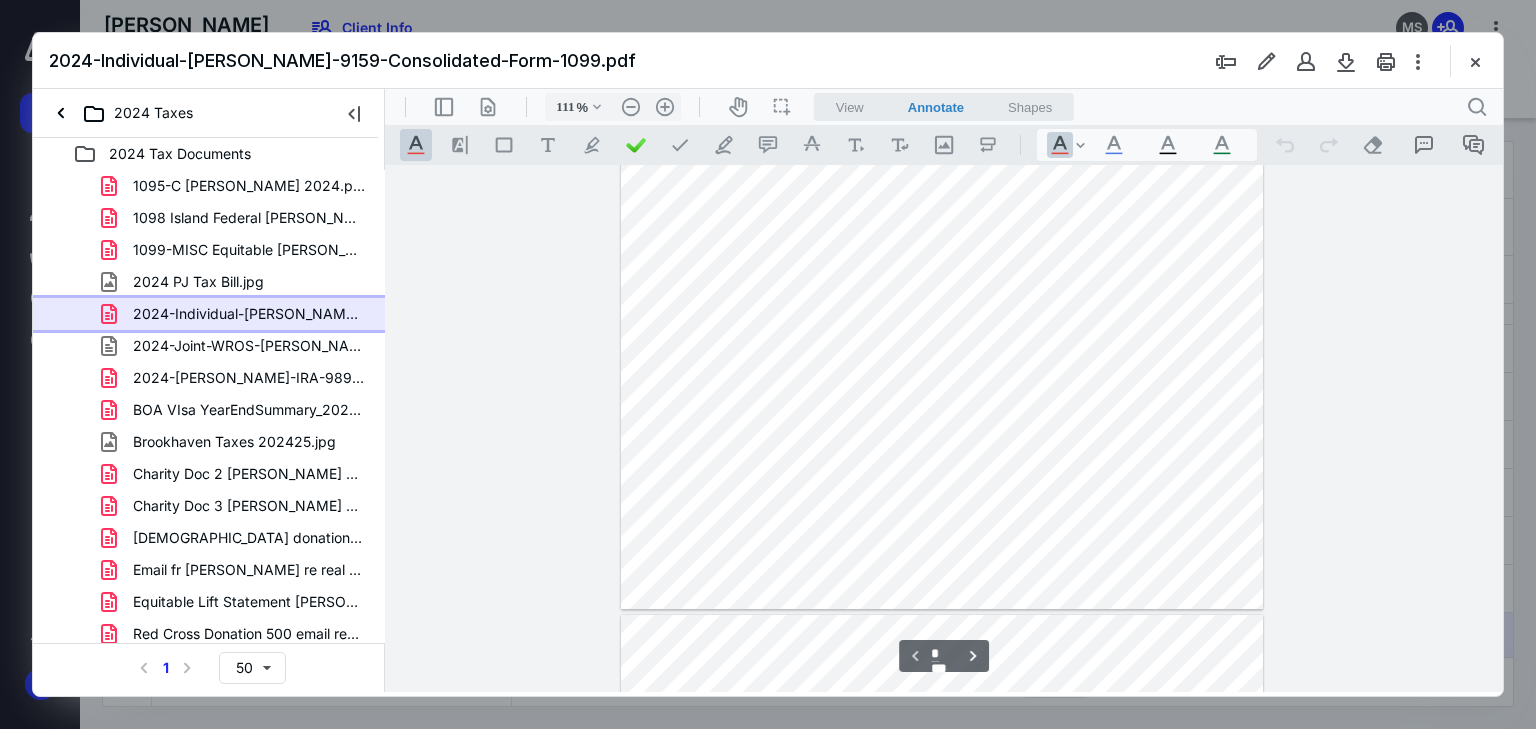 type on "135" 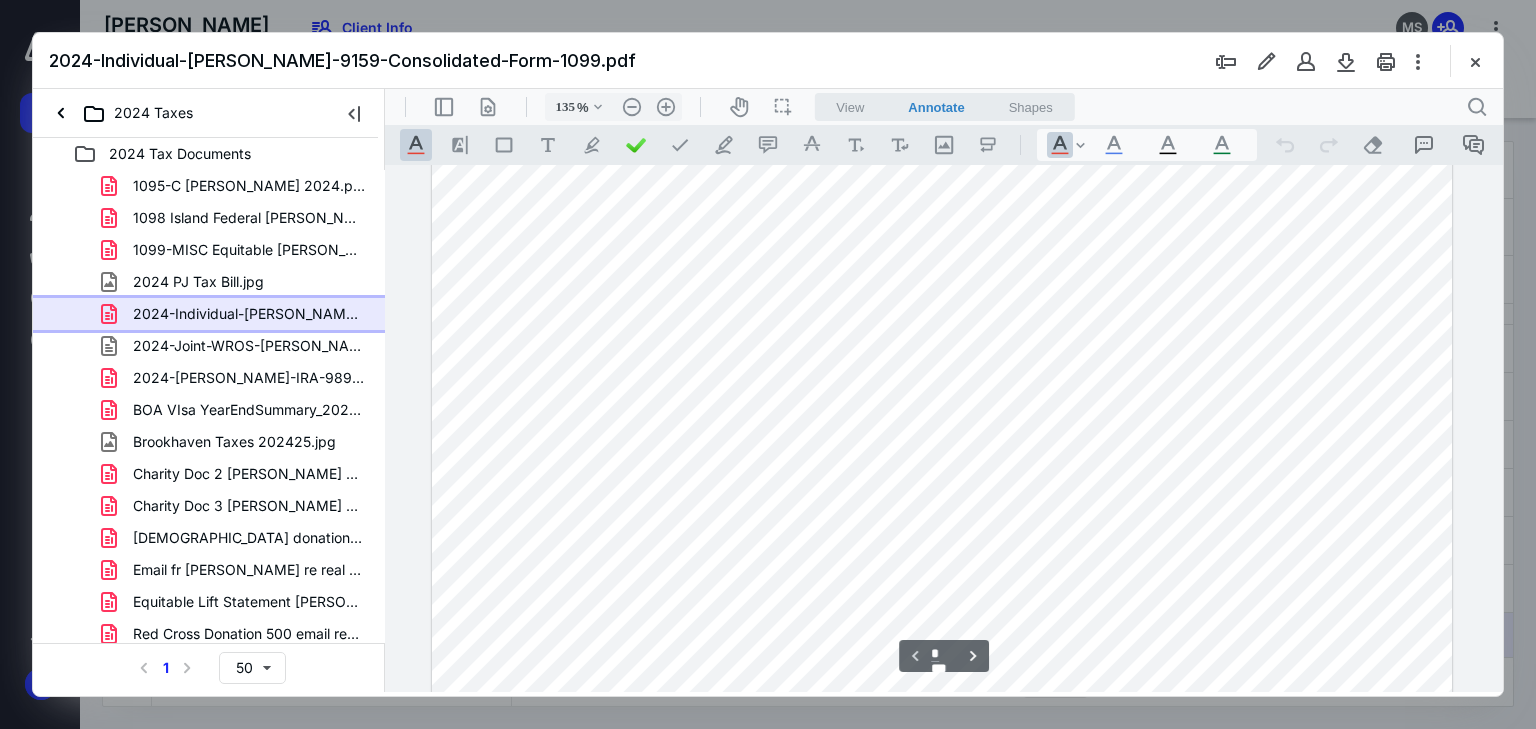 scroll, scrollTop: 322, scrollLeft: 0, axis: vertical 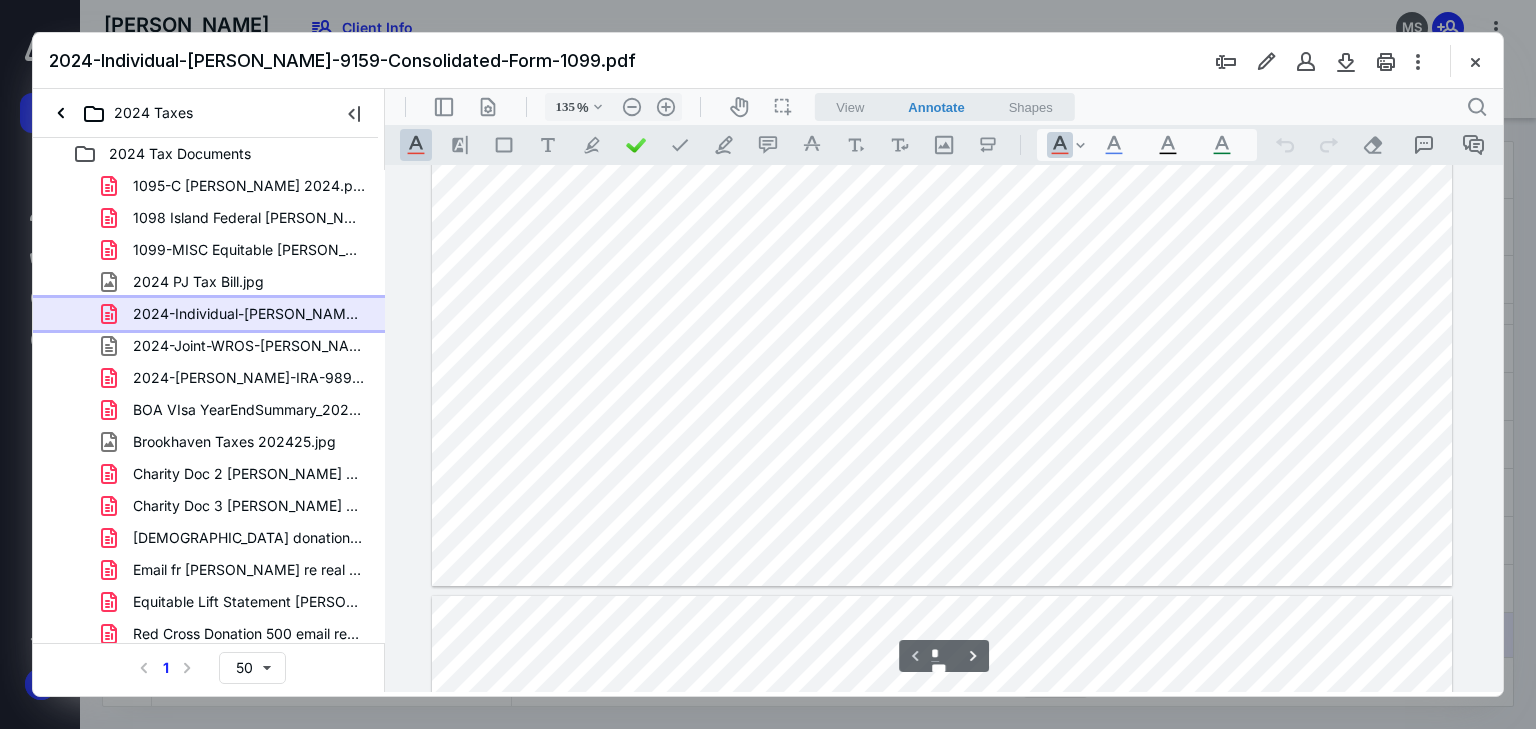 type on "*" 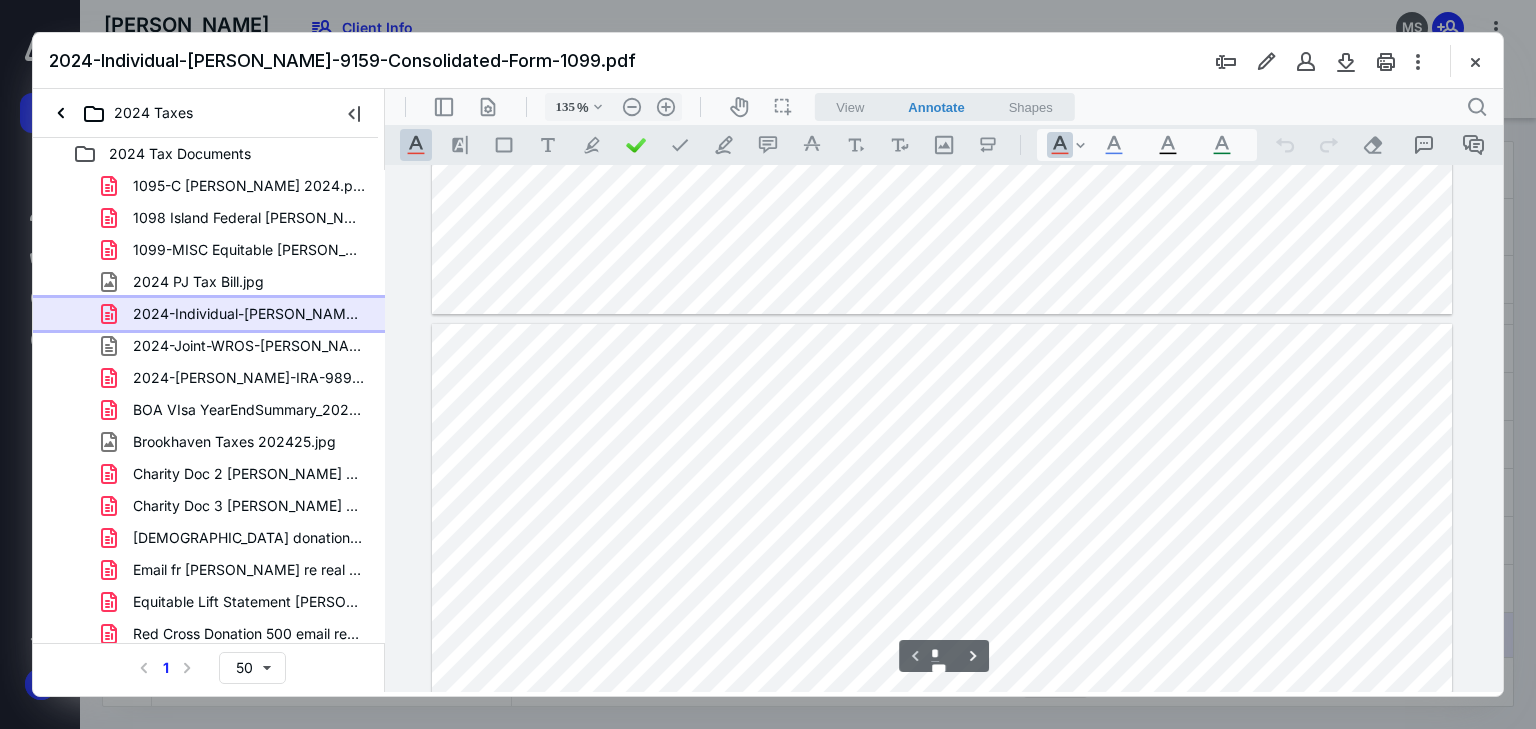 scroll, scrollTop: 802, scrollLeft: 0, axis: vertical 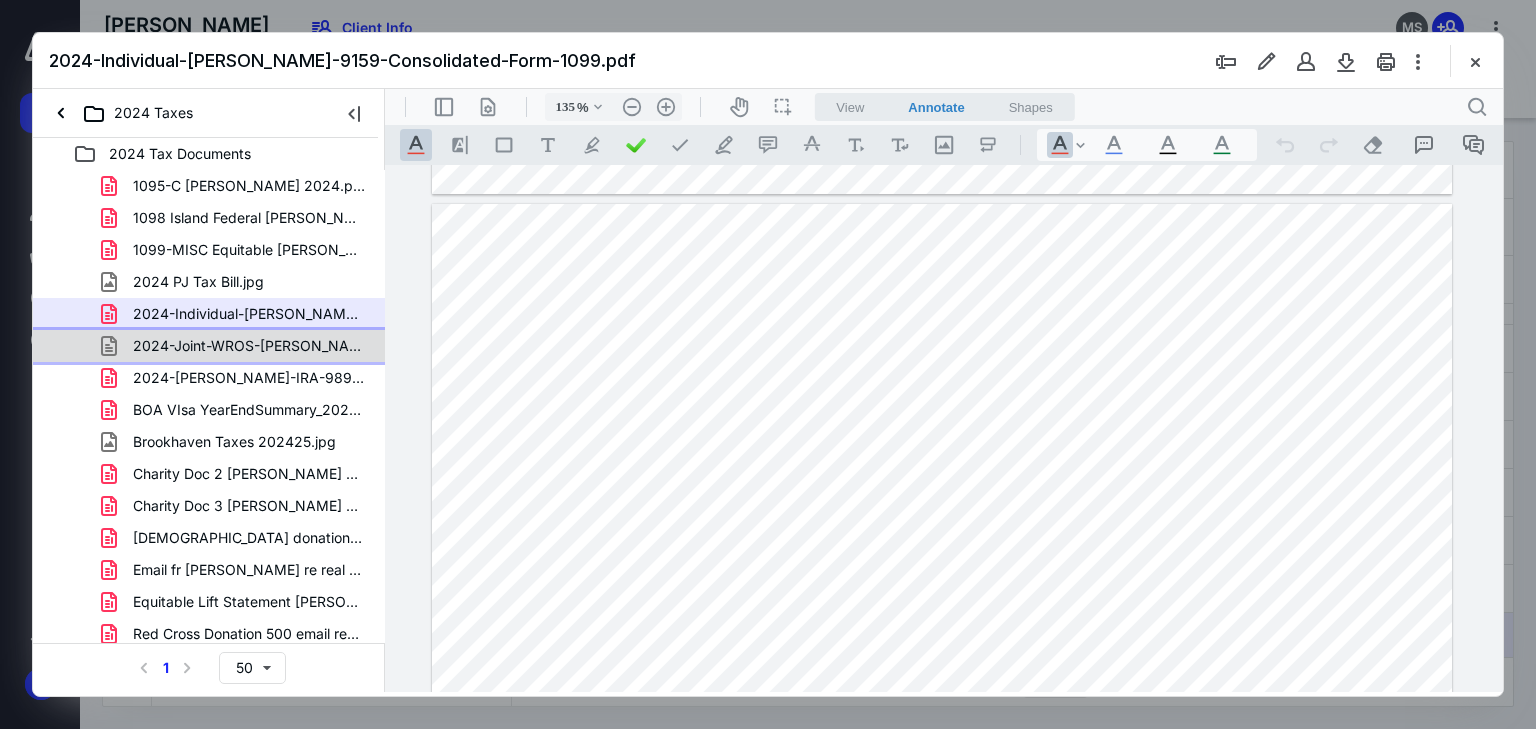click on "2024-Joint-WROS-[PERSON_NAME]-3038-Consolidated-Form-1099 (1).csv" at bounding box center (249, 346) 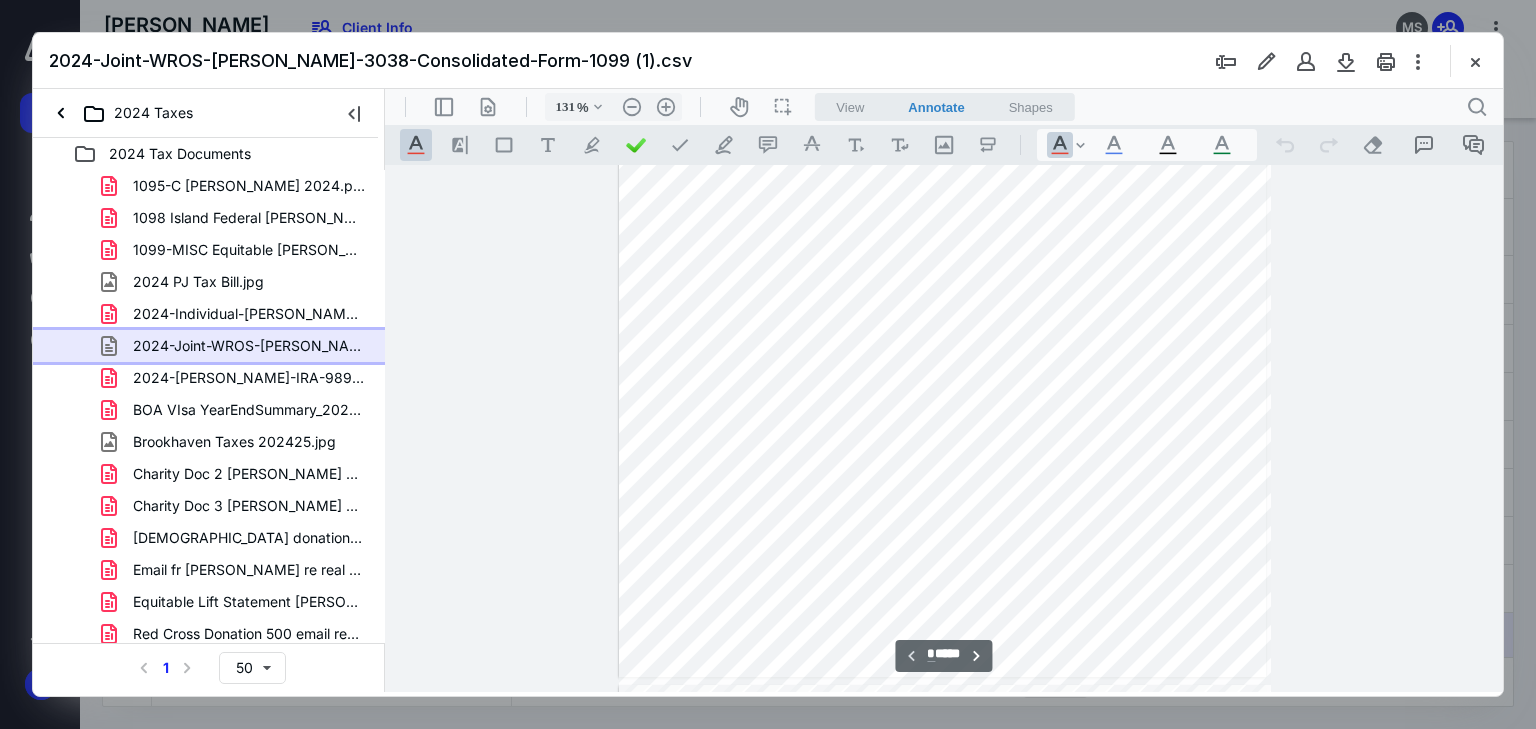 type on "156" 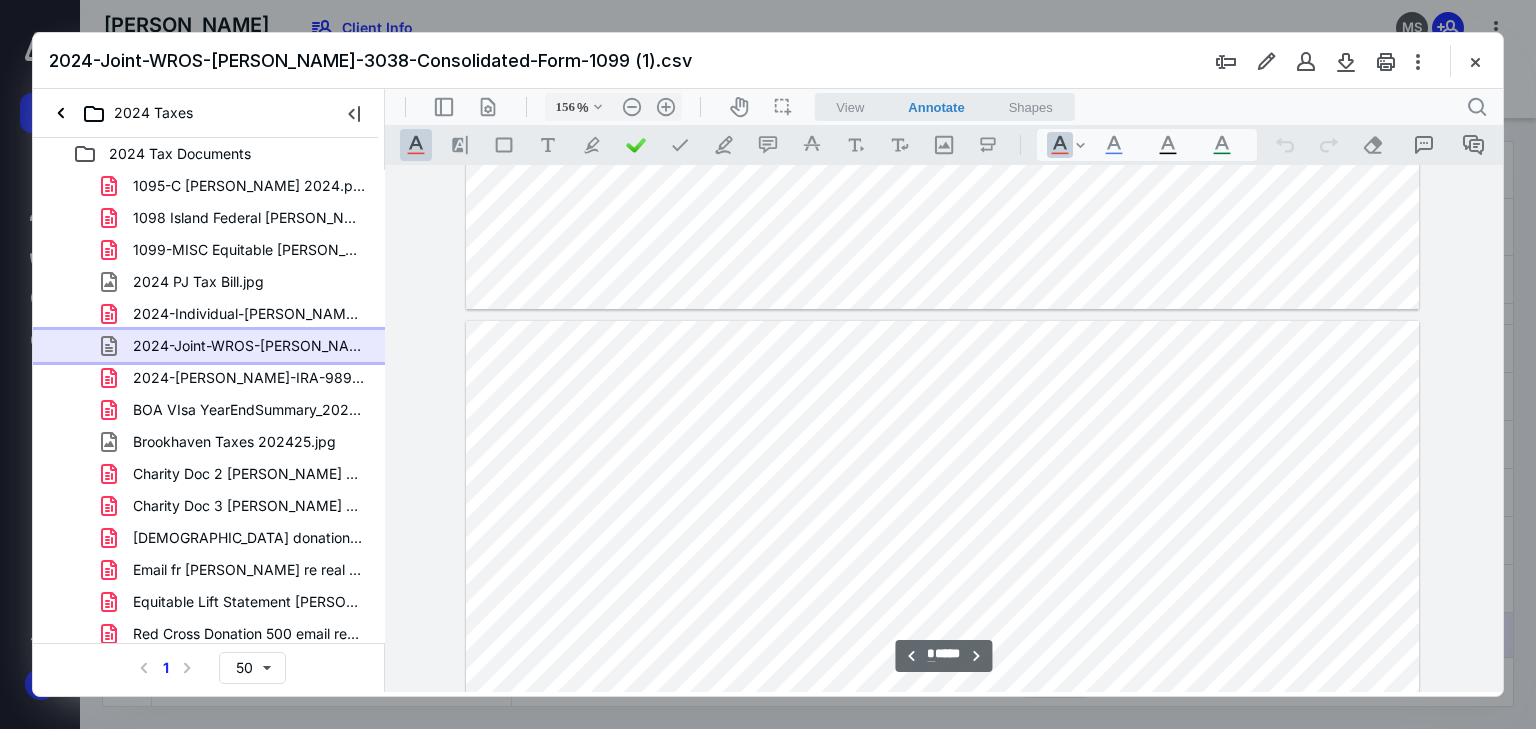 scroll, scrollTop: 6085, scrollLeft: 0, axis: vertical 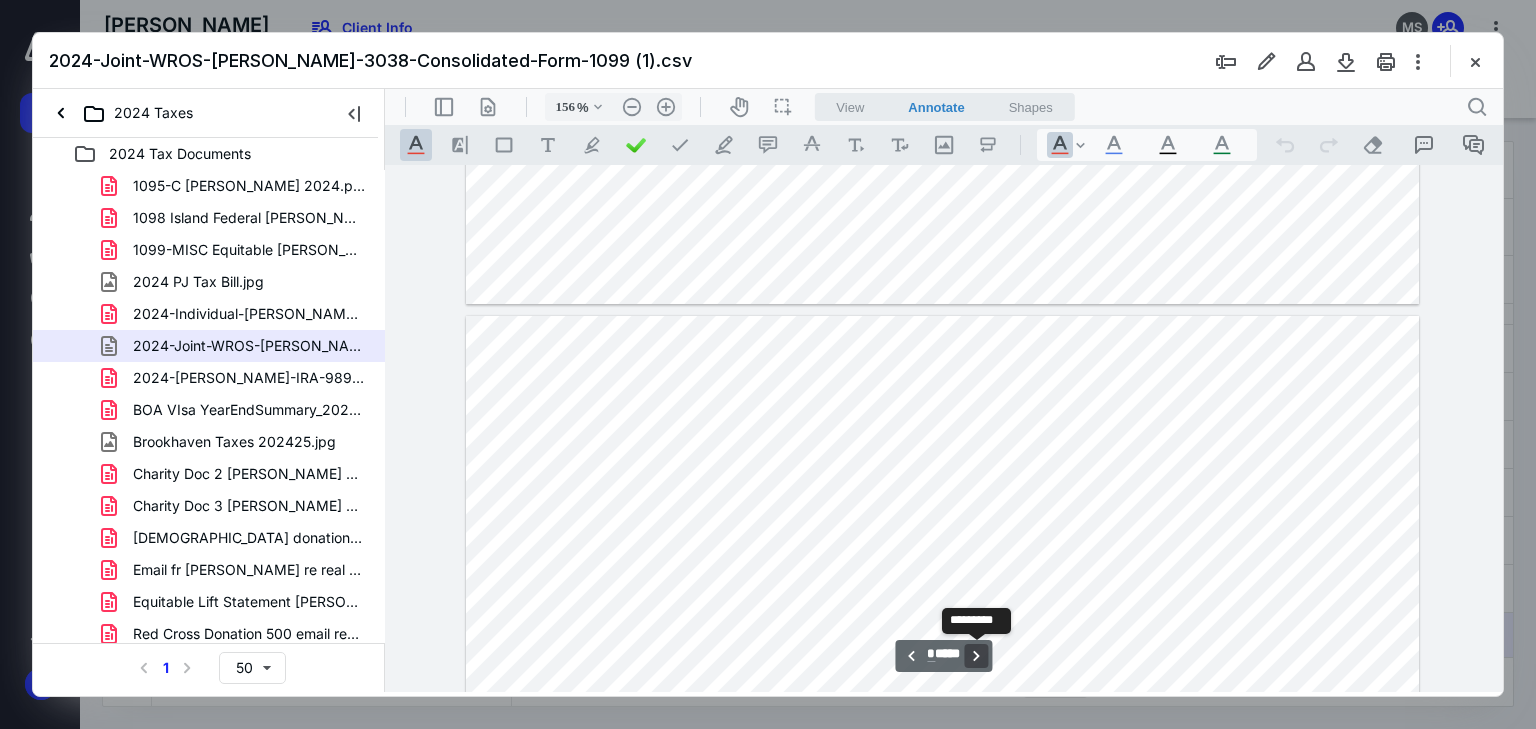 click on "**********" at bounding box center [977, 656] 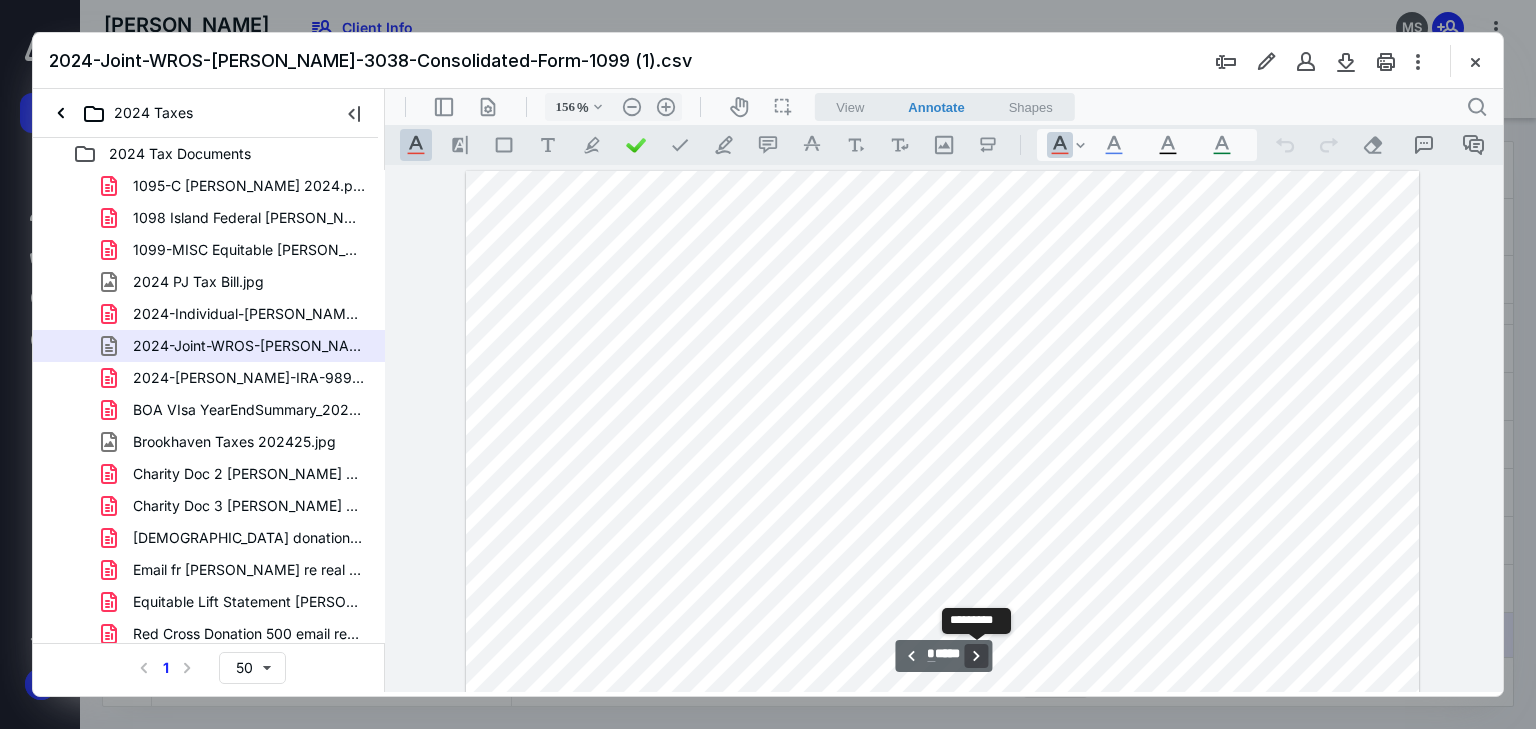 click on "**********" at bounding box center [977, 656] 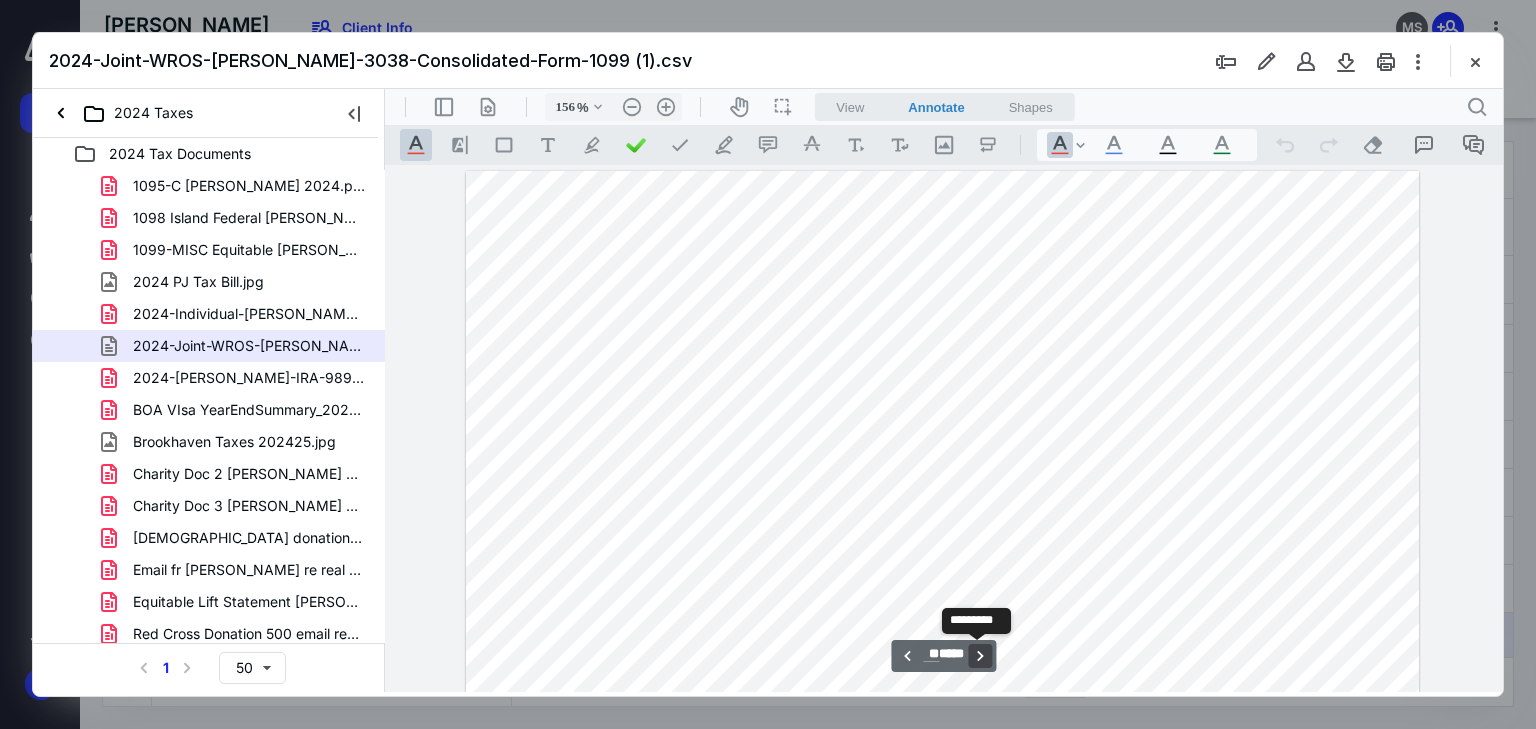 click on "**********" at bounding box center [981, 656] 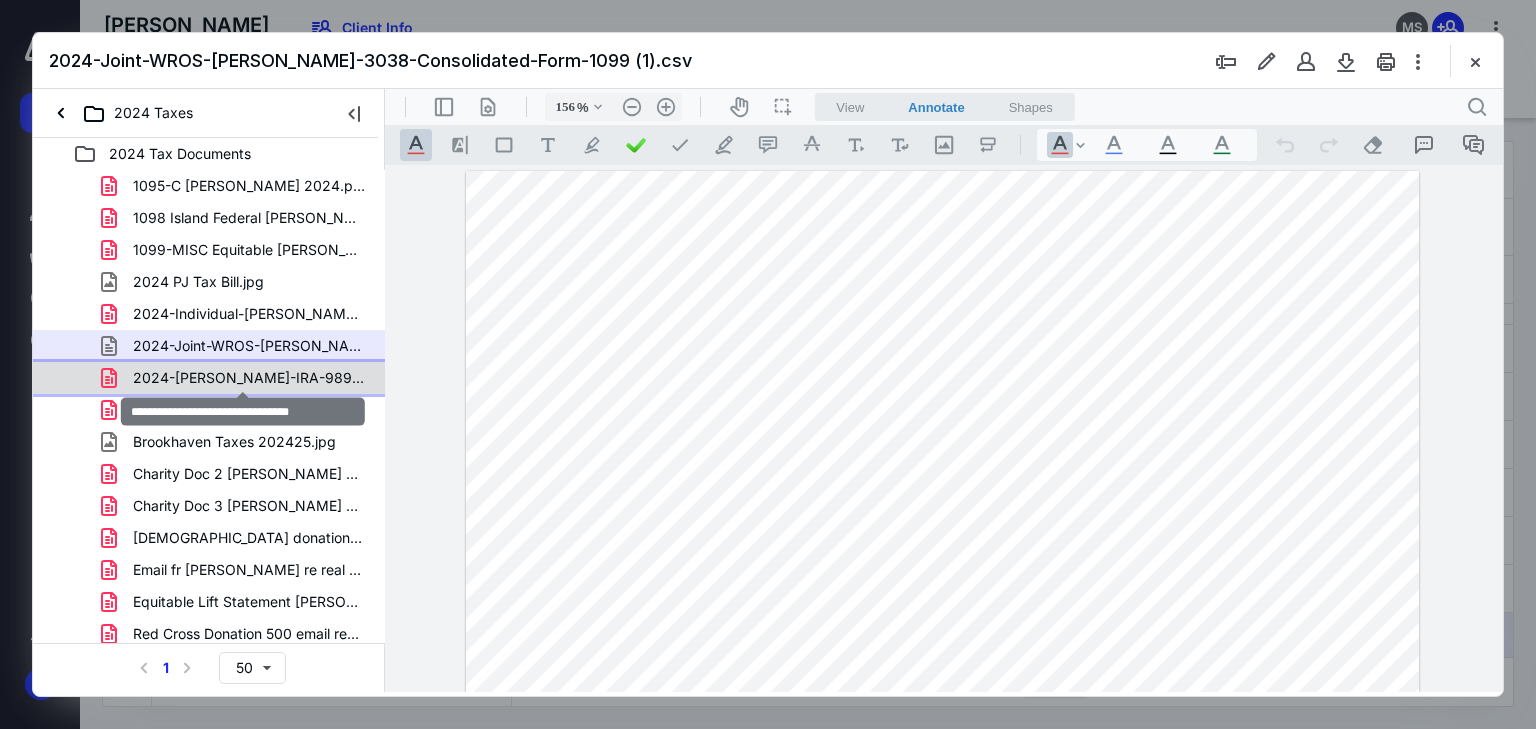 click on "2024-[PERSON_NAME]-IRA-9894-Form-5498.pdf" at bounding box center [249, 378] 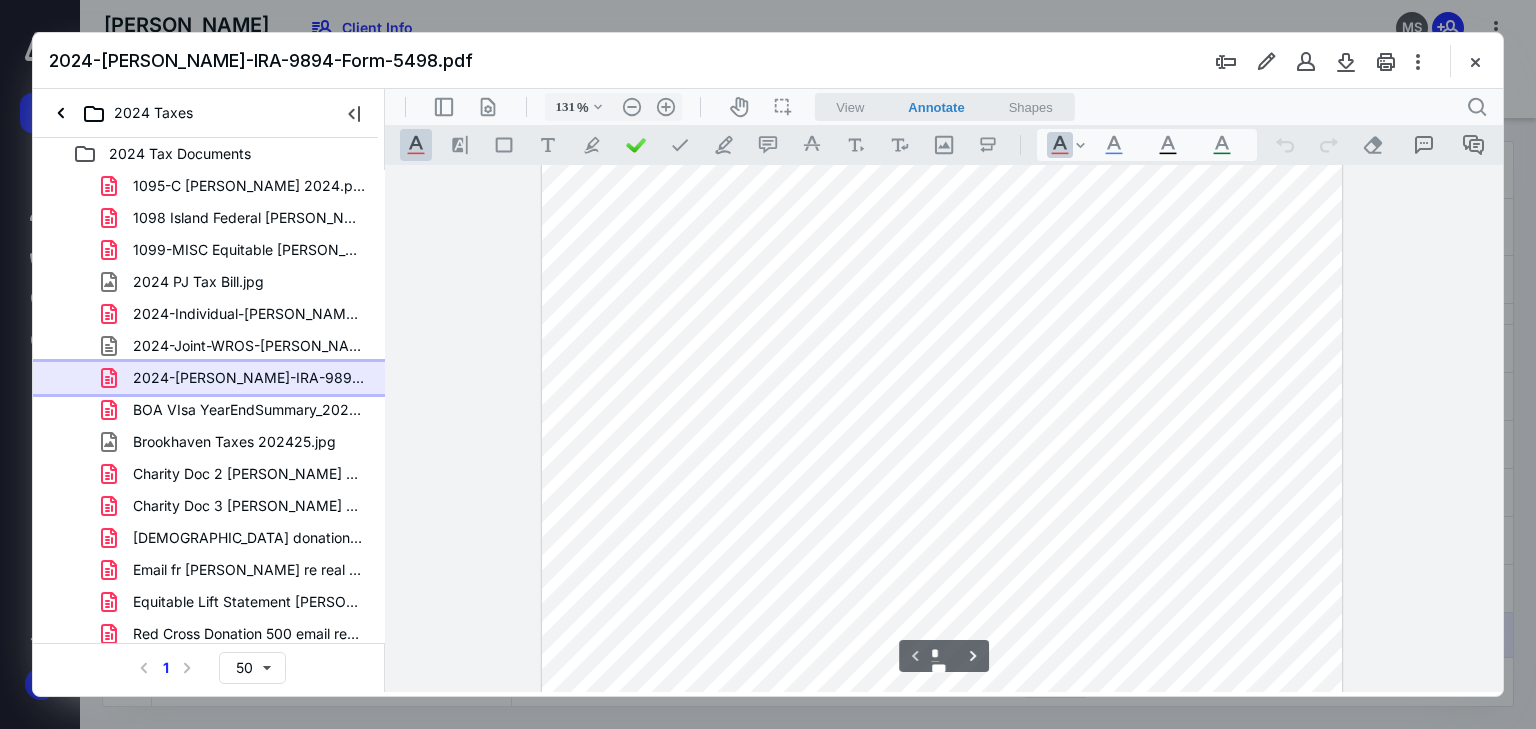 scroll, scrollTop: 316, scrollLeft: 0, axis: vertical 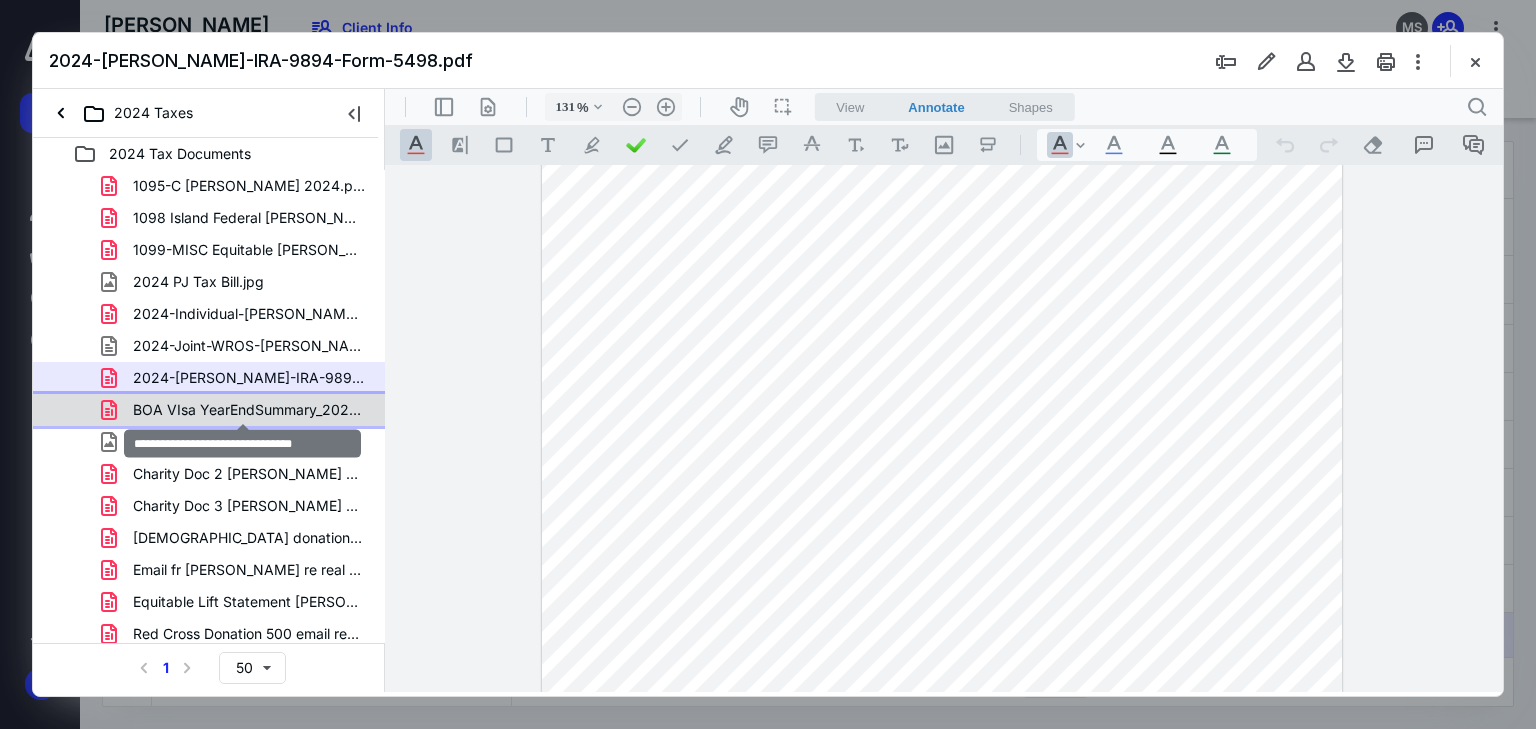 click on "BOA VIsa YearEndSummary_2024.pdf" at bounding box center (249, 410) 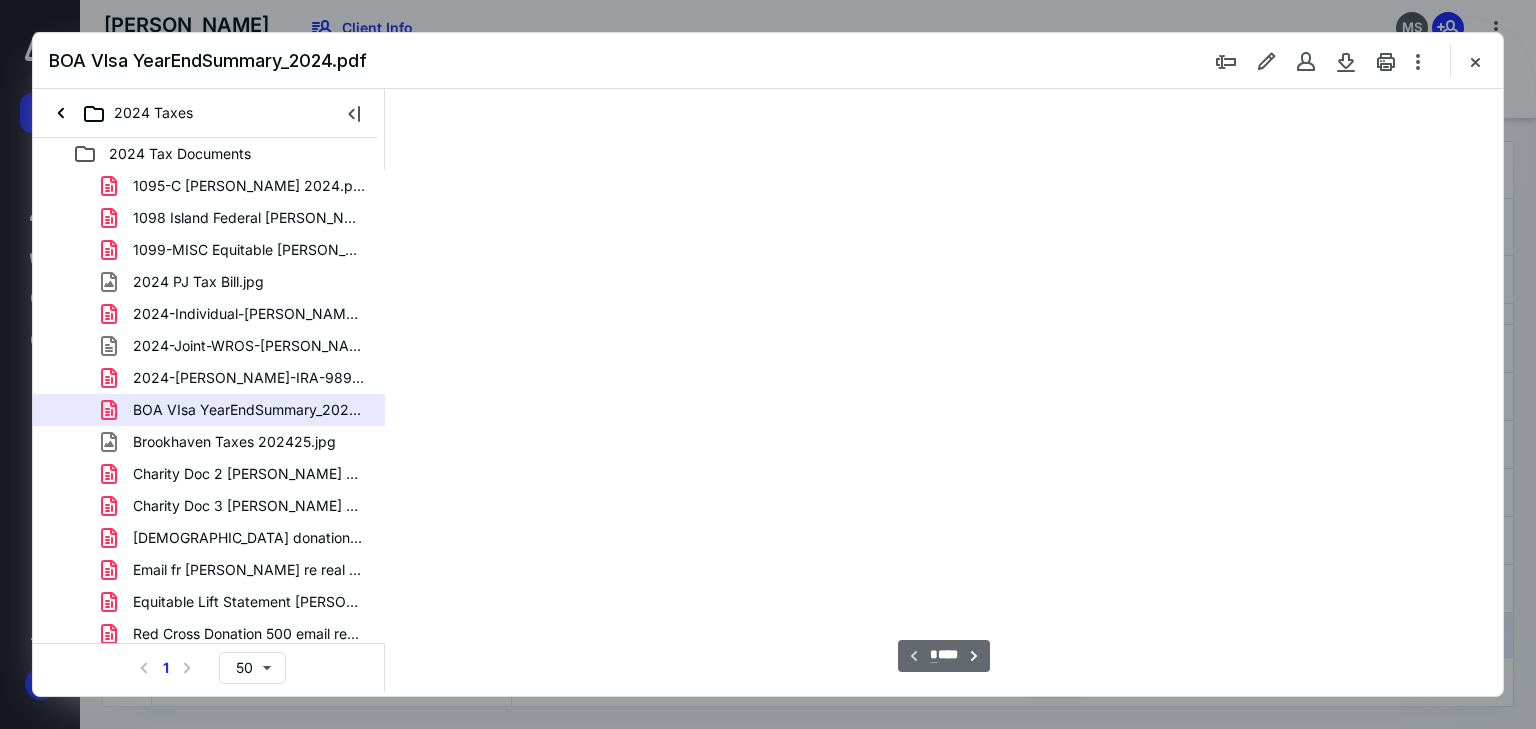 scroll, scrollTop: 79, scrollLeft: 0, axis: vertical 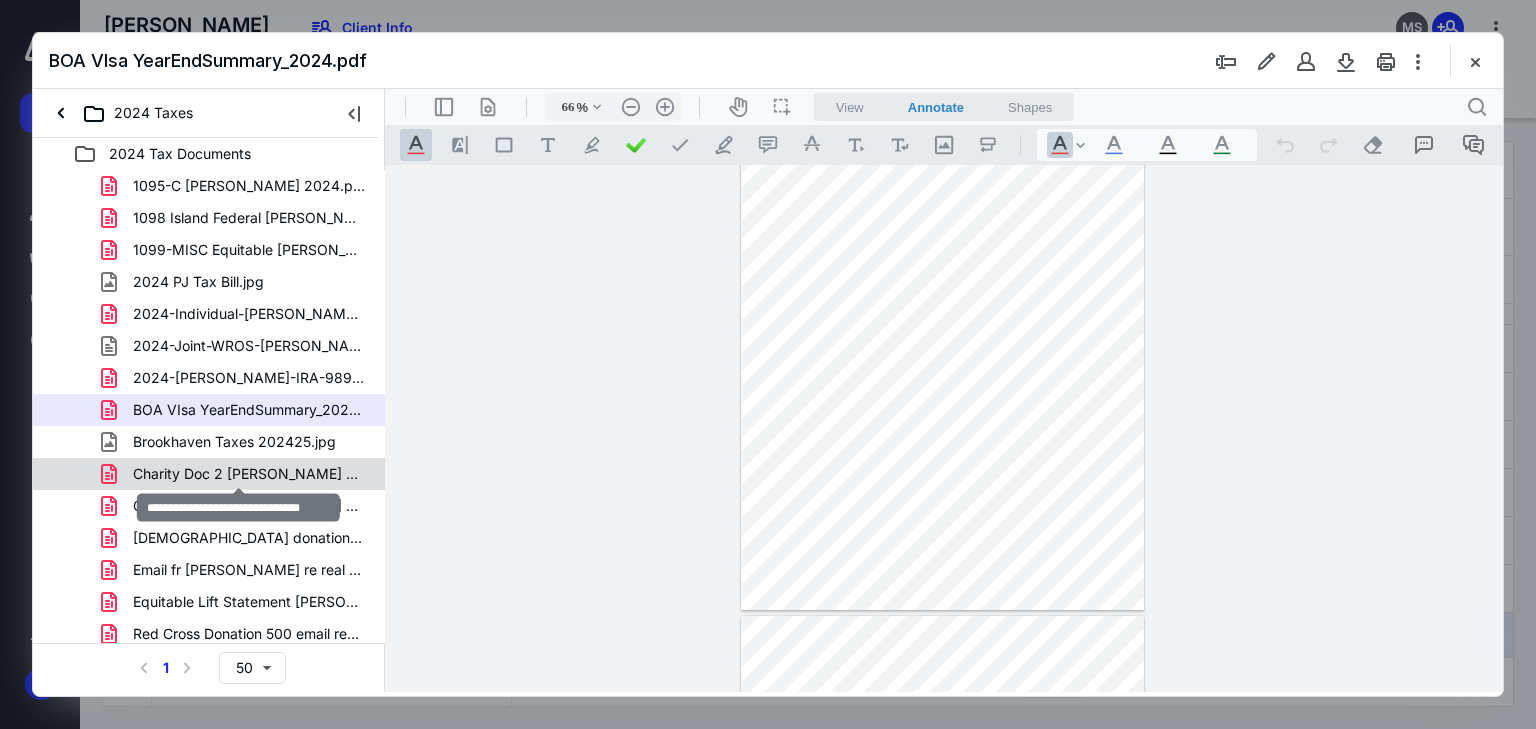 click on "Charity Doc 2 [PERSON_NAME] 2024.pdf" at bounding box center (249, 474) 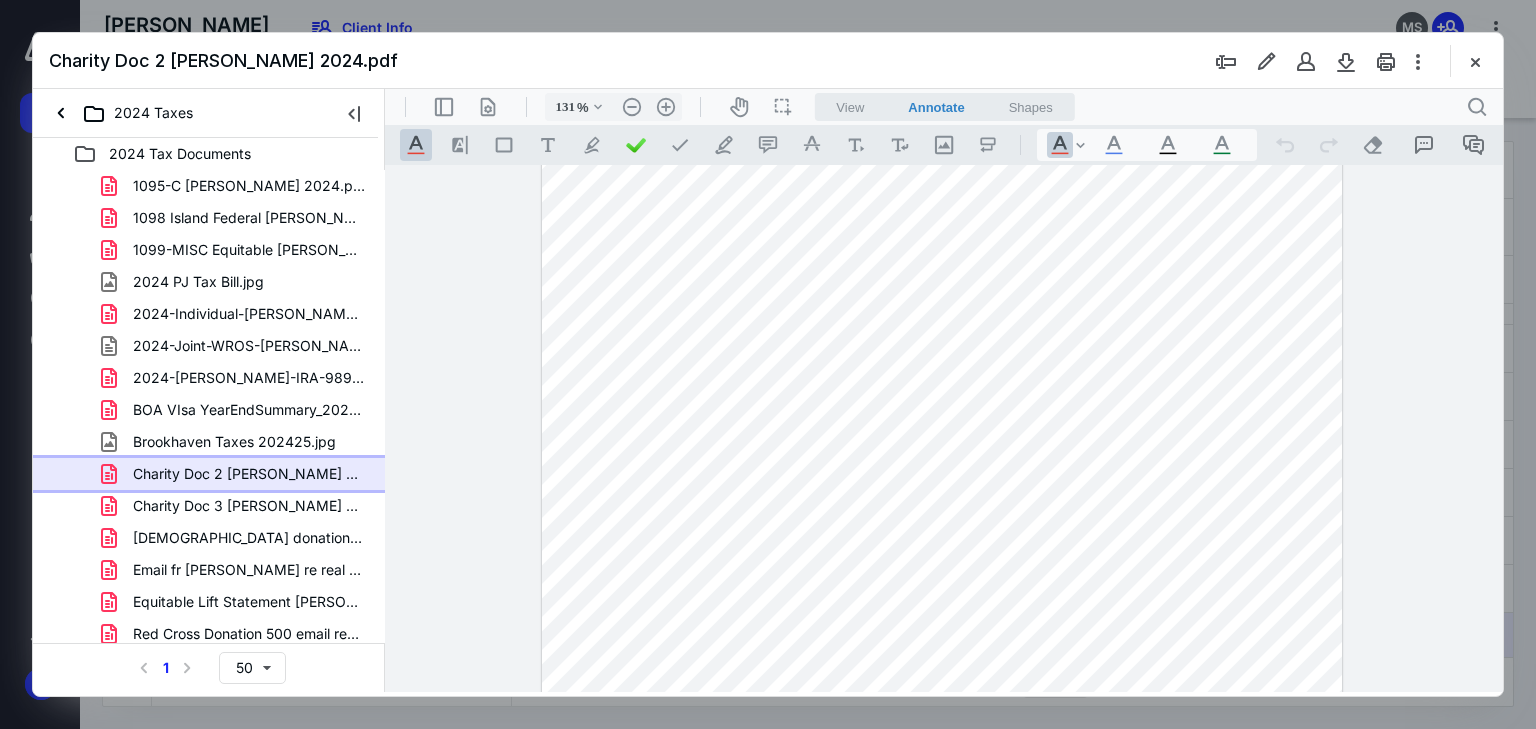 scroll, scrollTop: 0, scrollLeft: 0, axis: both 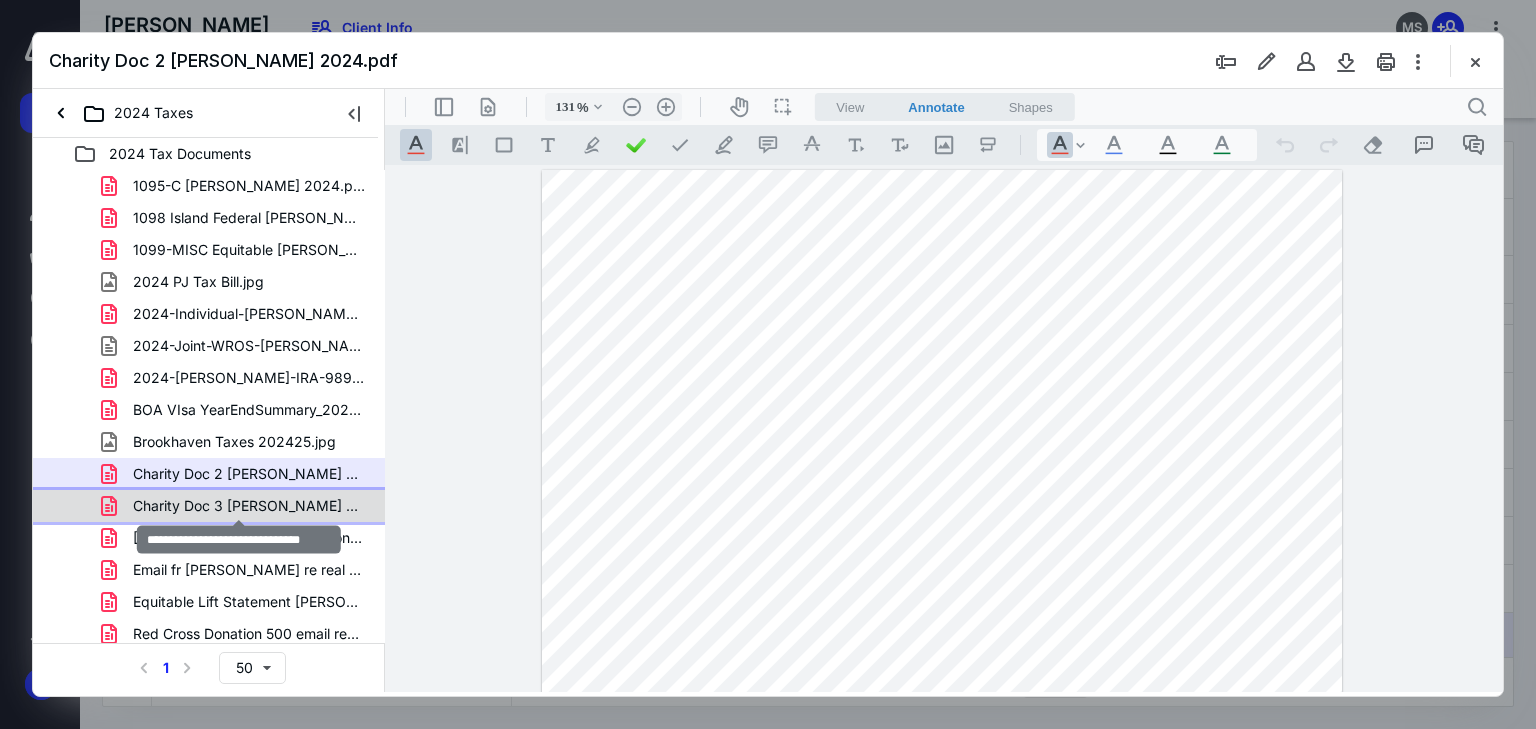click on "Charity Doc 3 [PERSON_NAME] 2024.pdf" at bounding box center [249, 506] 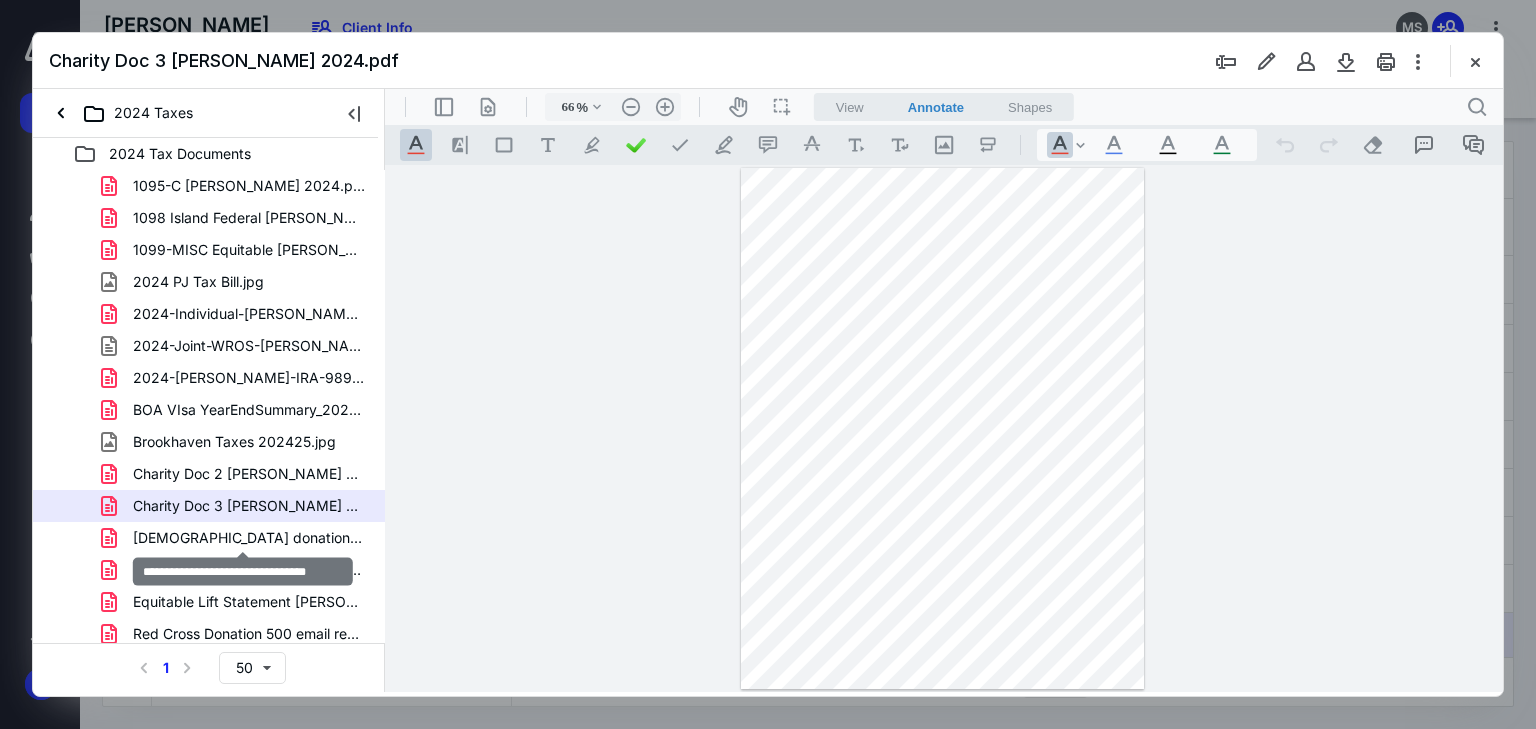 click on "[DEMOGRAPHIC_DATA] donation [PERSON_NAME] 2024.pdf" at bounding box center (249, 538) 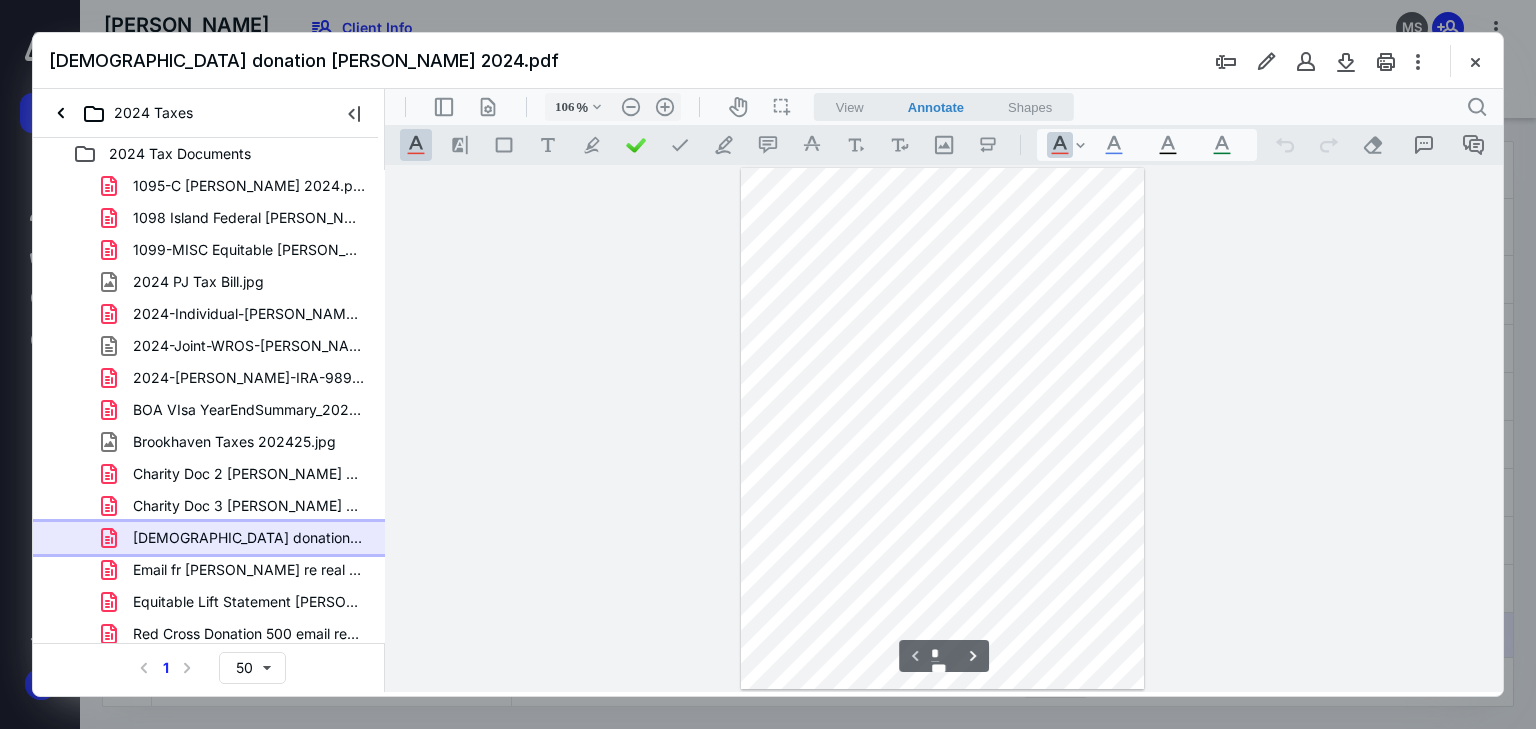 scroll, scrollTop: 196, scrollLeft: 0, axis: vertical 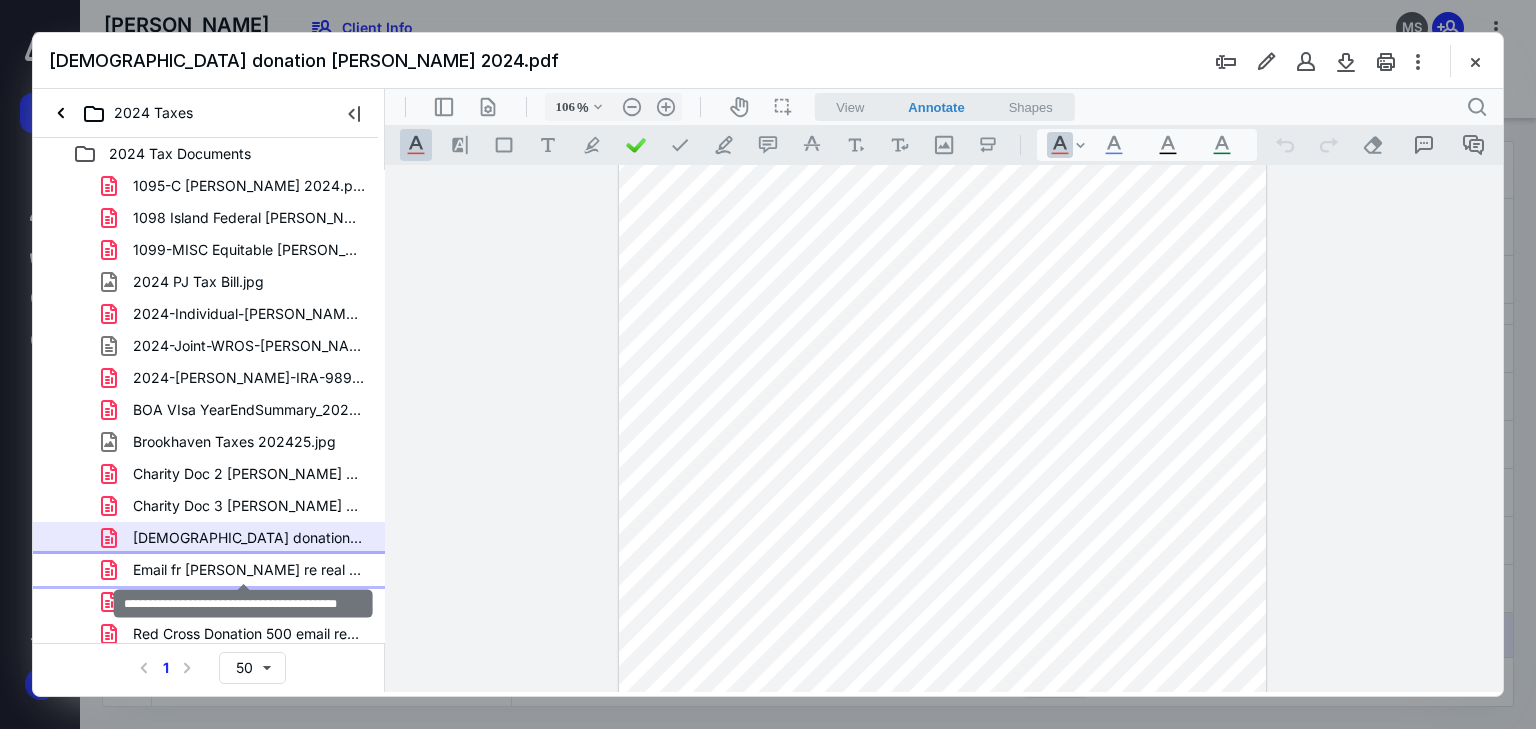 click on "Email fr [PERSON_NAME] re real est taxes [DATE].pdf" at bounding box center [249, 570] 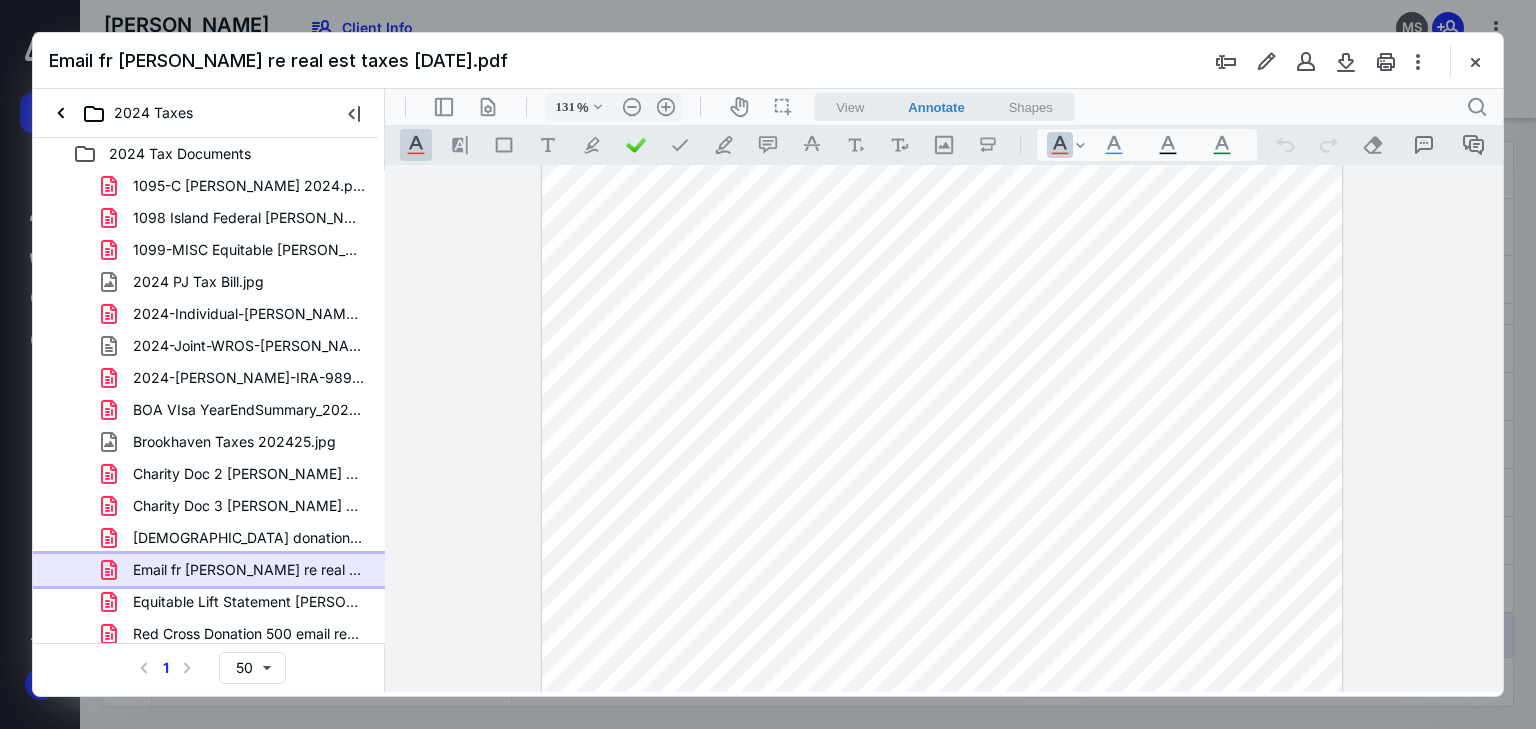 scroll, scrollTop: 96, scrollLeft: 0, axis: vertical 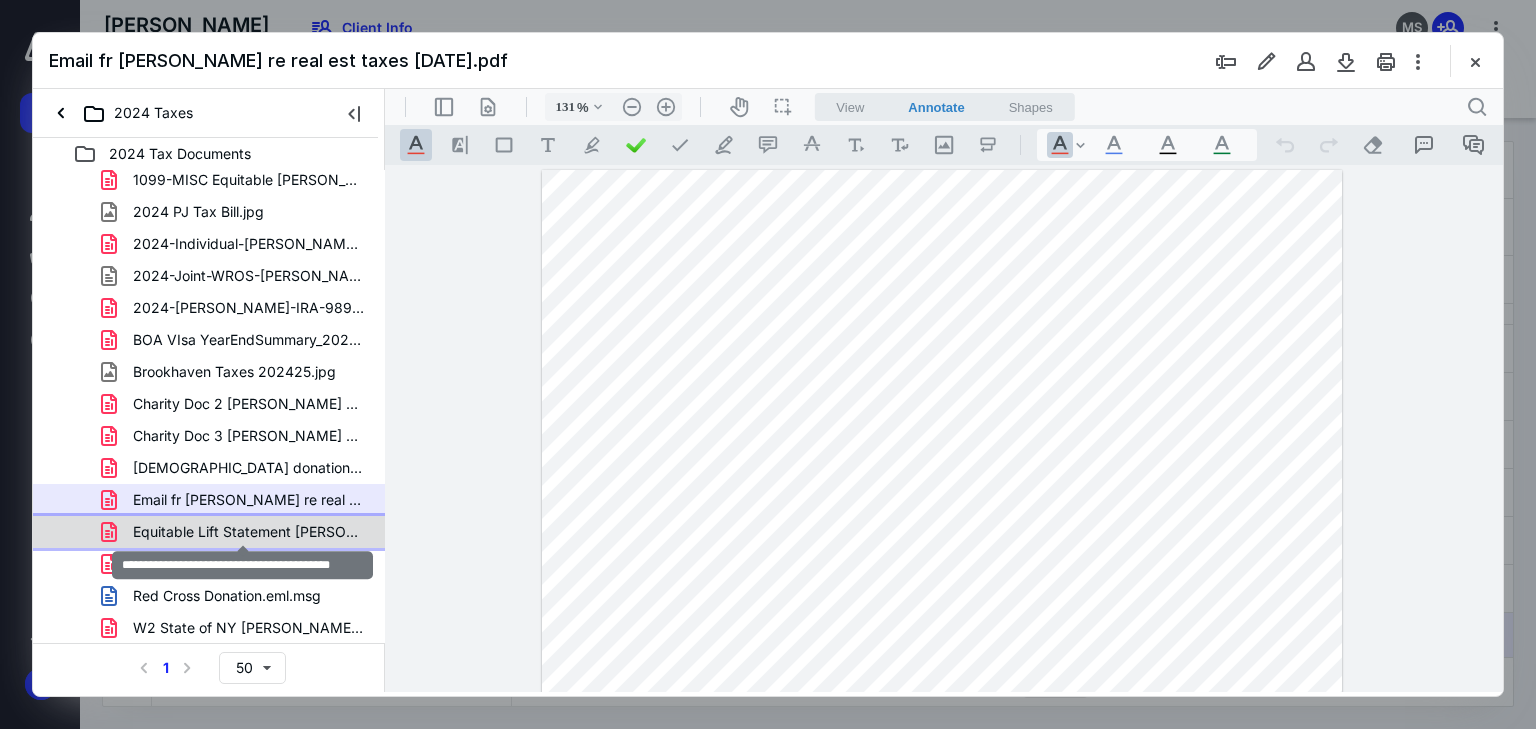 click on "Equitable Lift Statement [PERSON_NAME] 2024.pdf" at bounding box center [249, 532] 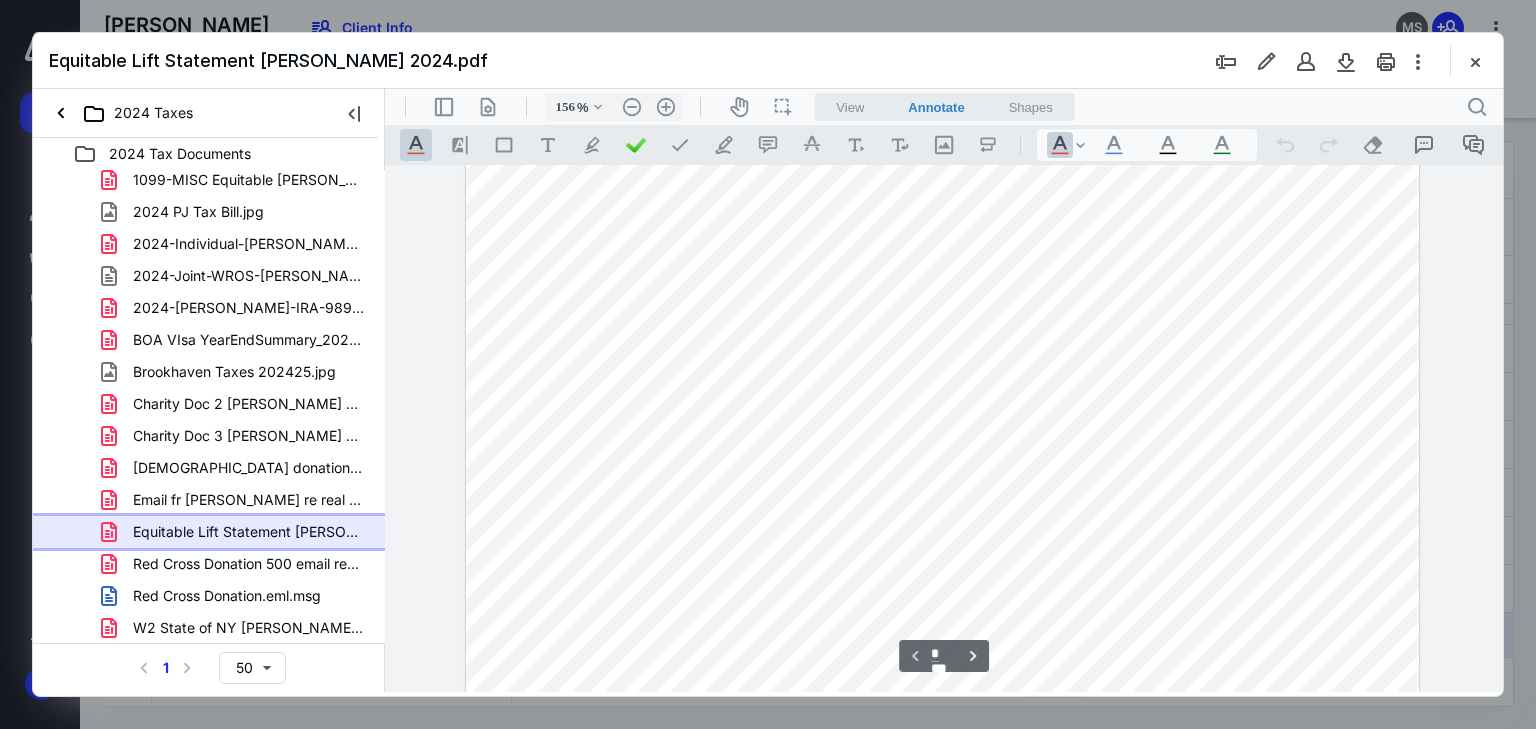 scroll, scrollTop: 480, scrollLeft: 0, axis: vertical 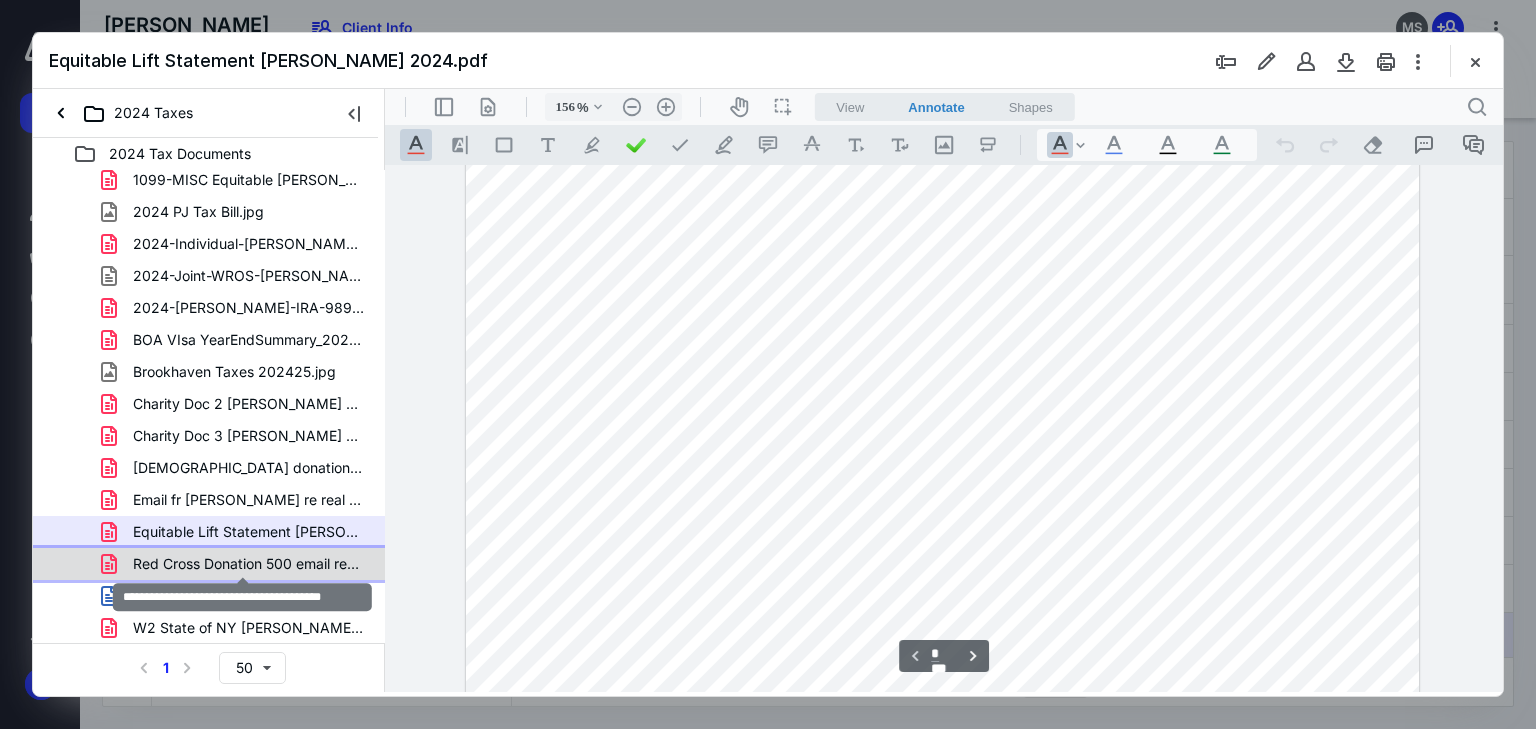 click on "Red Cross Donation 500 email receipt.pdf" at bounding box center (249, 564) 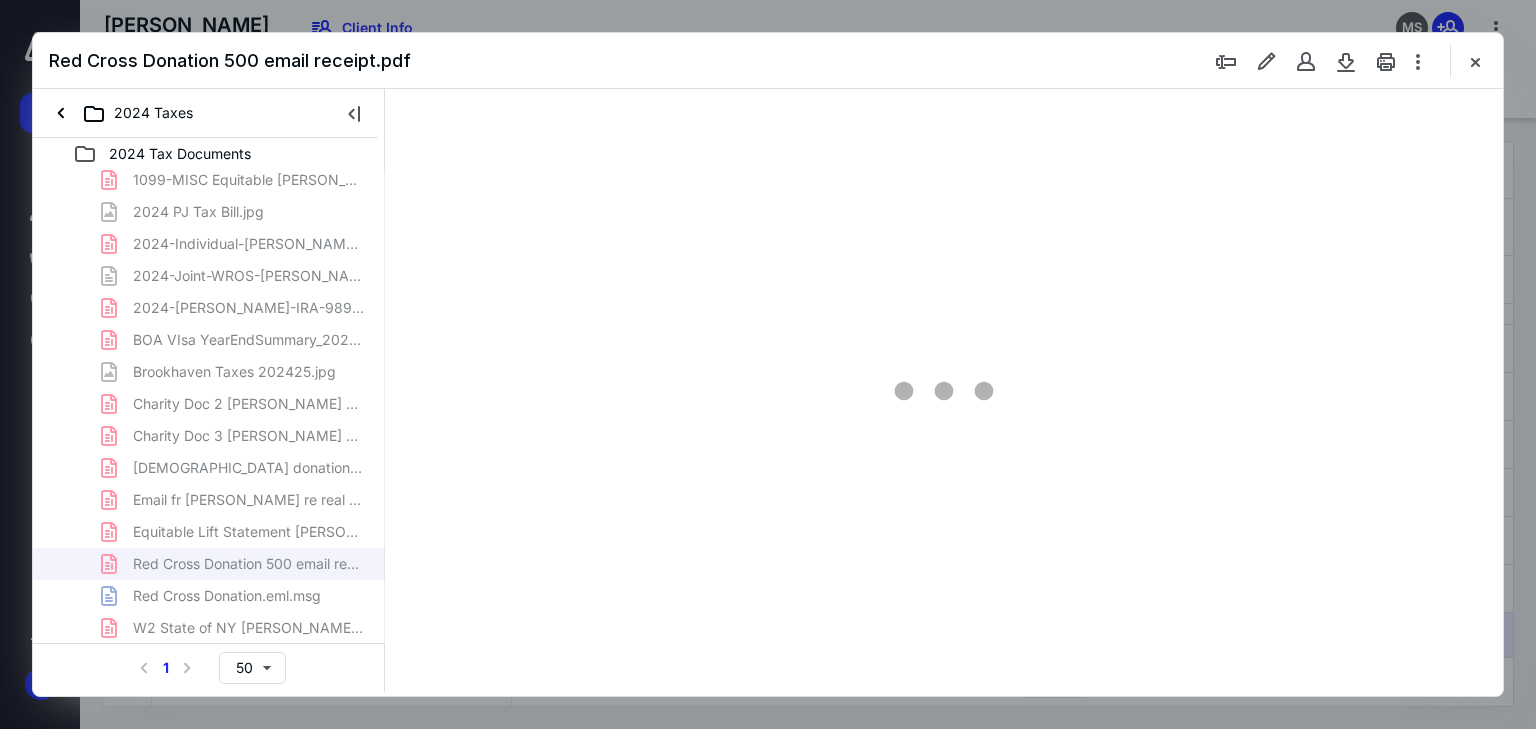 type on "66" 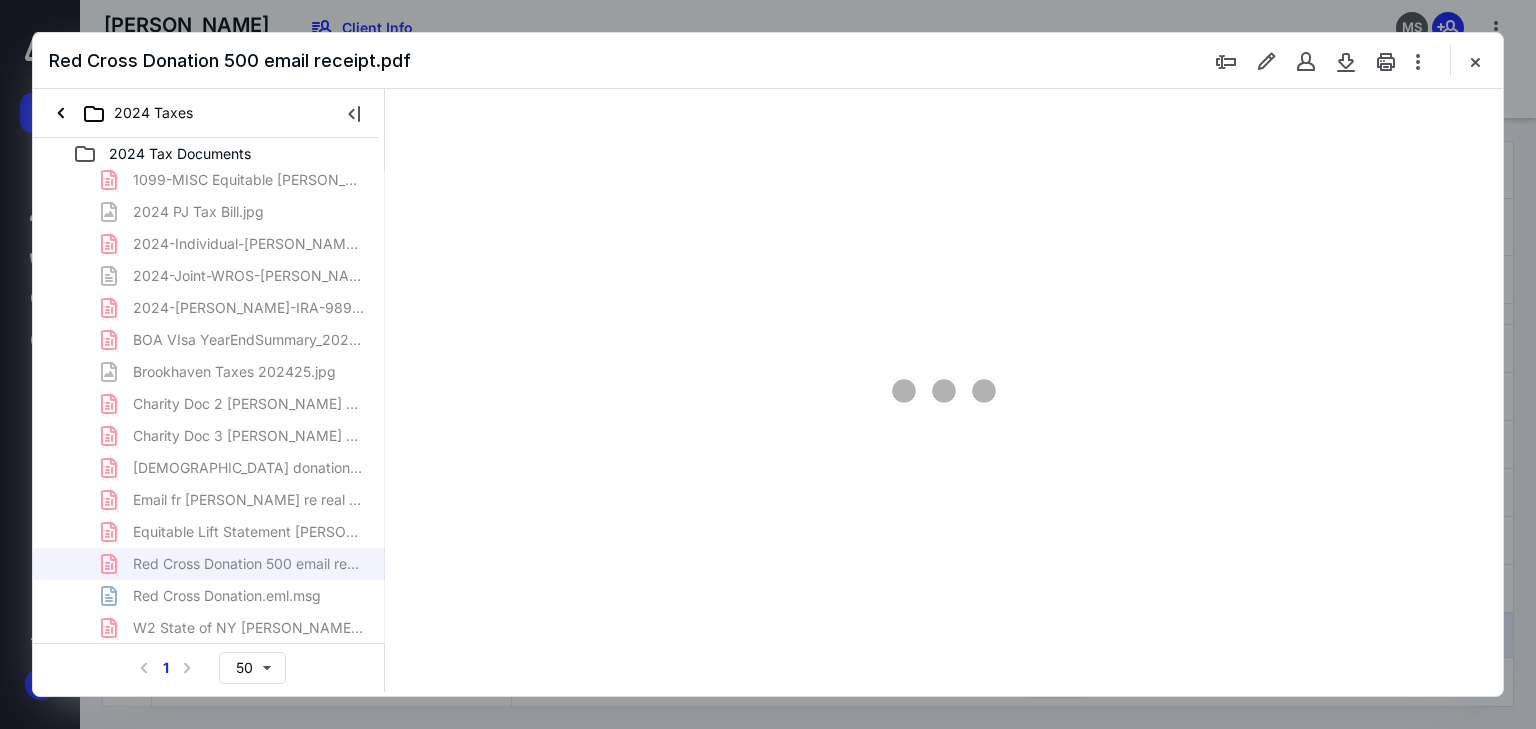 scroll, scrollTop: 79, scrollLeft: 0, axis: vertical 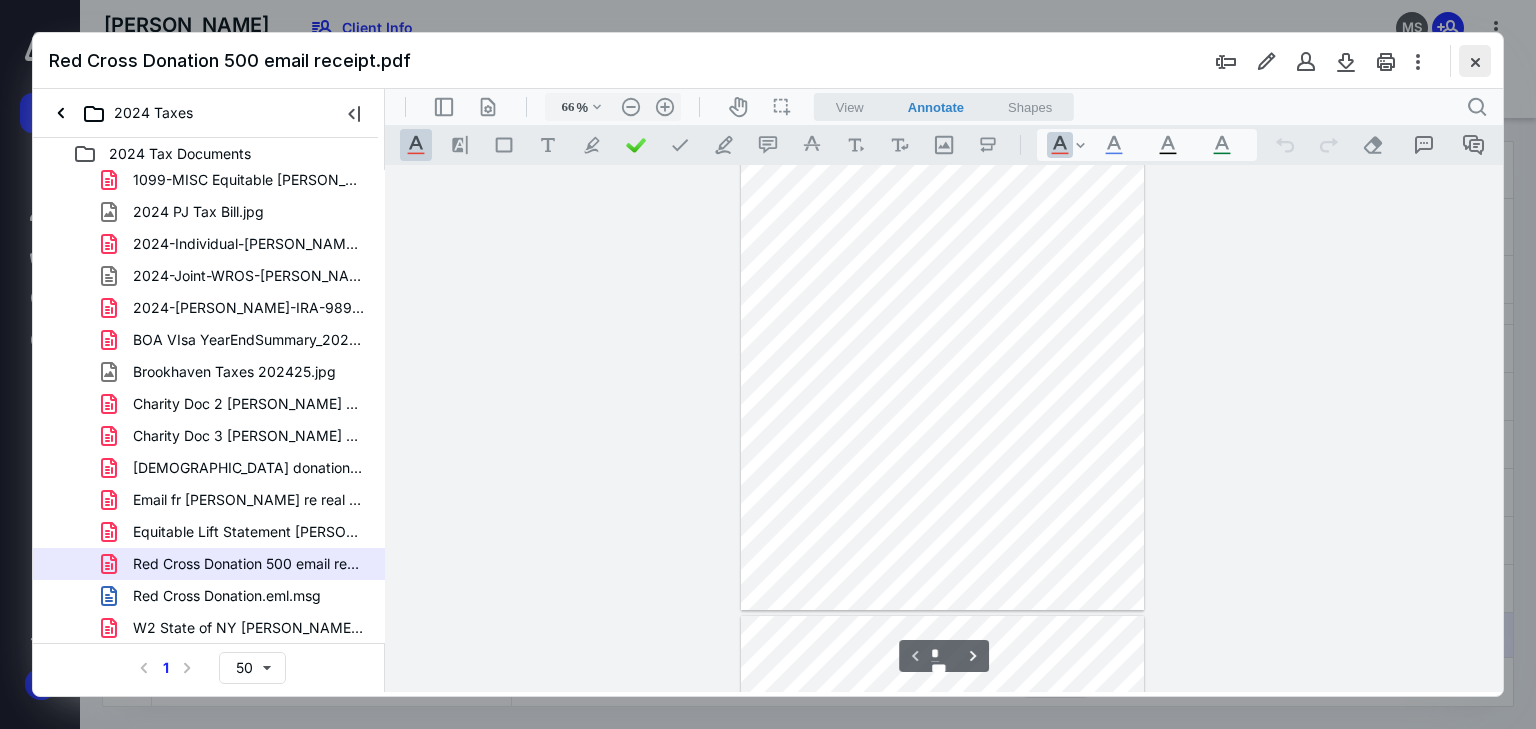 click at bounding box center (1475, 61) 